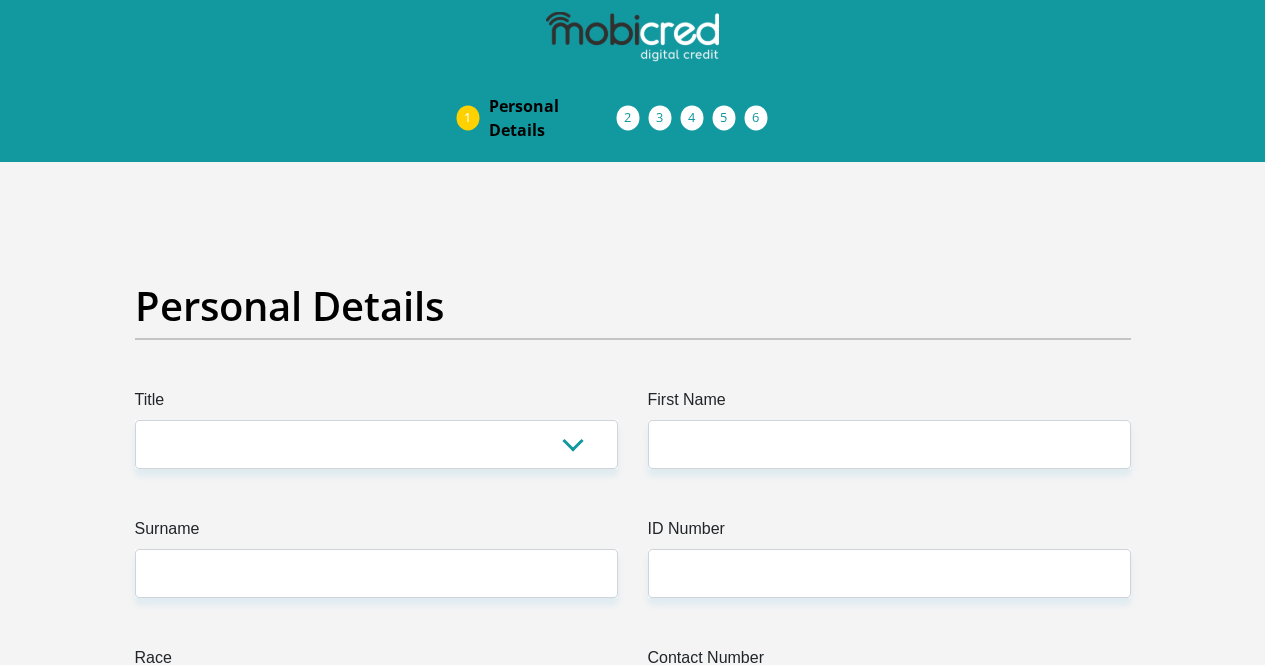 scroll, scrollTop: 0, scrollLeft: 0, axis: both 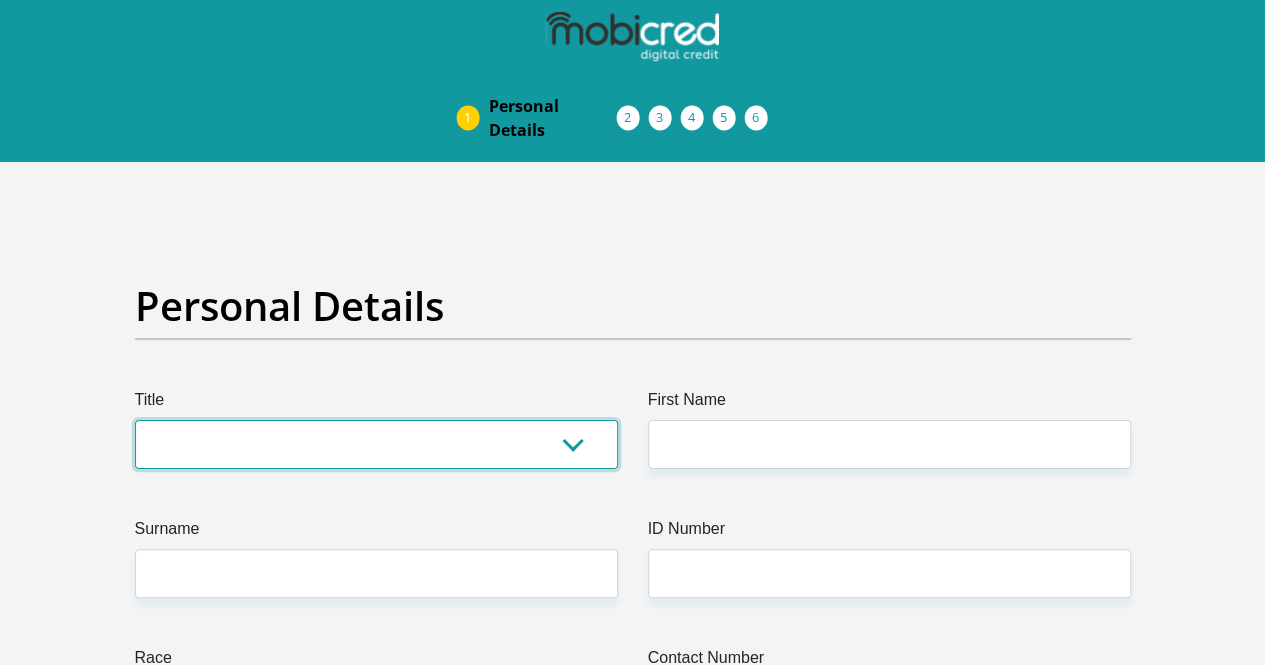 click on "Mr
Ms
Mrs
Dr
Other" at bounding box center [376, 444] 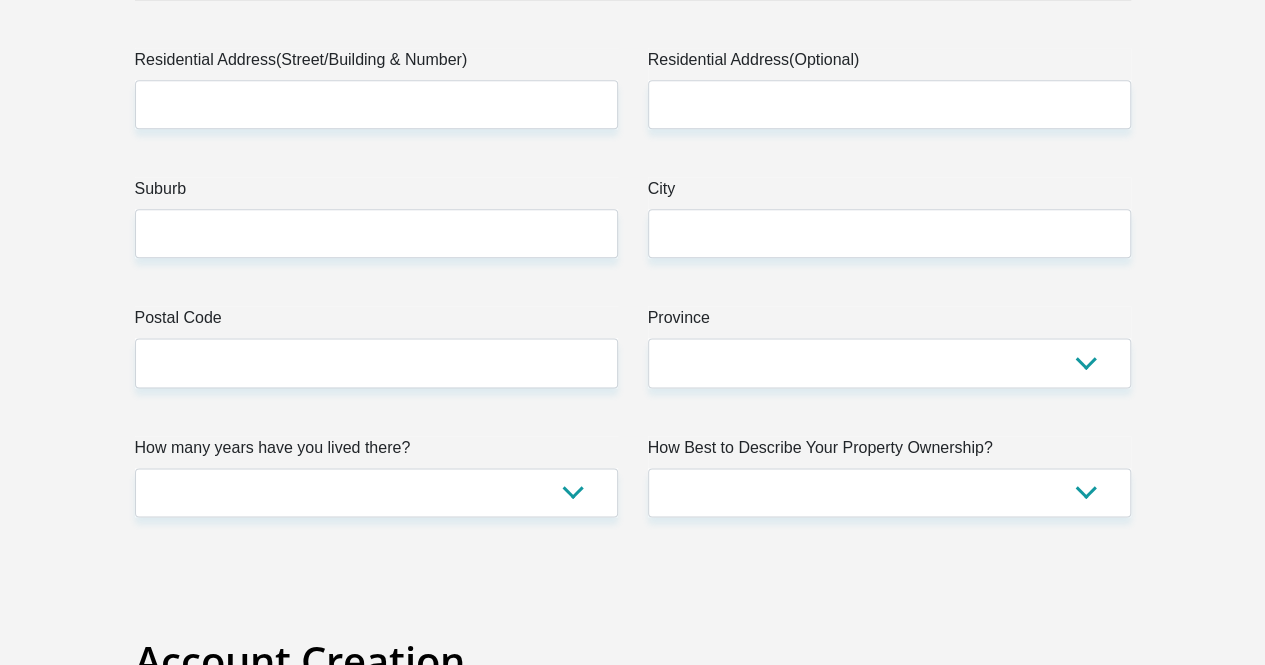 scroll, scrollTop: 1746, scrollLeft: 0, axis: vertical 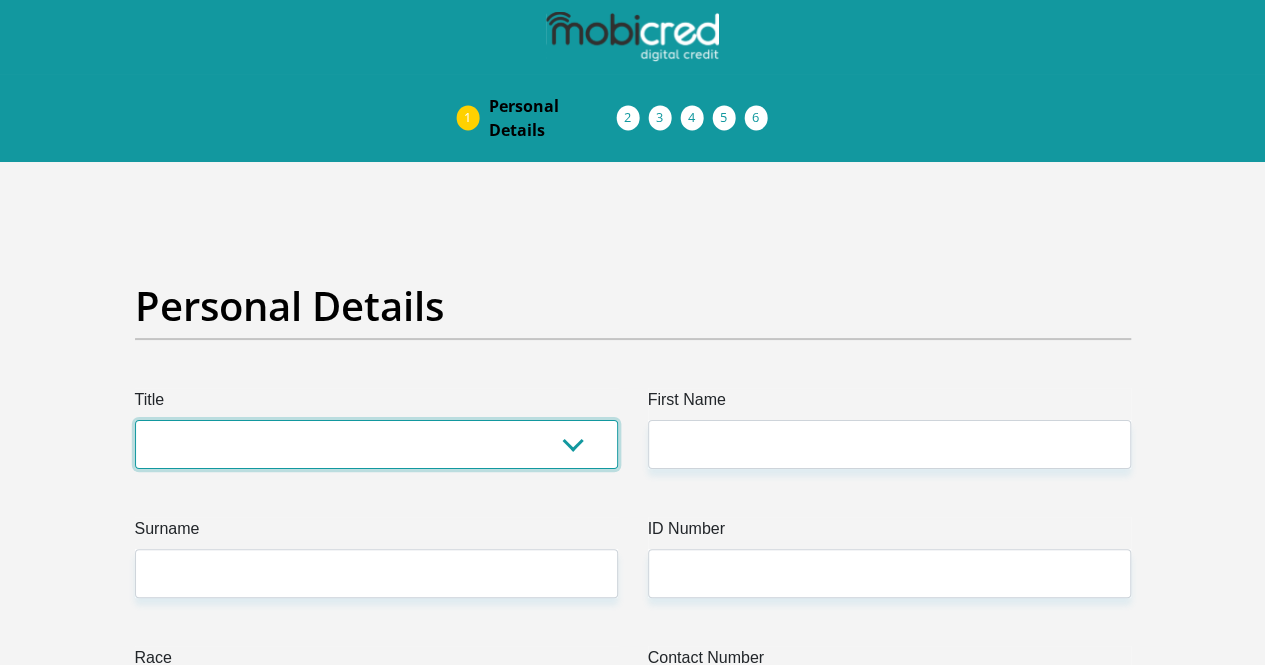 click on "Mr
Ms
Mrs
Dr
Other" at bounding box center [376, 444] 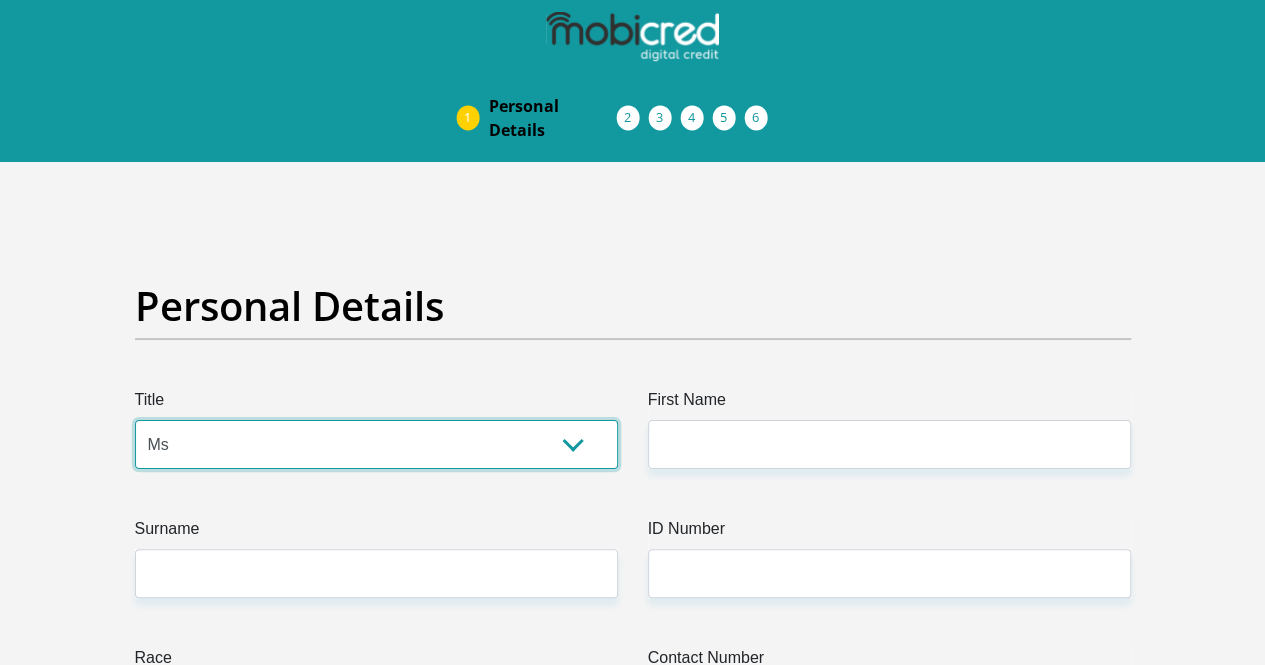 click on "Mr
Ms
Mrs
Dr
Other" at bounding box center (376, 444) 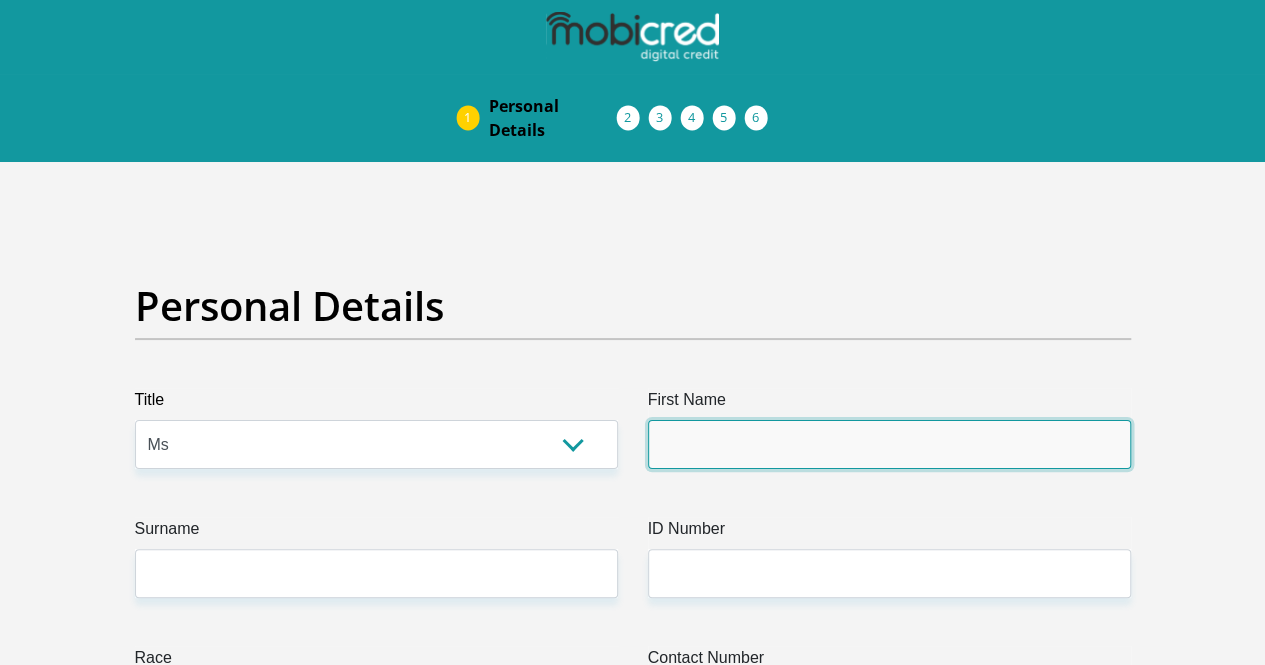 click on "First Name" at bounding box center (889, 444) 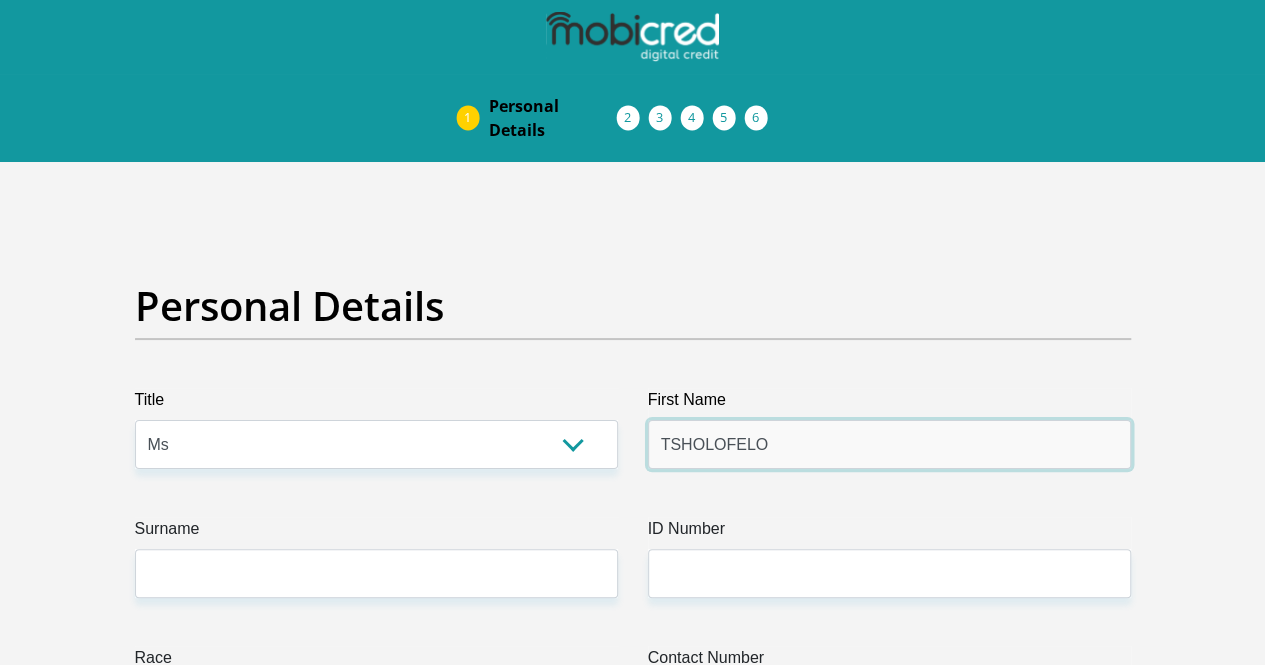 type on "TSHOLOFELO" 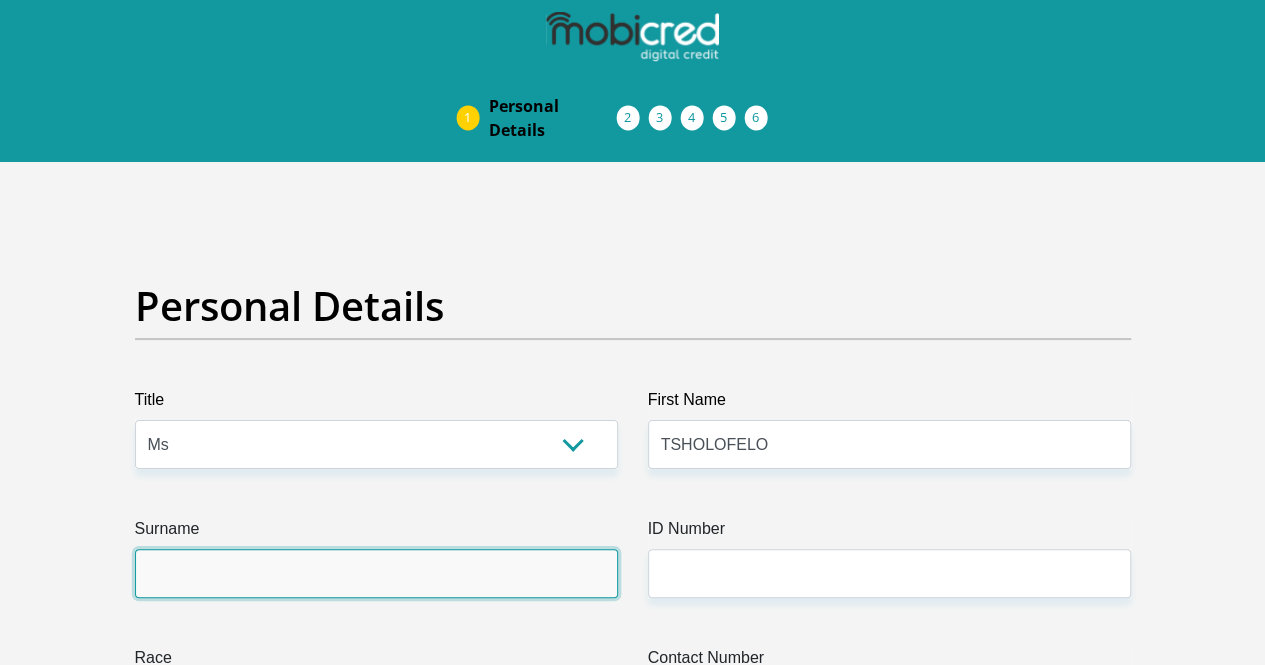 click on "Surname" at bounding box center [376, 573] 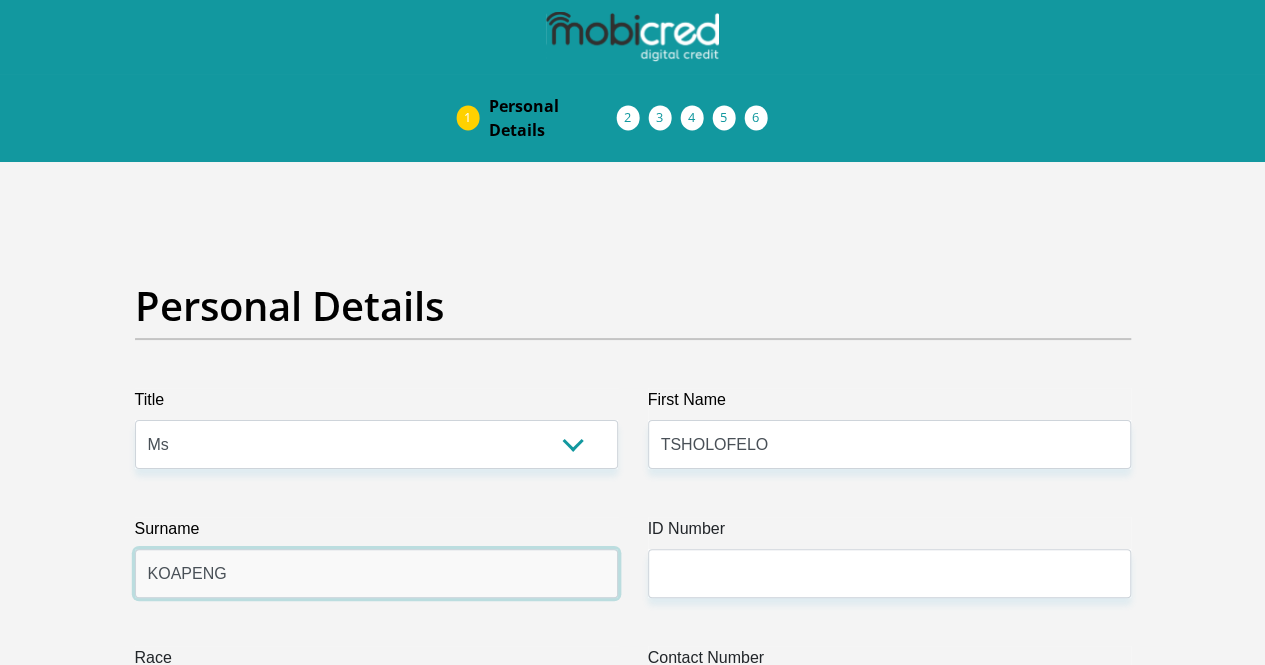 type on "KOAPENG" 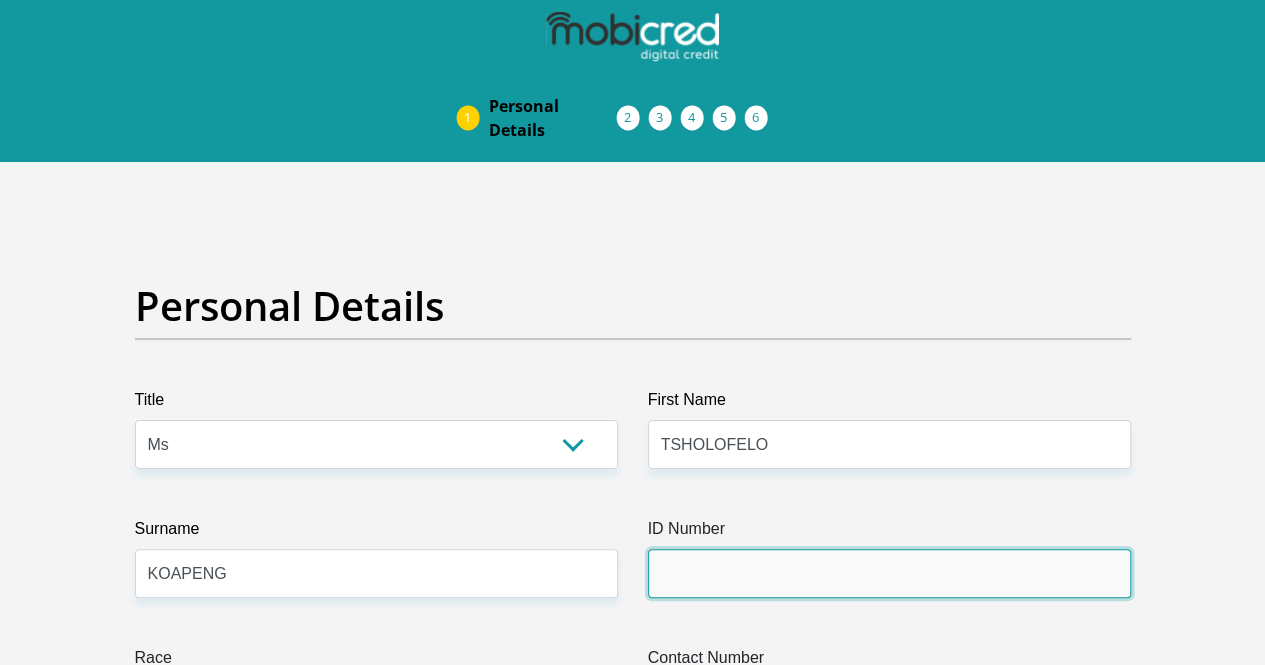 click on "ID Number" at bounding box center (889, 573) 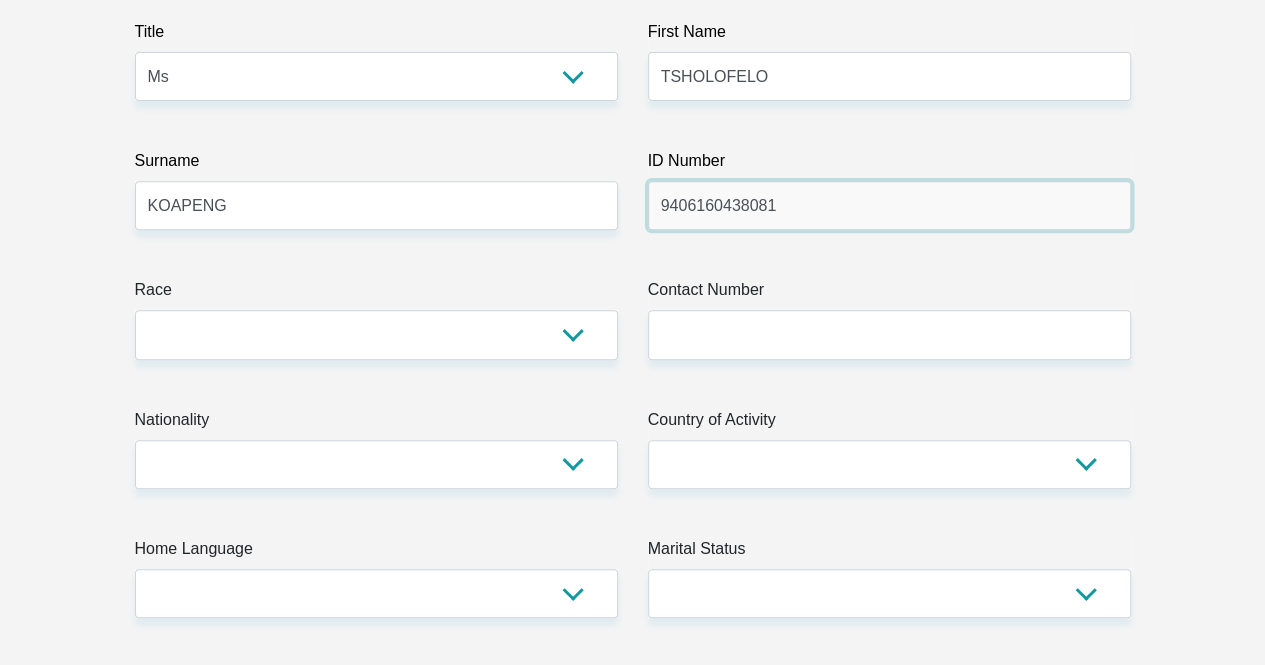 scroll, scrollTop: 338, scrollLeft: 0, axis: vertical 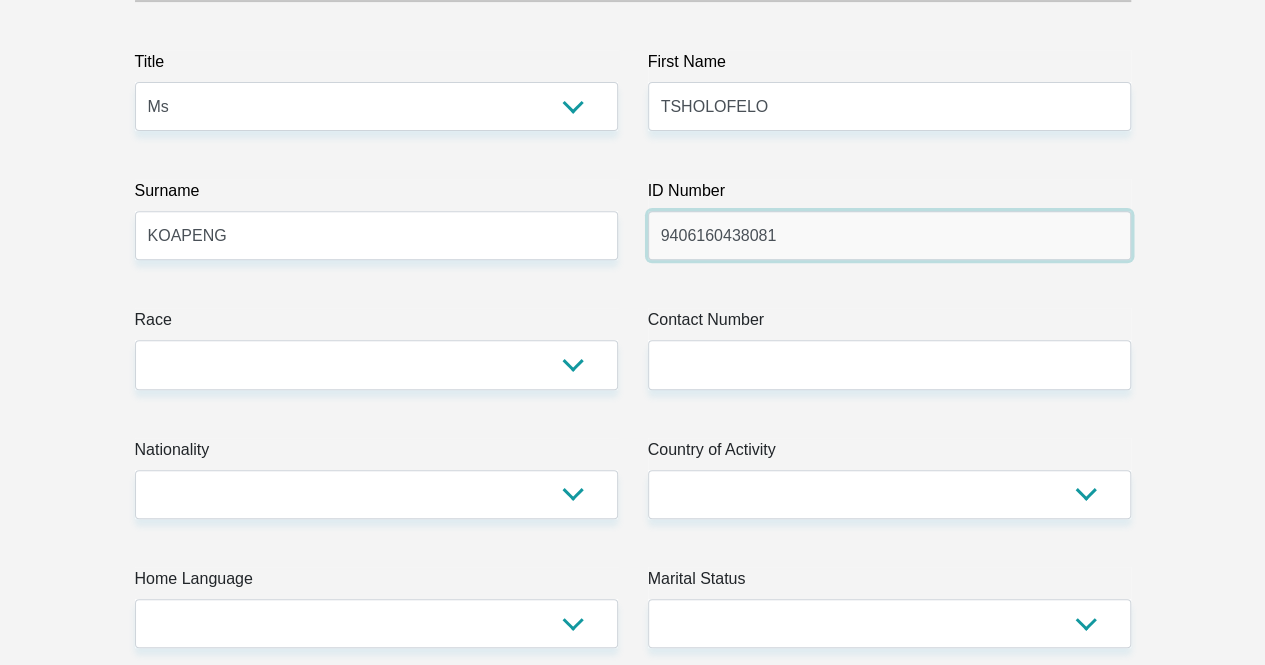 type on "9406160438081" 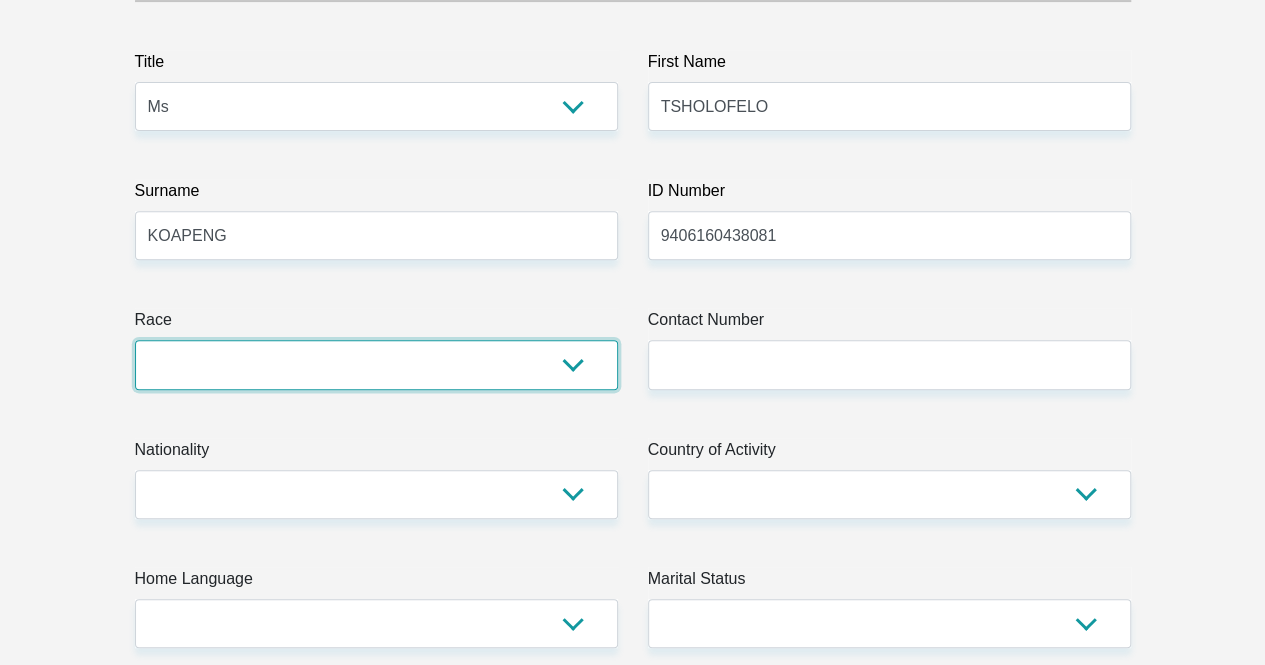 click on "Black
Coloured
Indian
White
Other" at bounding box center (376, 364) 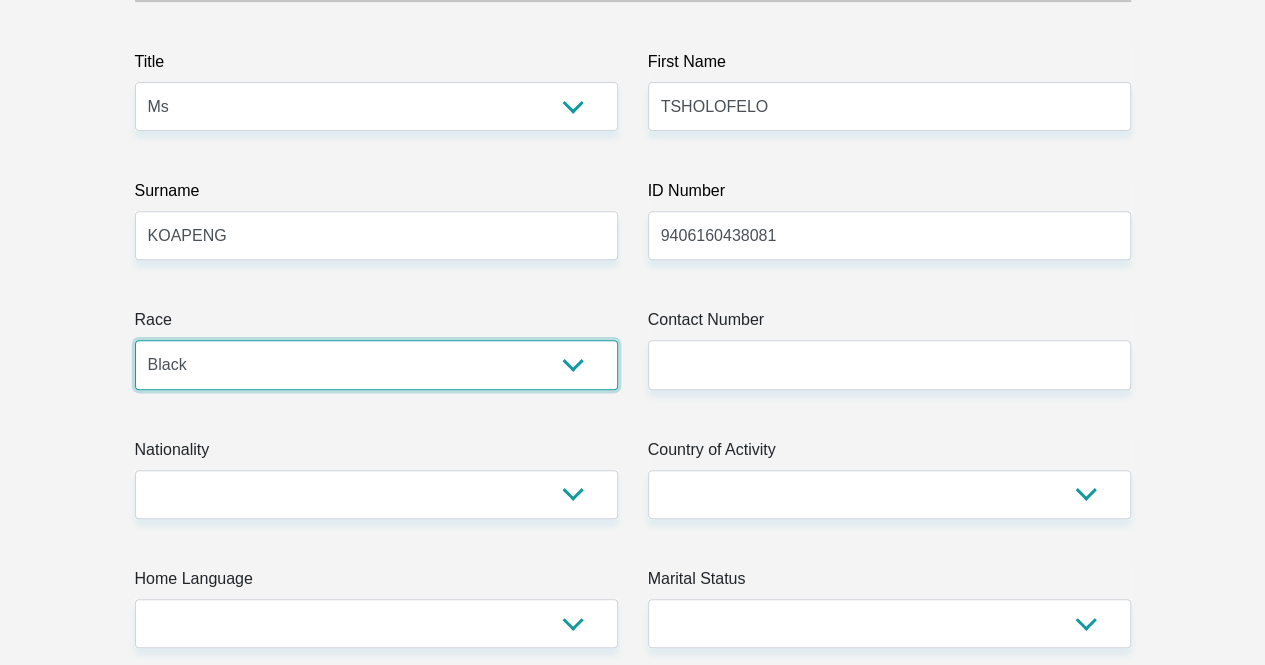 click on "Black
Coloured
Indian
White
Other" at bounding box center (376, 364) 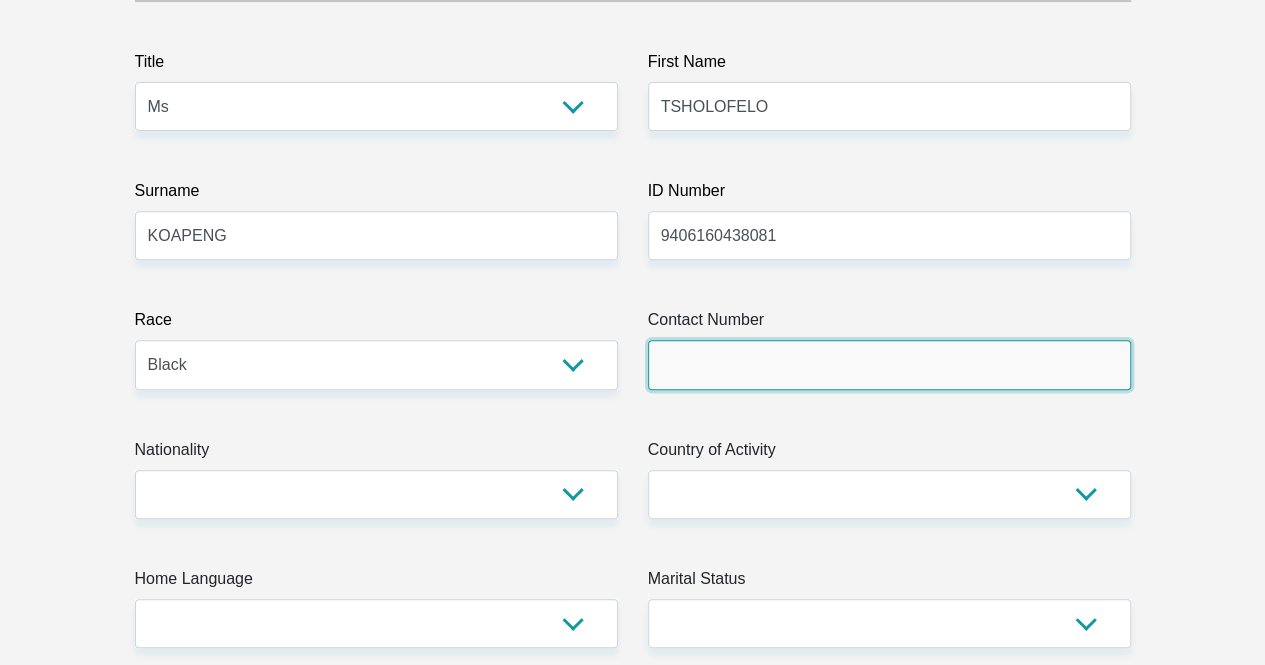 click on "Contact Number" at bounding box center [889, 364] 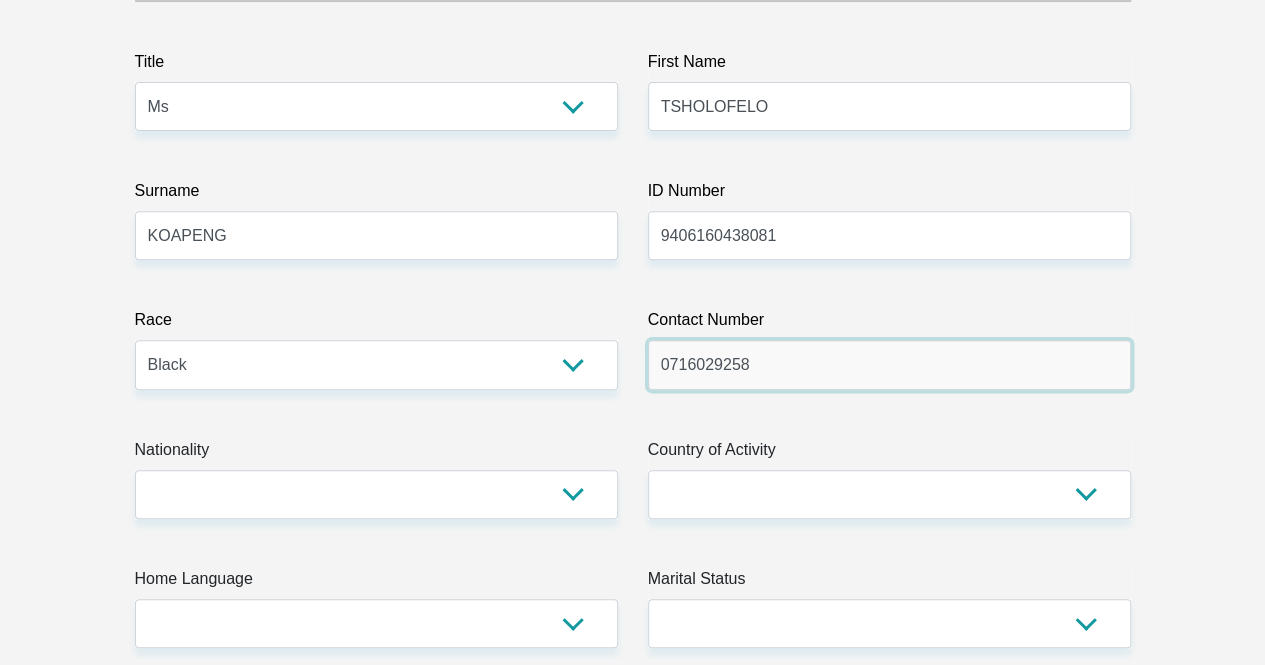 type on "0716029258" 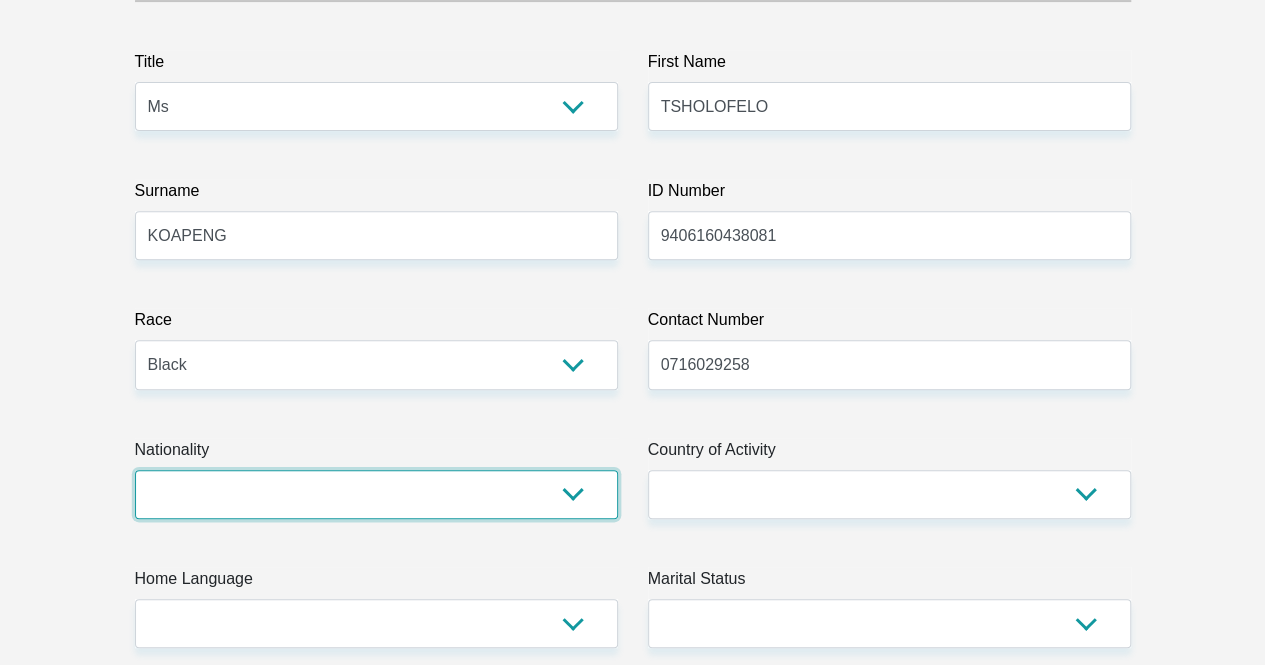 click on "South Africa
Afghanistan
Aland Islands
Albania
Algeria
America Samoa
American Virgin Islands
Andorra
Angola
Anguilla
Antarctica
Antigua and Barbuda
Argentina
Armenia
Aruba
Ascension Island
Australia
Austria
Azerbaijan
Bahamas
Bahrain
Bangladesh
Barbados
Chad" at bounding box center (376, 494) 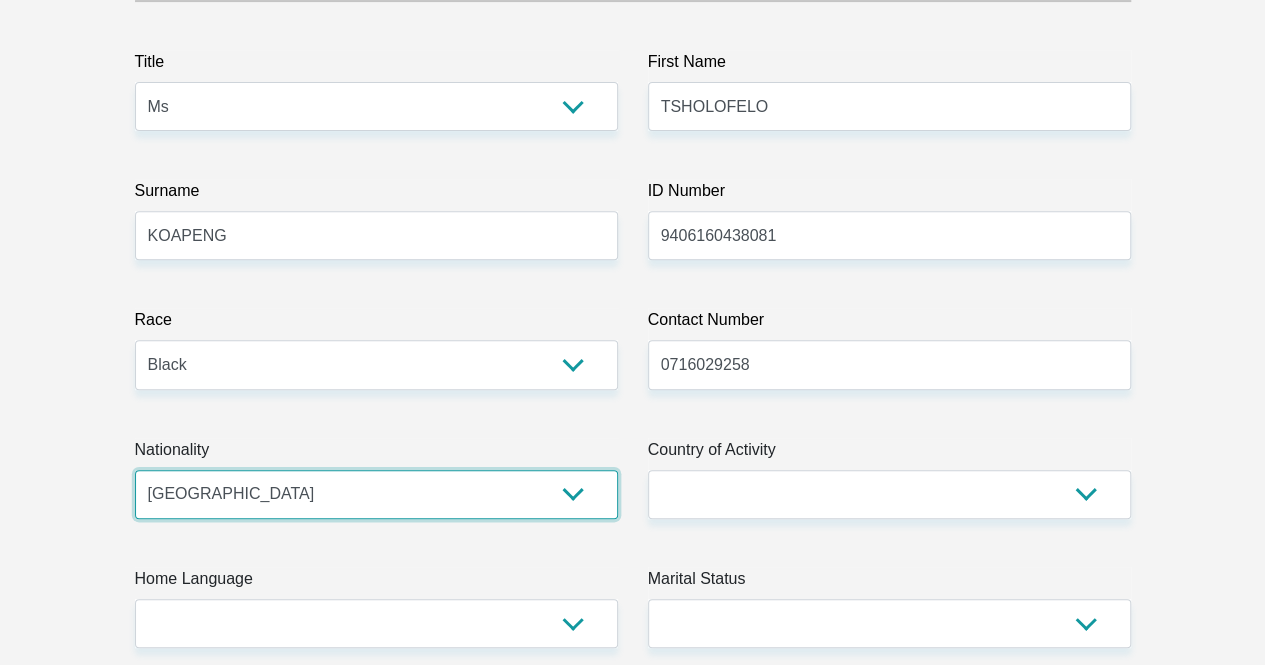 click on "South Africa
Afghanistan
Aland Islands
Albania
Algeria
America Samoa
American Virgin Islands
Andorra
Angola
Anguilla
Antarctica
Antigua and Barbuda
Argentina
Armenia
Aruba
Ascension Island
Australia
Austria
Azerbaijan
Bahamas
Bahrain
Bangladesh
Barbados
Chad" at bounding box center [376, 494] 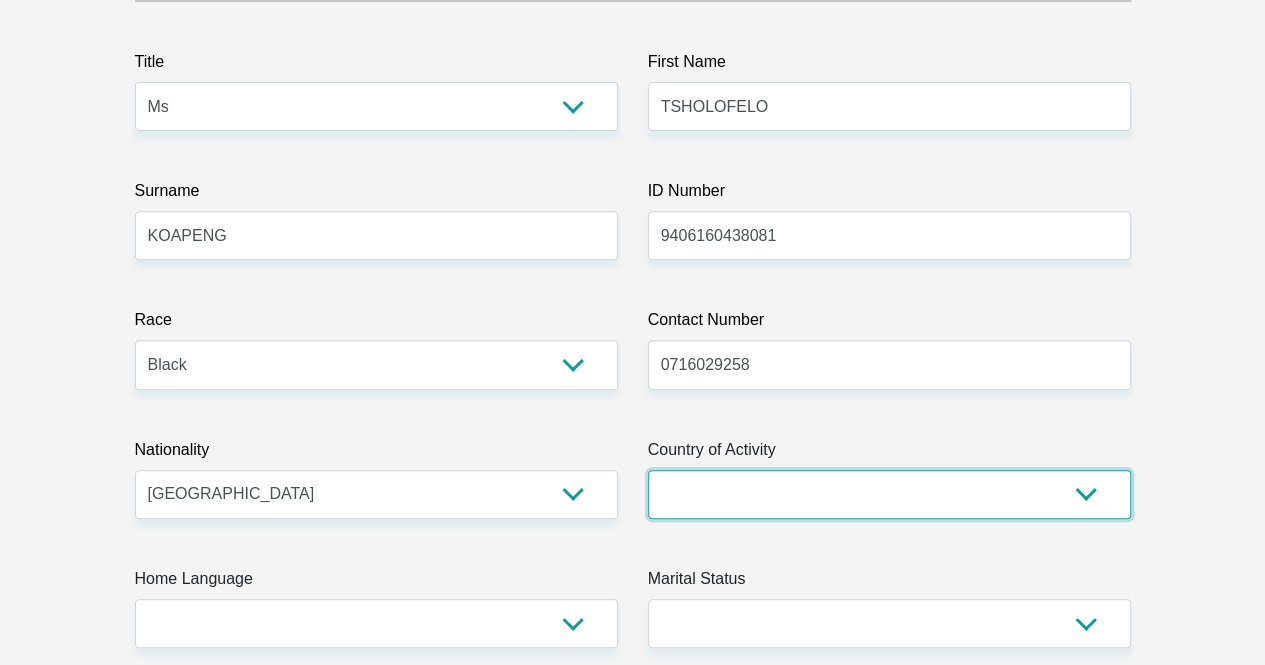 click on "South Africa
Afghanistan
Aland Islands
Albania
Algeria
America Samoa
American Virgin Islands
Andorra
Angola
Anguilla
Antarctica
Antigua and Barbuda
Argentina
Armenia
Aruba
Ascension Island
Australia
Austria
Azerbaijan
Chad" at bounding box center (889, 494) 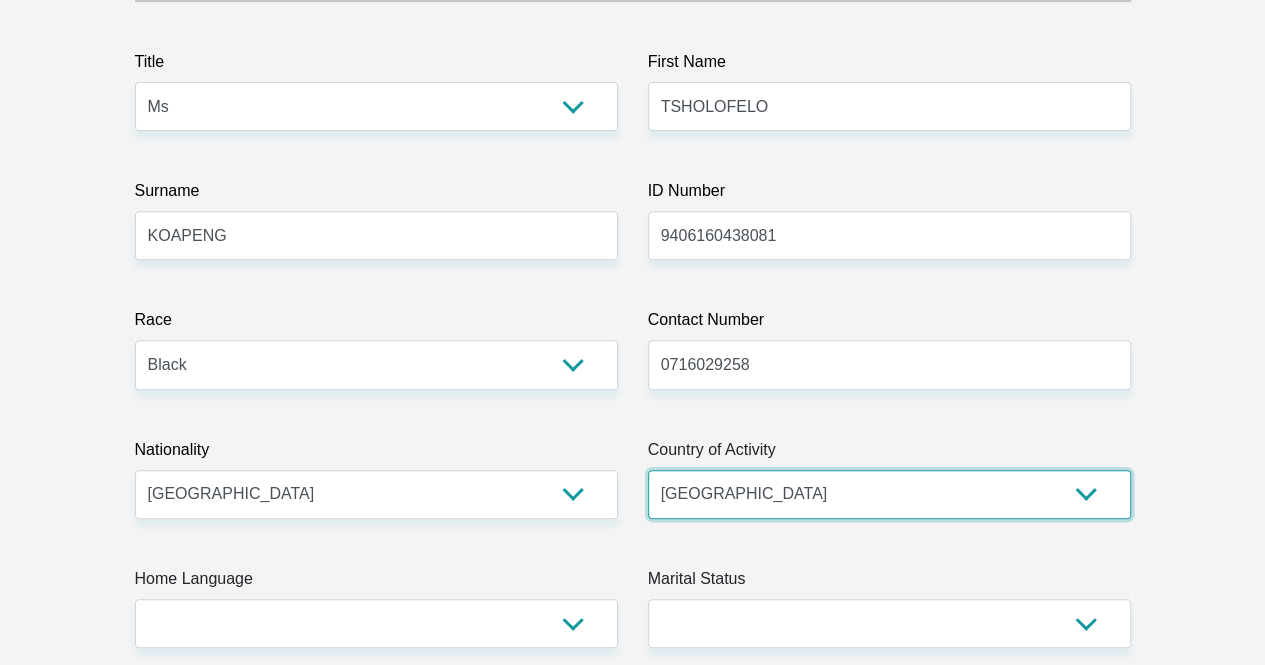 click on "South Africa
Afghanistan
Aland Islands
Albania
Algeria
America Samoa
American Virgin Islands
Andorra
Angola
Anguilla
Antarctica
Antigua and Barbuda
Argentina
Armenia
Aruba
Ascension Island
Australia
Austria
Azerbaijan
Chad" at bounding box center (889, 494) 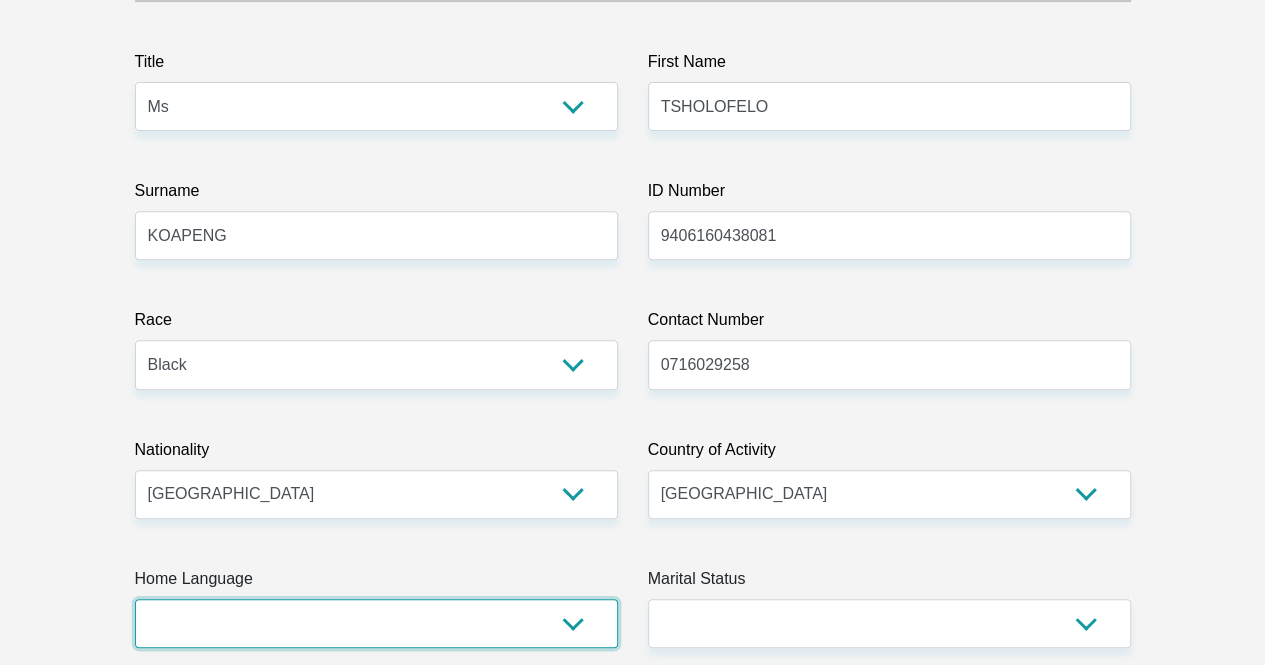 click on "Afrikaans
English
Sepedi
South Ndebele
Southern Sotho
Swati
Tsonga
Tswana
Venda
Xhosa
Zulu
Other" at bounding box center (376, 623) 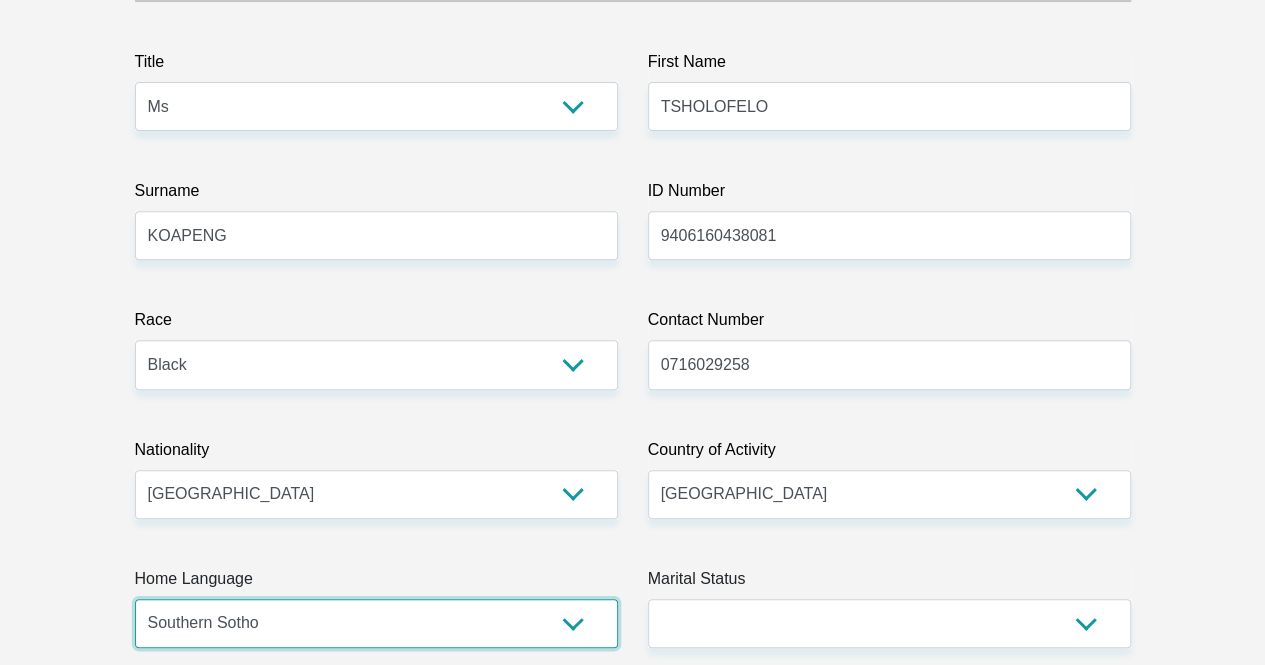 click on "Afrikaans
English
Sepedi
South Ndebele
Southern Sotho
Swati
Tsonga
Tswana
Venda
Xhosa
Zulu
Other" at bounding box center [376, 623] 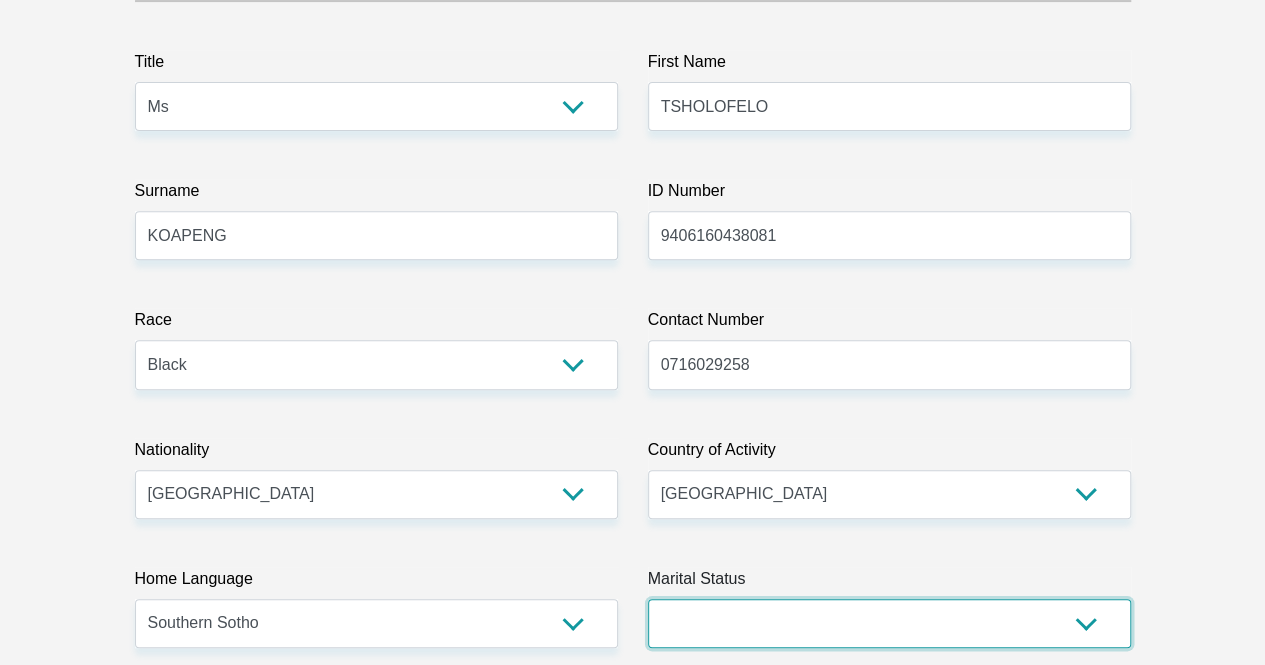 click on "Married ANC
Single
Divorced
Widowed
Married COP or Customary Law" at bounding box center [889, 623] 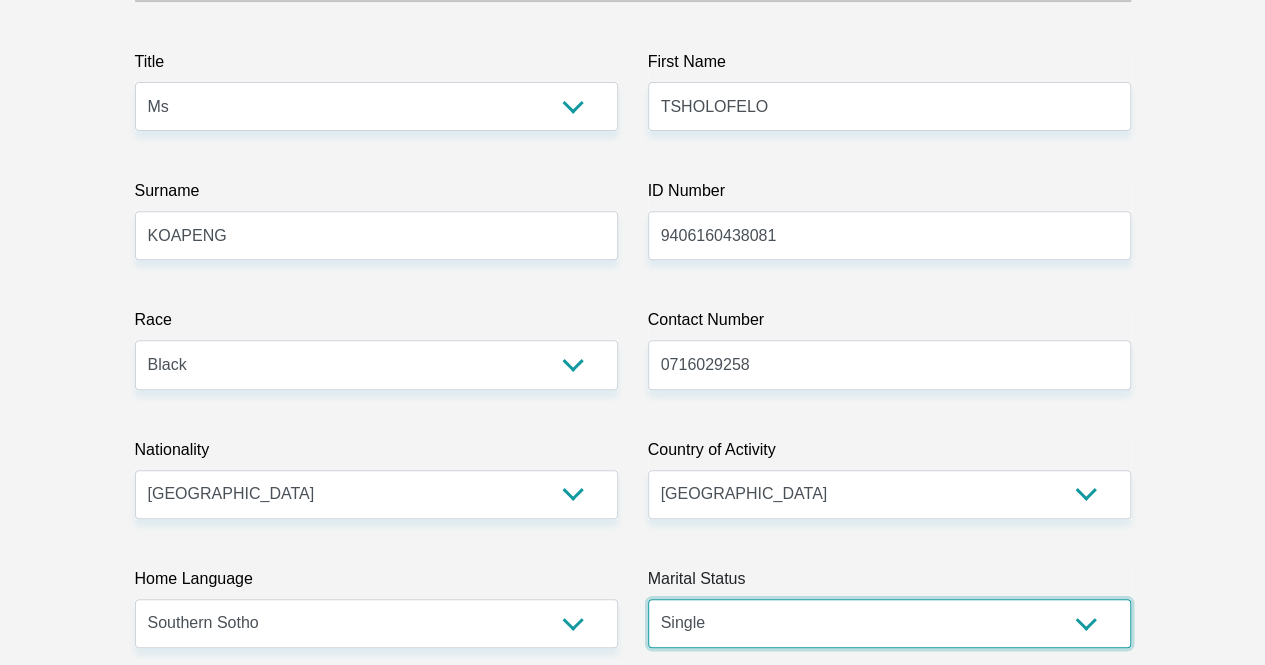 click on "Married ANC
Single
Divorced
Widowed
Married COP or Customary Law" at bounding box center (889, 623) 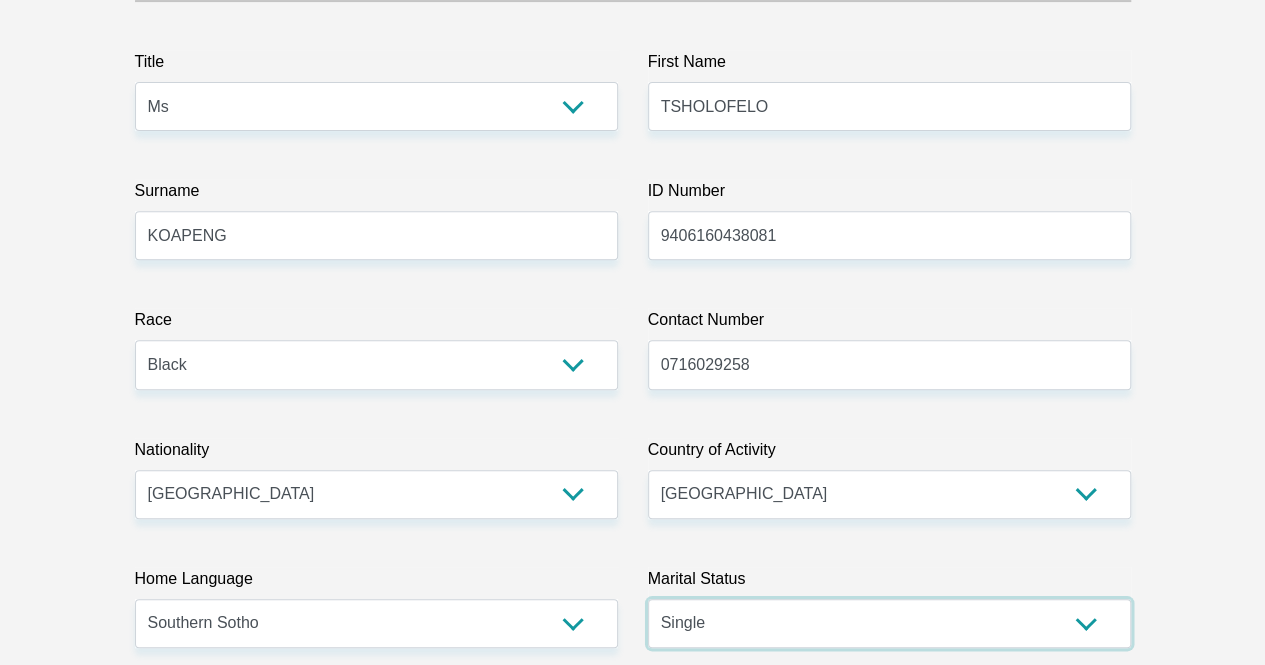 scroll, scrollTop: 920, scrollLeft: 0, axis: vertical 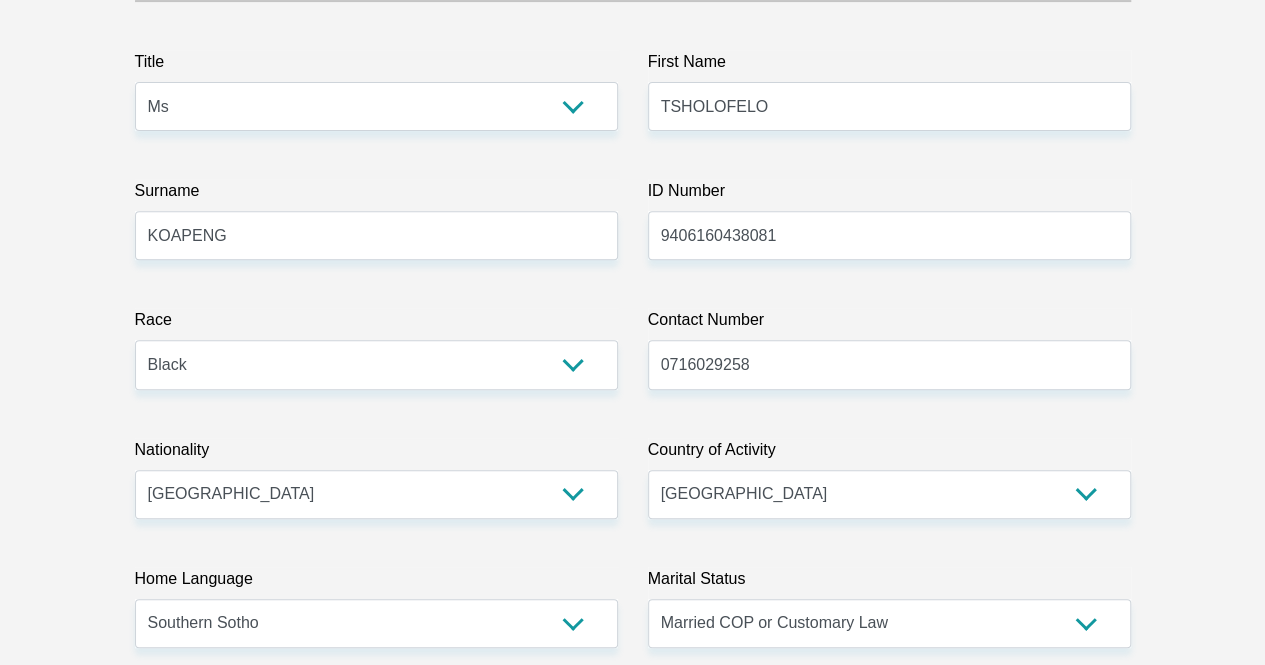 click on "Personal Details
Title
Mr
Ms
Mrs
Dr
Other
First Name
TSHOLOFELO
Surname
KOAPENG
ID Number
9406160438081
Please input valid ID number
Race
Black
Coloured
Indian
White
Other
Contact Number
0716029258
Please input valid contact number" at bounding box center [632, 3357] 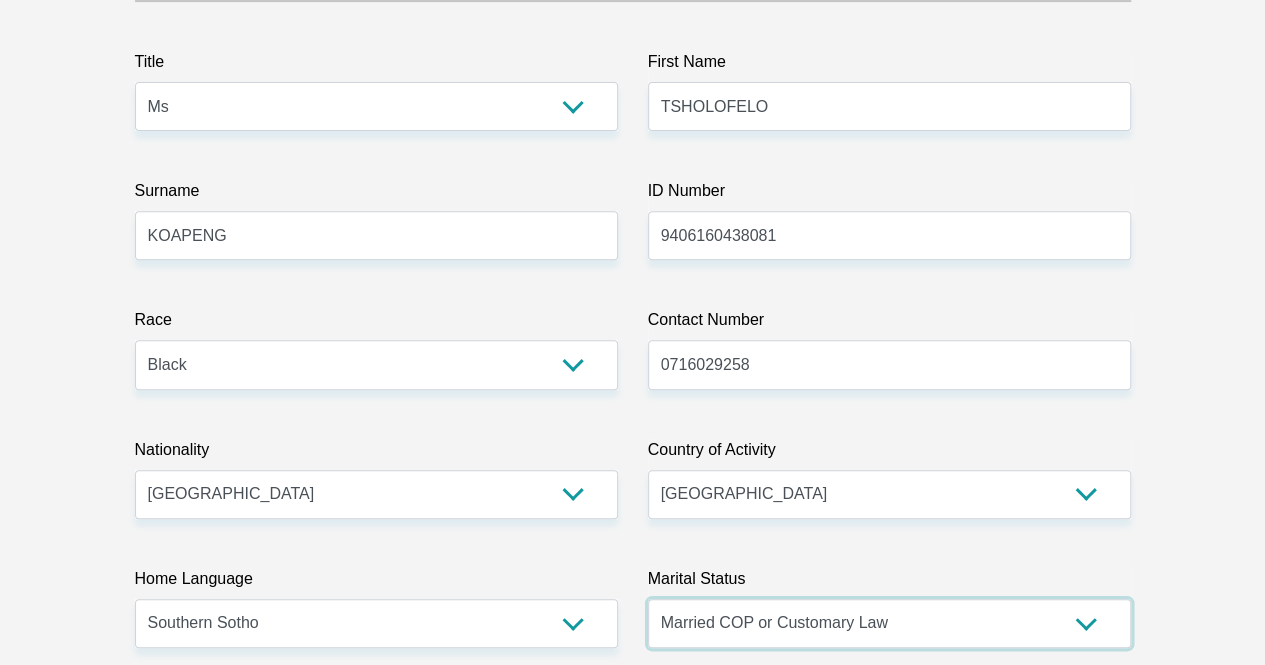 click on "Married ANC
Single
Divorced
Widowed
Married COP or Customary Law" at bounding box center [889, 623] 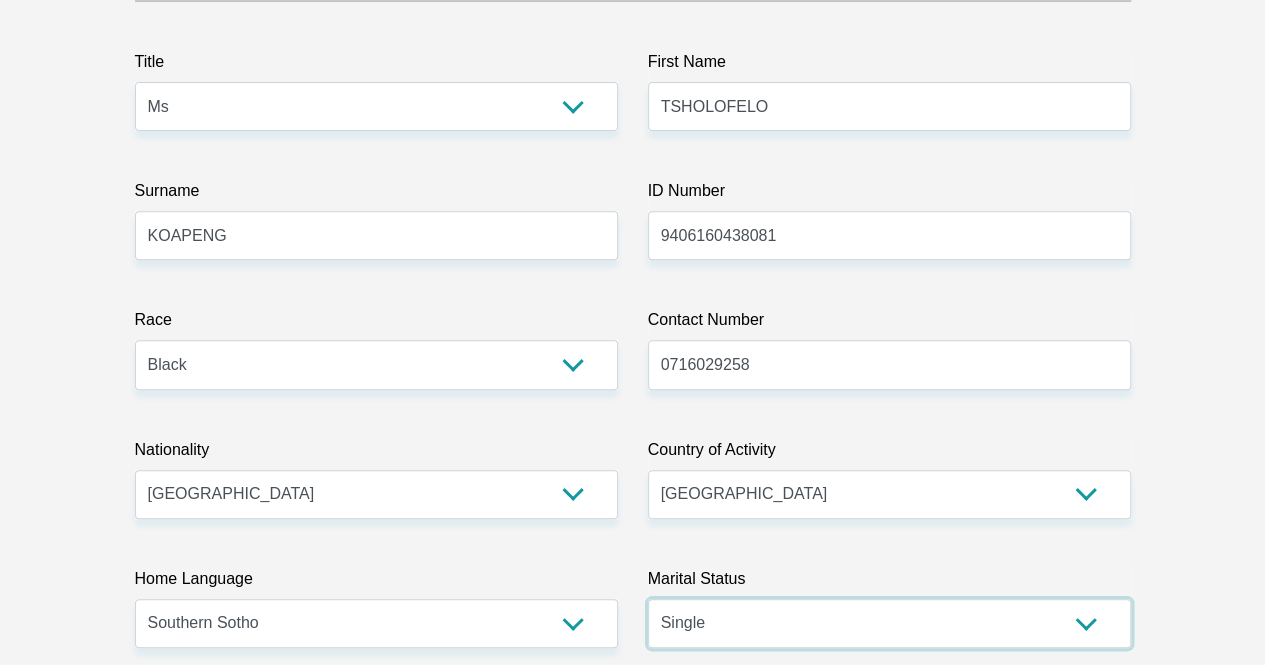 click on "Married ANC
Single
Divorced
Widowed
Married COP or Customary Law" at bounding box center [889, 623] 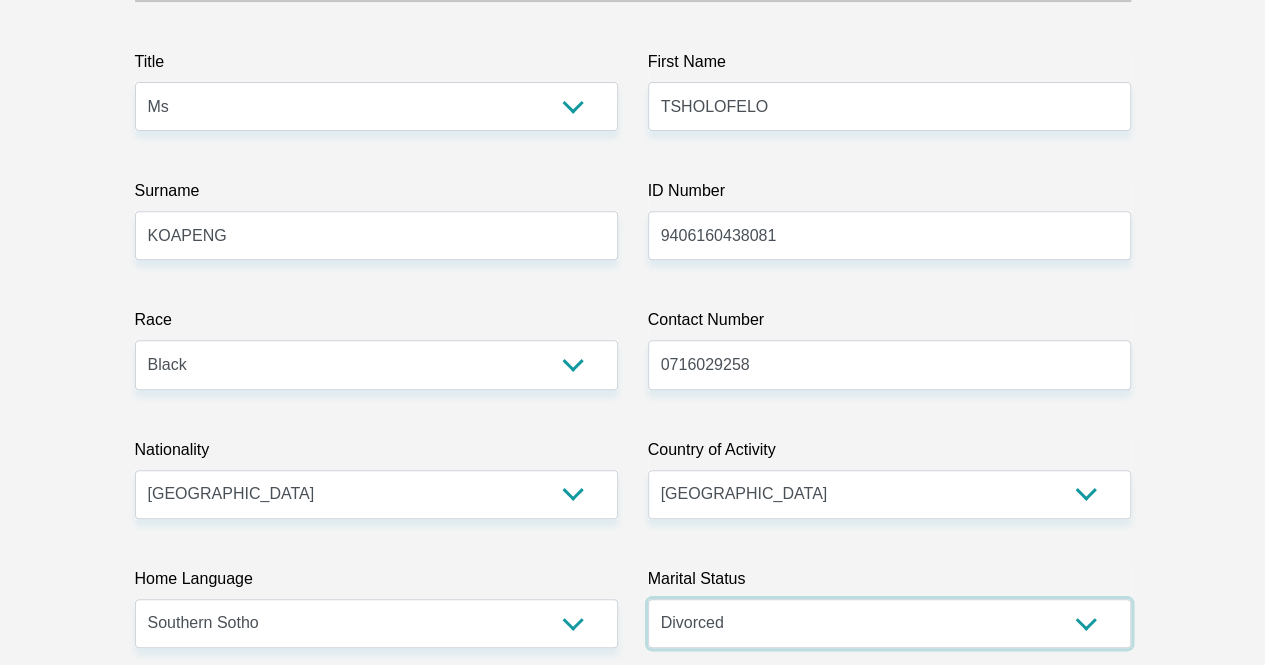 select on "2" 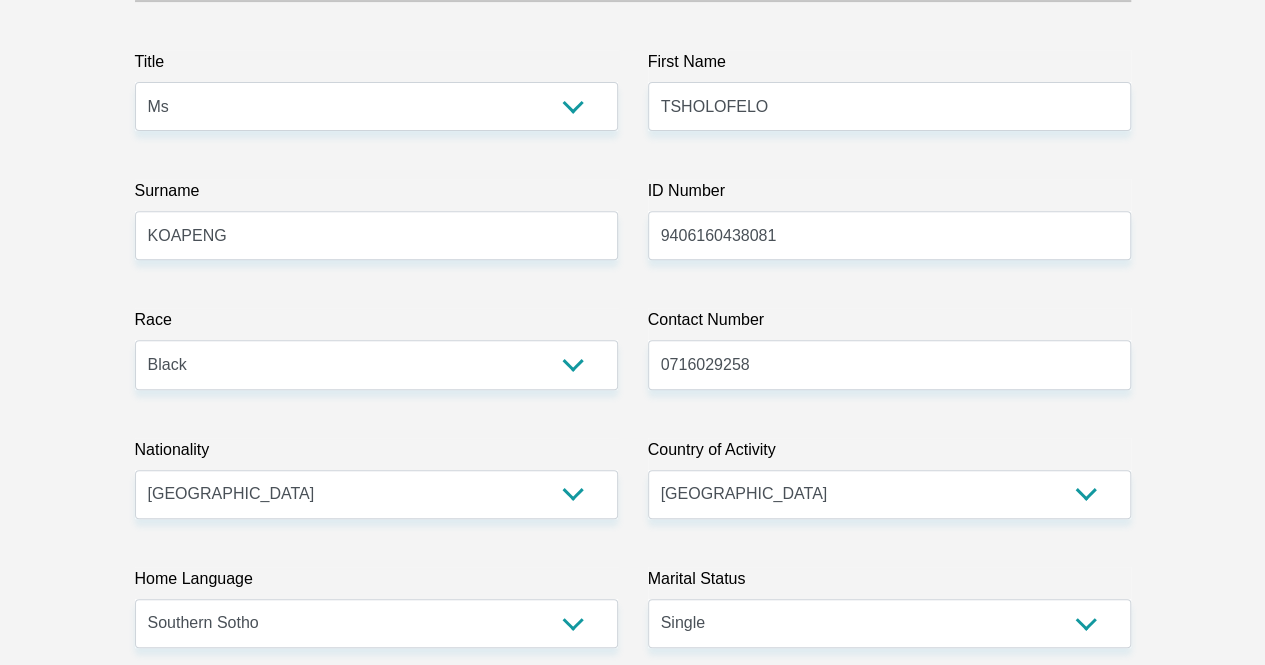 click on "Personal Details
Title
Mr
Ms
Mrs
Dr
Other
First Name
TSHOLOFELO
Surname
KOAPENG
ID Number
9406160438081
Please input valid ID number
Race
Black
Coloured
Indian
White
Other
Contact Number
0716029258
Please input valid contact number" at bounding box center [632, 3309] 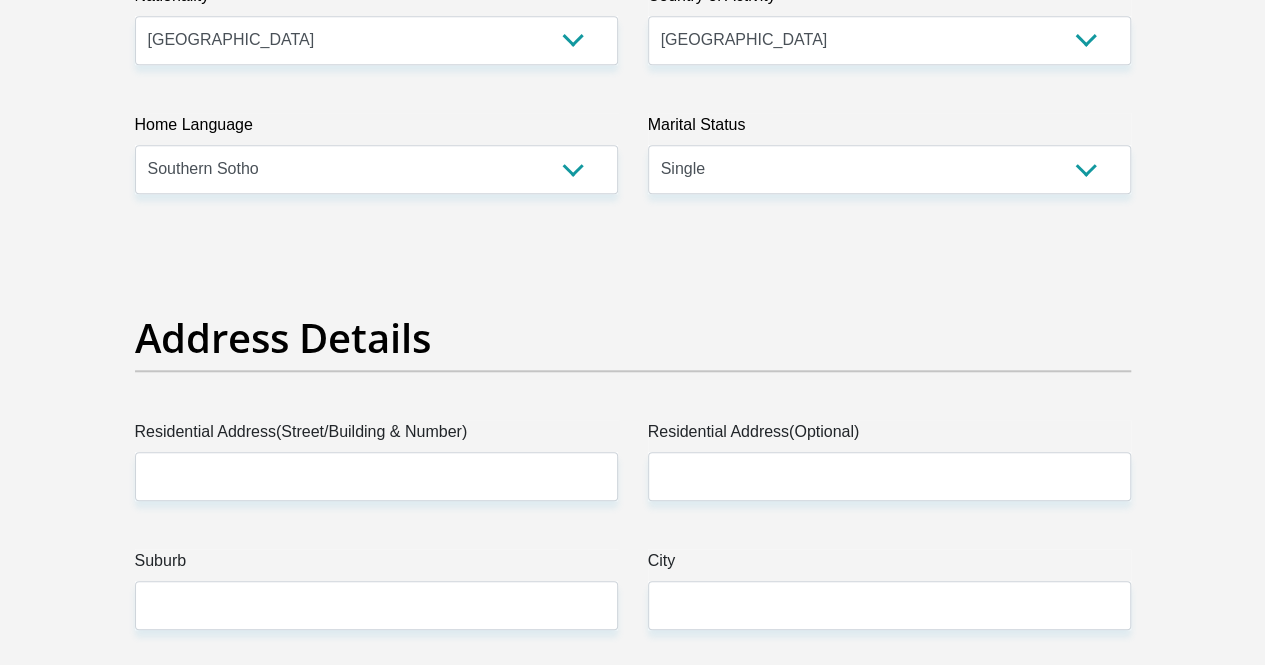 scroll, scrollTop: 818, scrollLeft: 0, axis: vertical 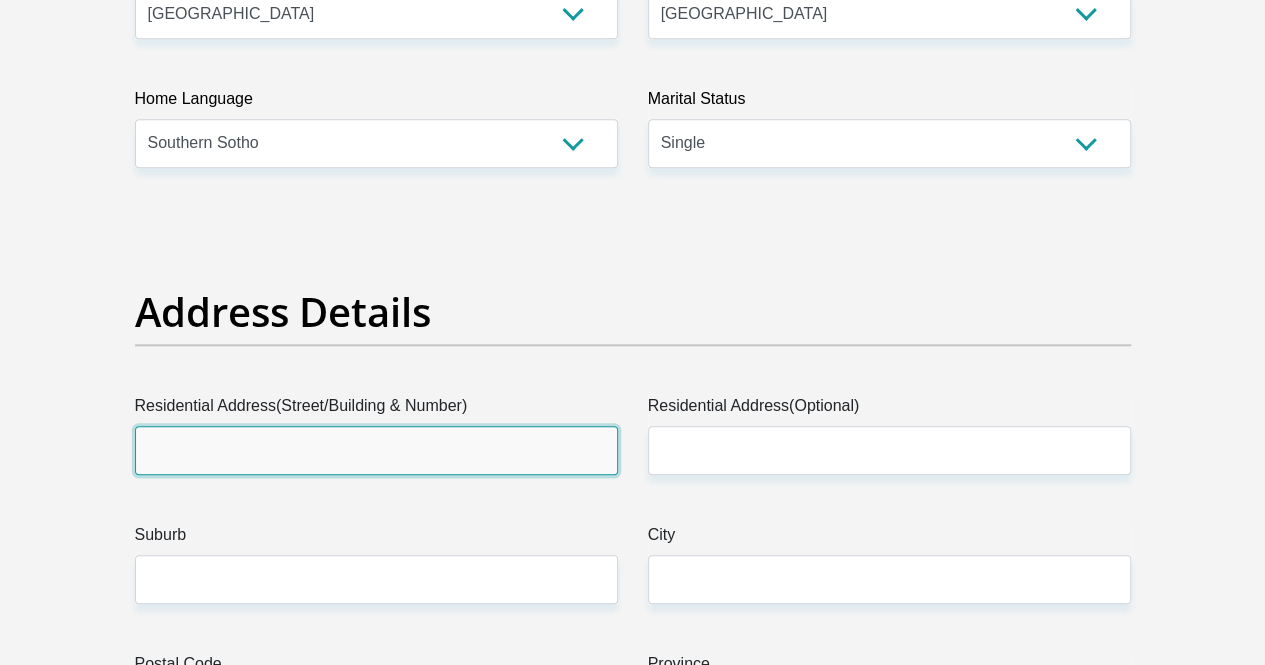 click on "Residential Address(Street/Building & Number)" at bounding box center [376, 450] 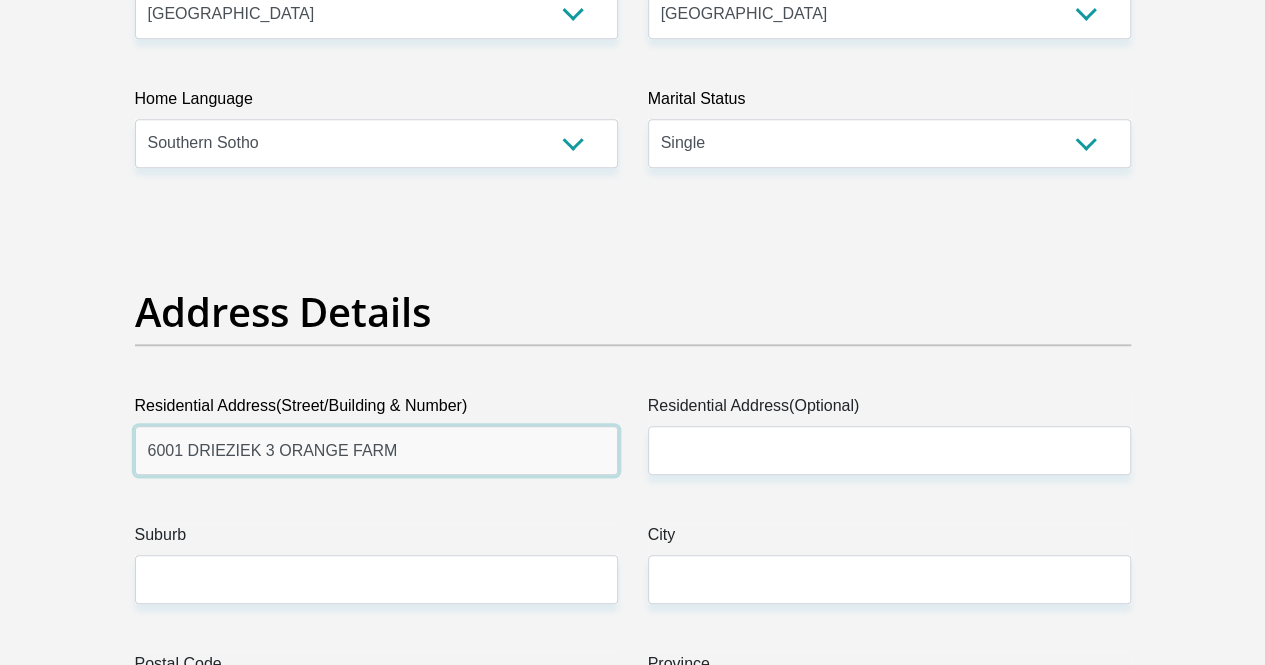type on "6001 DRIEZIEK 3 ORANGE FARM" 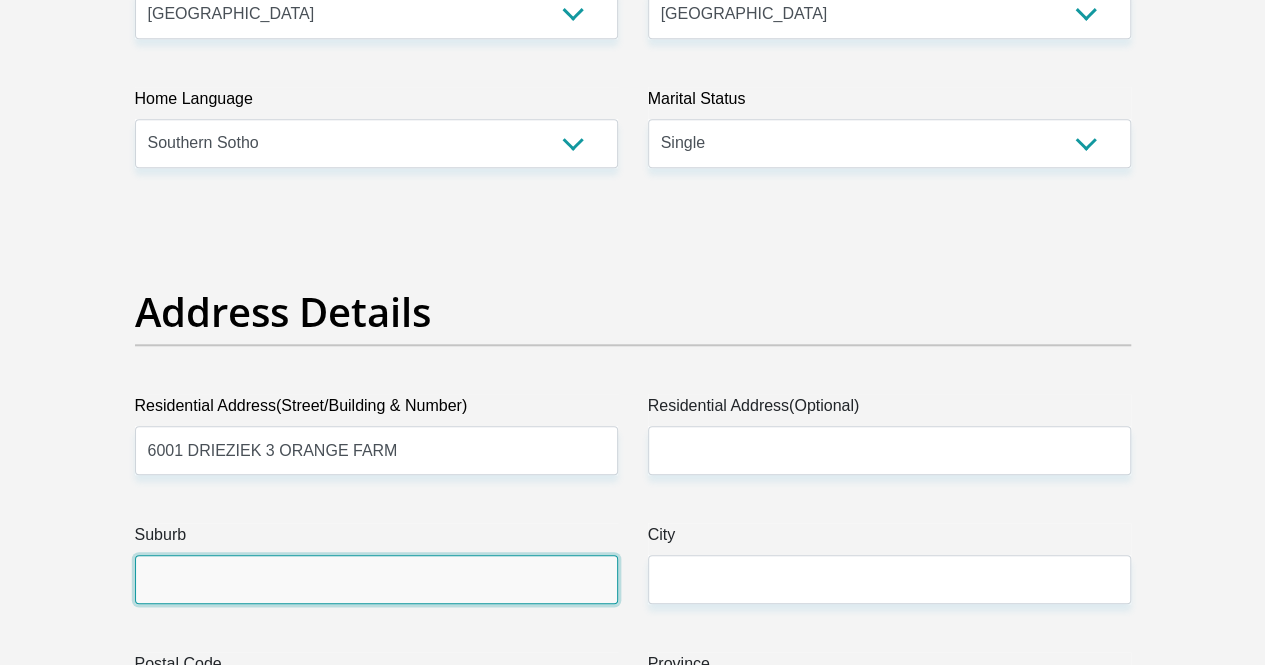 click on "Suburb" at bounding box center (376, 579) 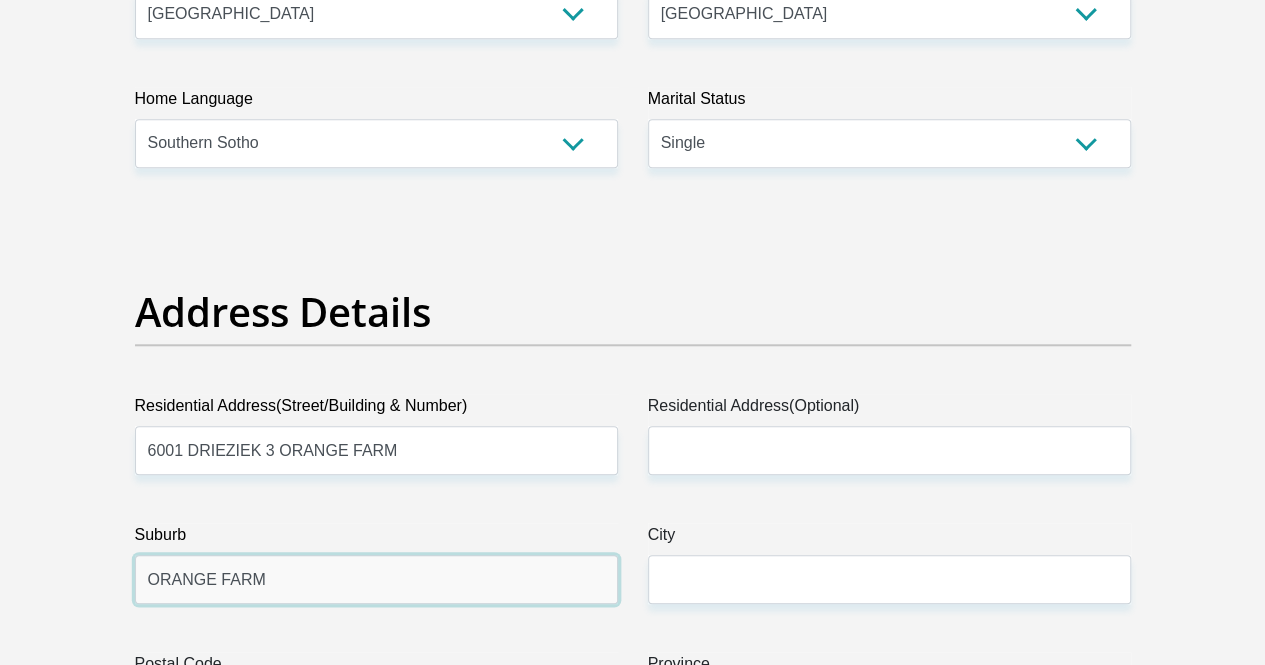 type on "ORANGE FARM" 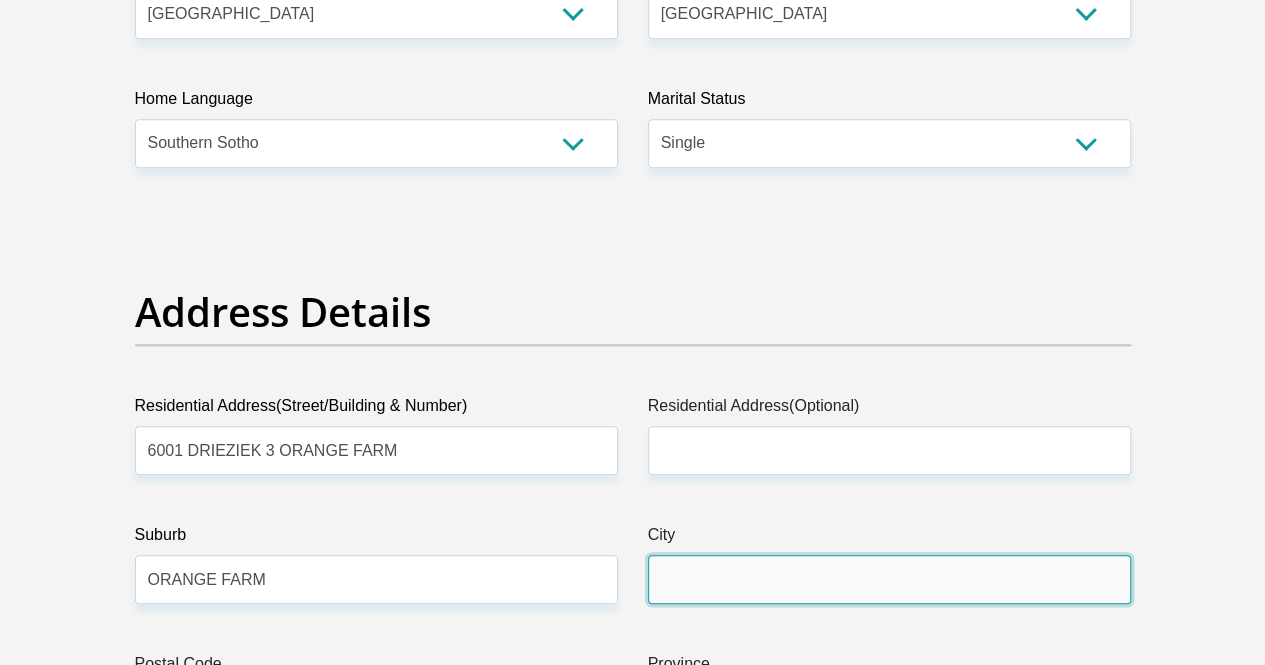click on "City" at bounding box center (889, 579) 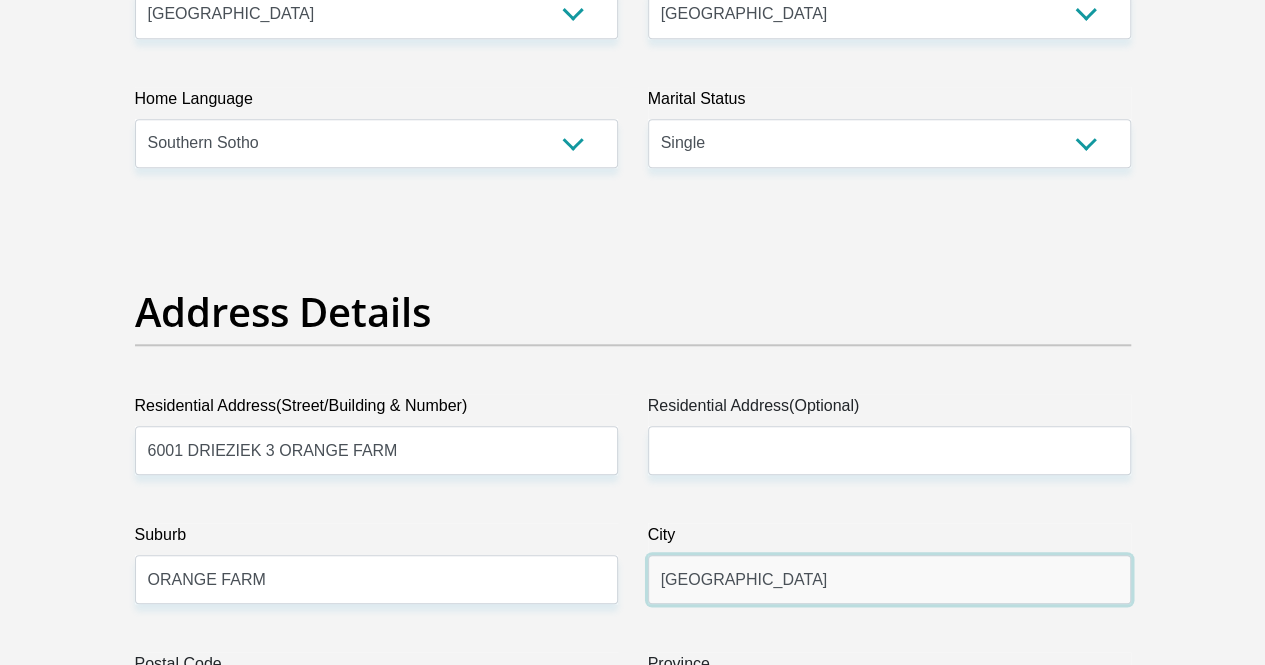 type on "JOHANNESBURG" 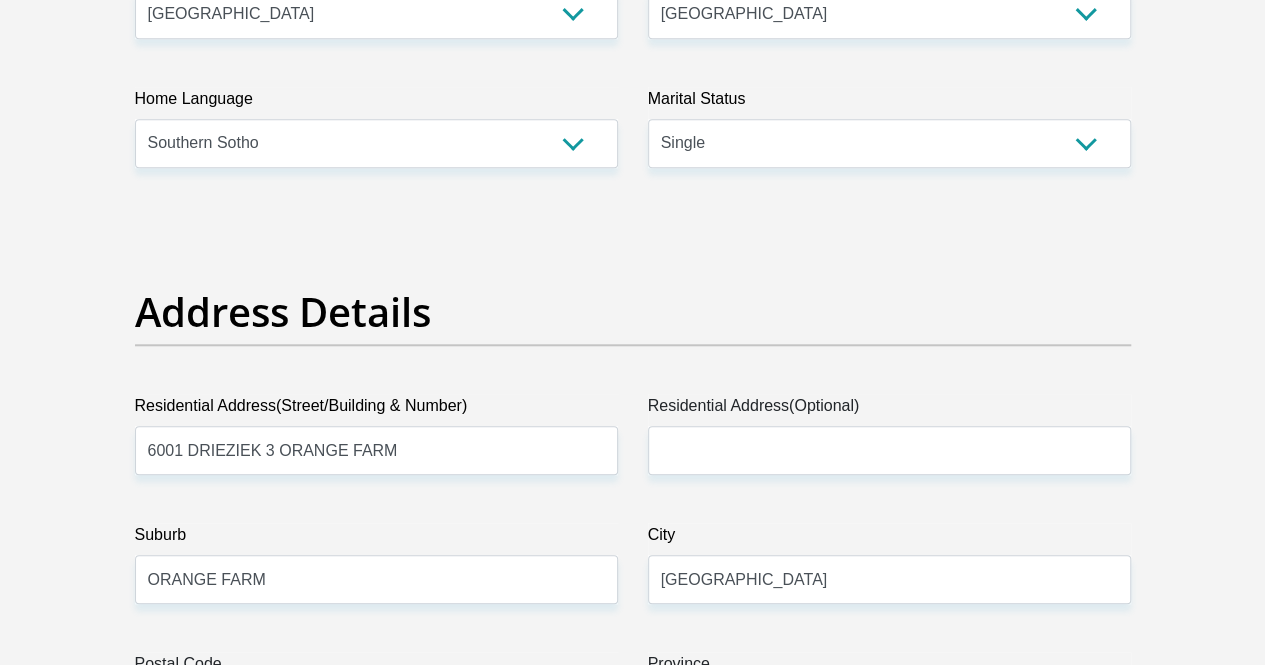 click on "Postal Code" at bounding box center [376, 668] 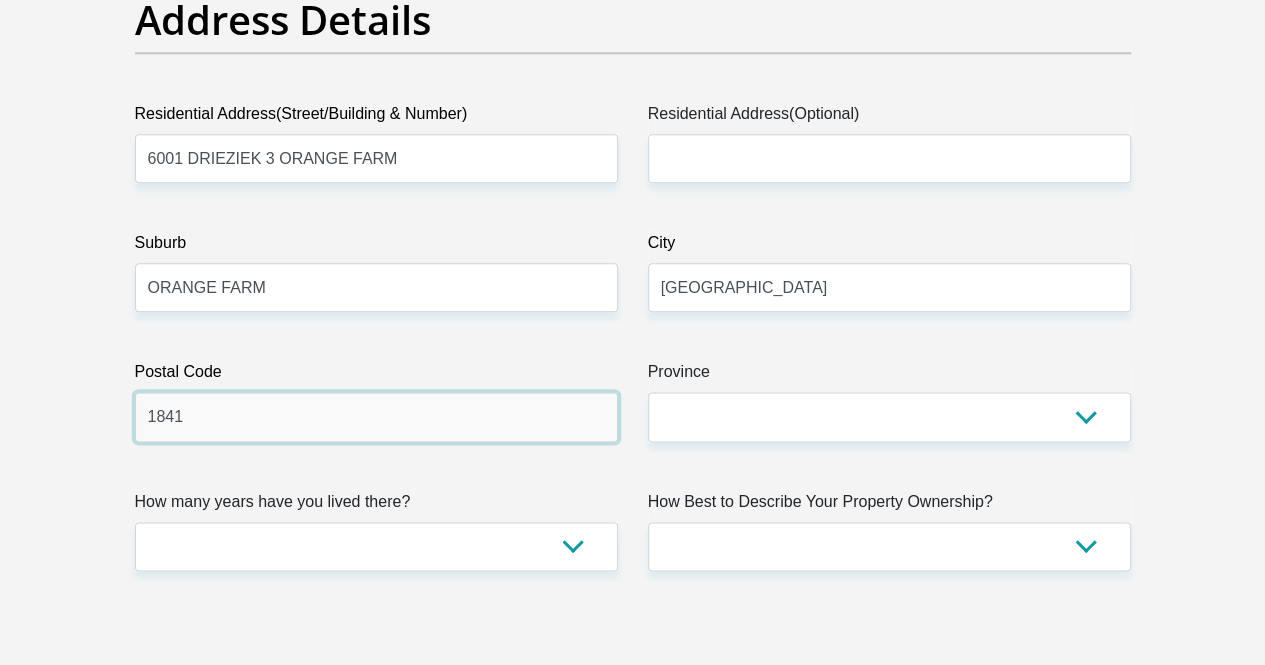 scroll, scrollTop: 1148, scrollLeft: 0, axis: vertical 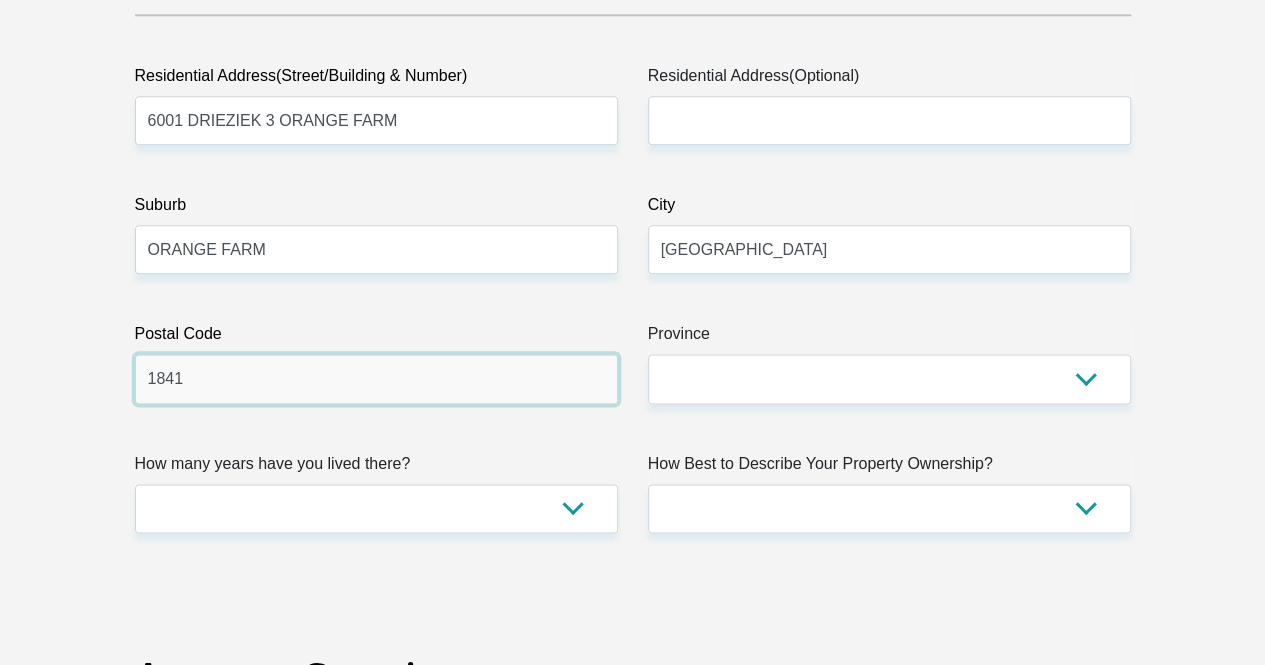 type on "1841" 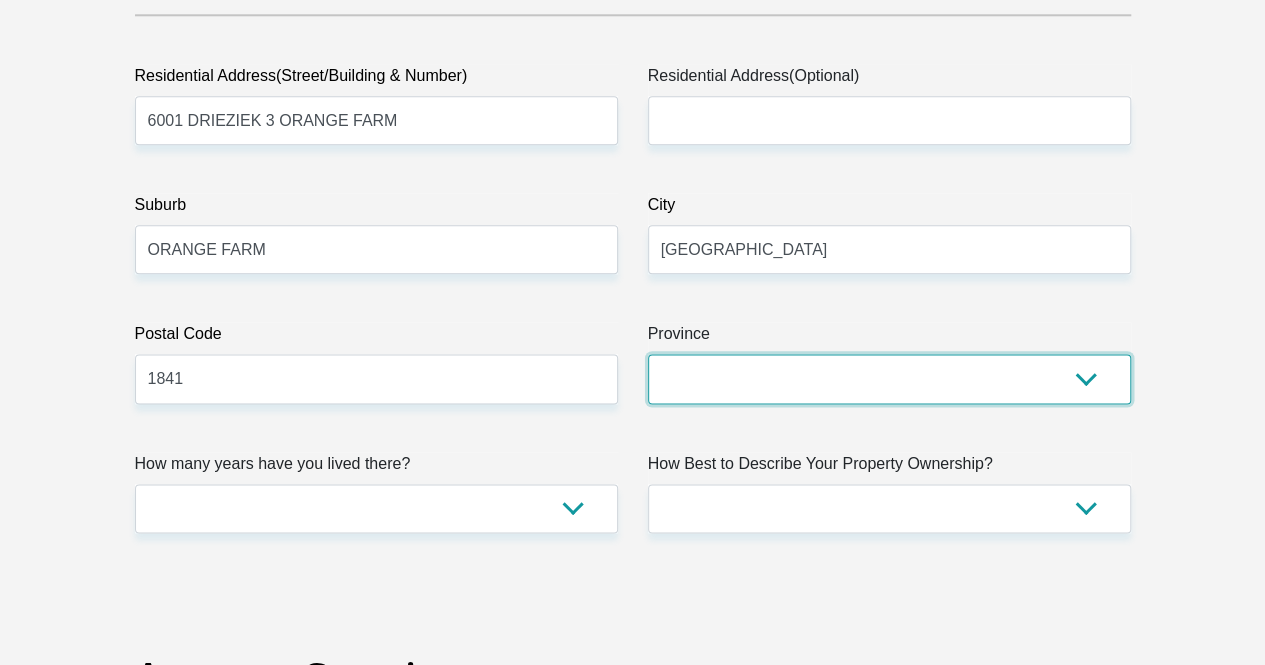 click on "Eastern Cape
Free State
Gauteng
KwaZulu-Natal
Limpopo
Mpumalanga
Northern Cape
North West
Western Cape" at bounding box center [889, 378] 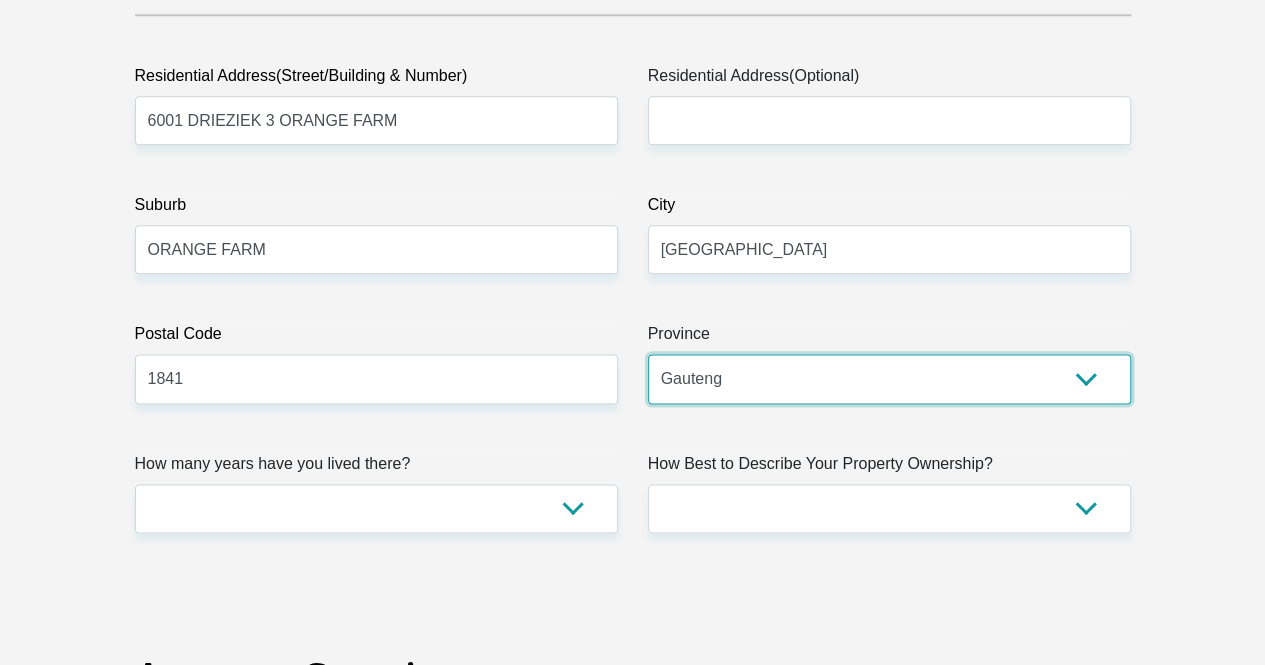 click on "Eastern Cape
Free State
Gauteng
KwaZulu-Natal
Limpopo
Mpumalanga
Northern Cape
North West
Western Cape" at bounding box center [889, 378] 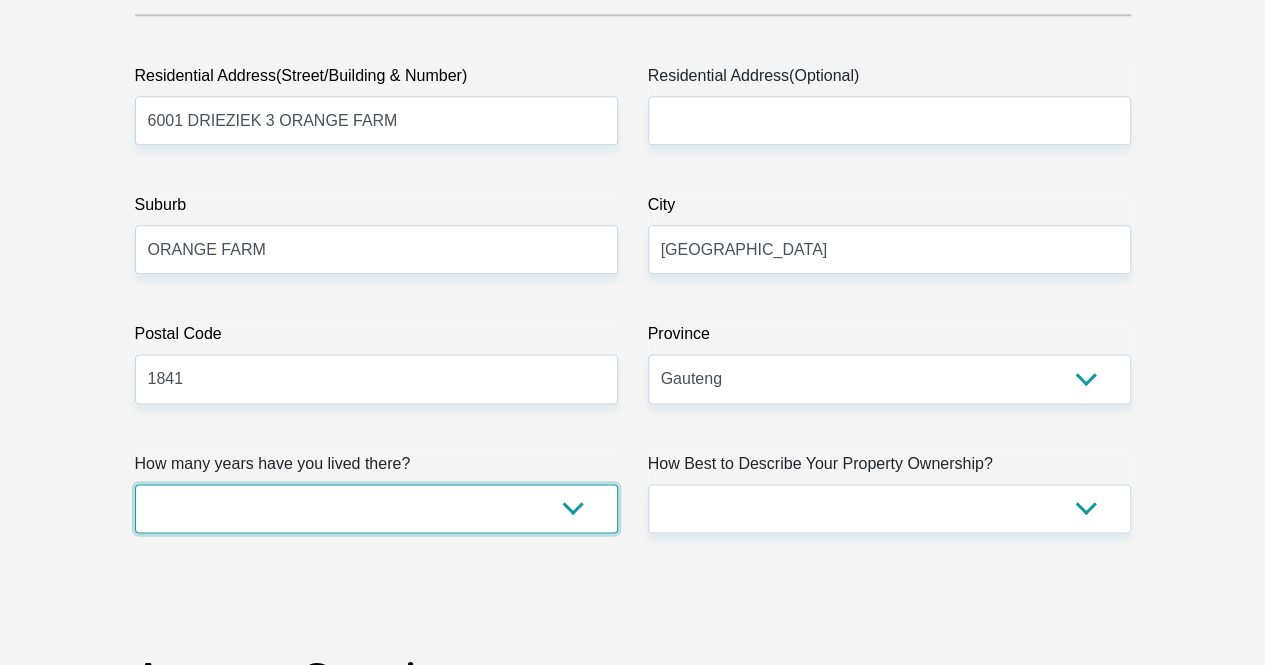 click on "less than 1 year
1-3 years
3-5 years
5+ years" at bounding box center [376, 508] 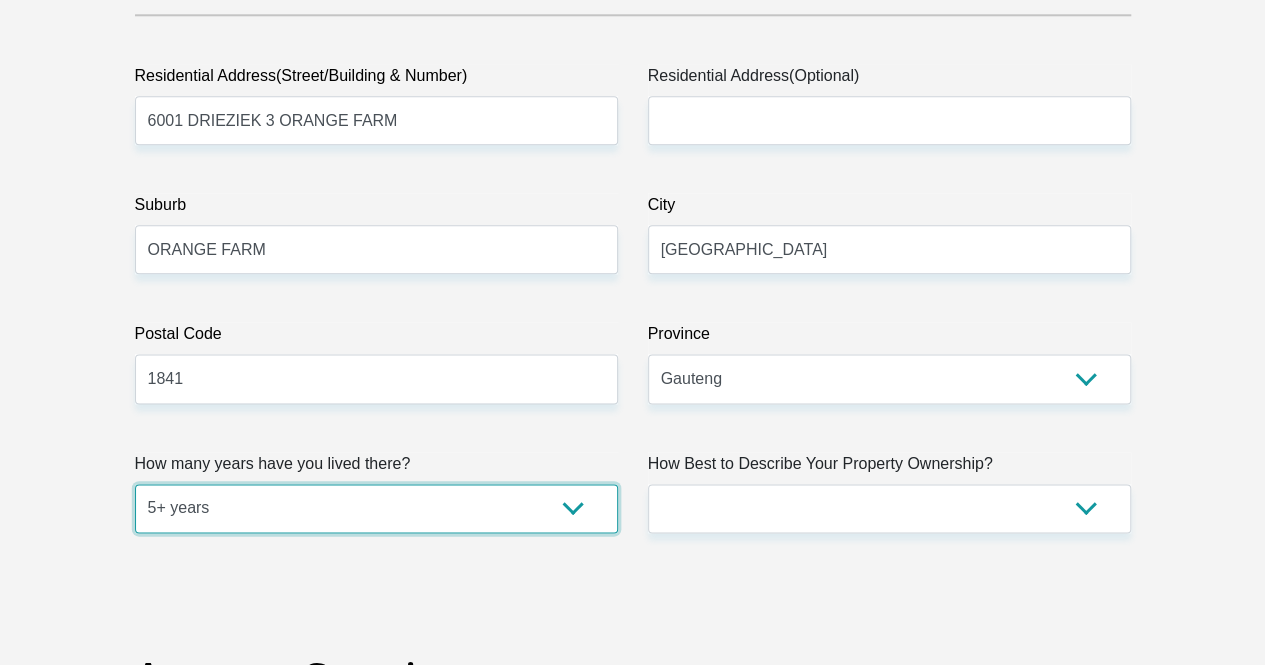 click on "less than 1 year
1-3 years
3-5 years
5+ years" at bounding box center (376, 508) 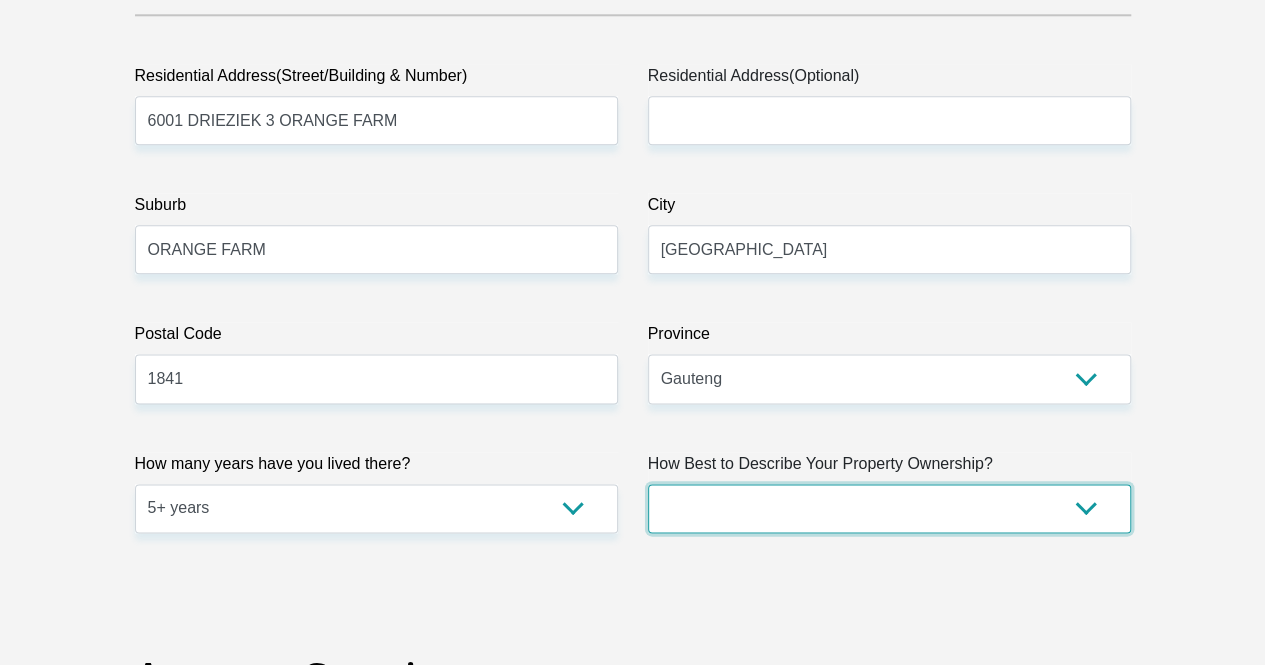 click on "Owned
Rented
Family Owned
Company Dwelling" at bounding box center (889, 508) 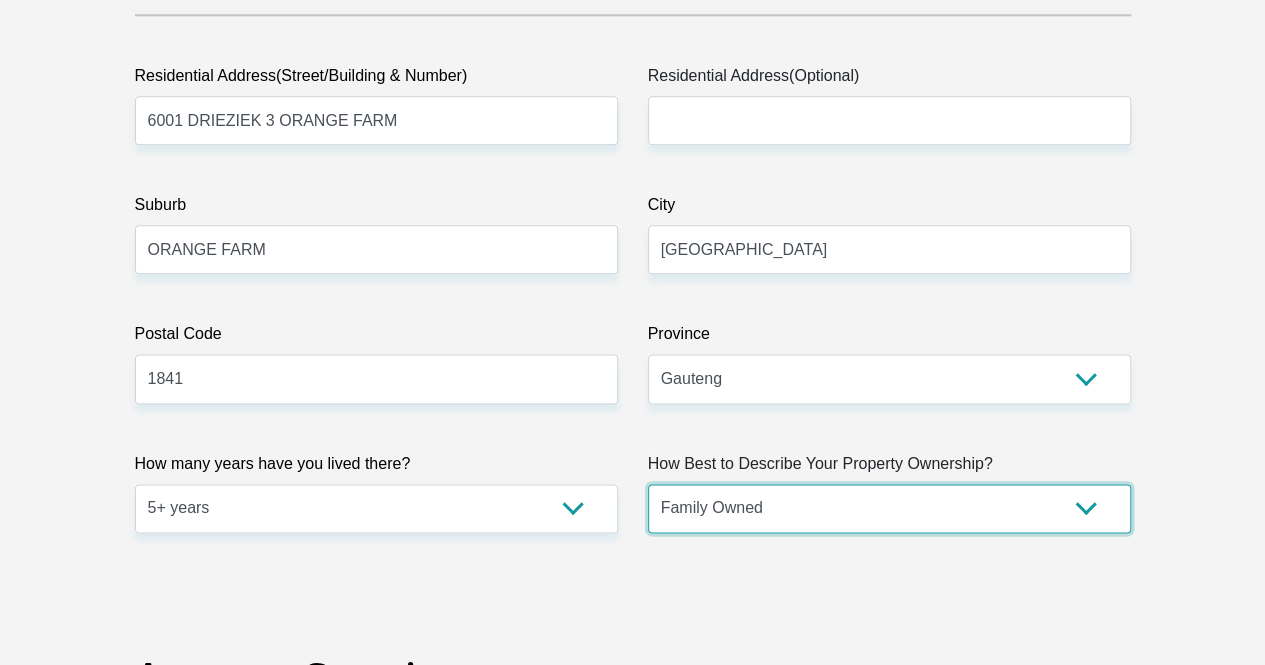 click on "Owned
Rented
Family Owned
Company Dwelling" at bounding box center [889, 508] 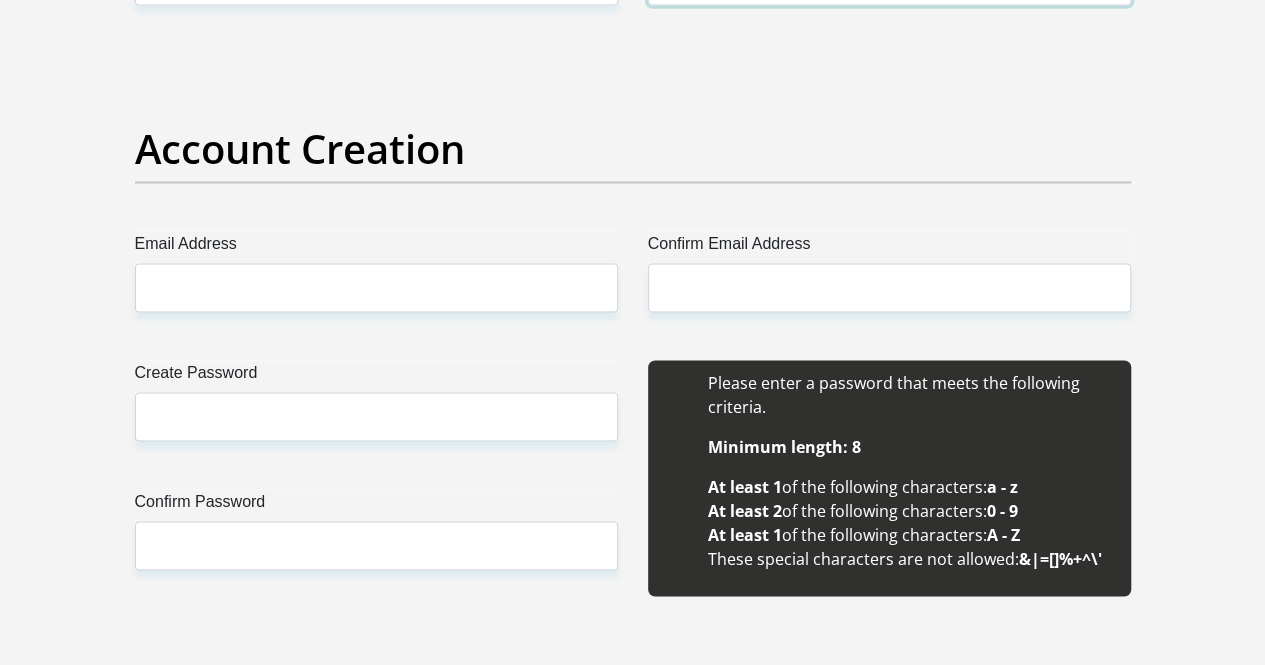 scroll, scrollTop: 1684, scrollLeft: 0, axis: vertical 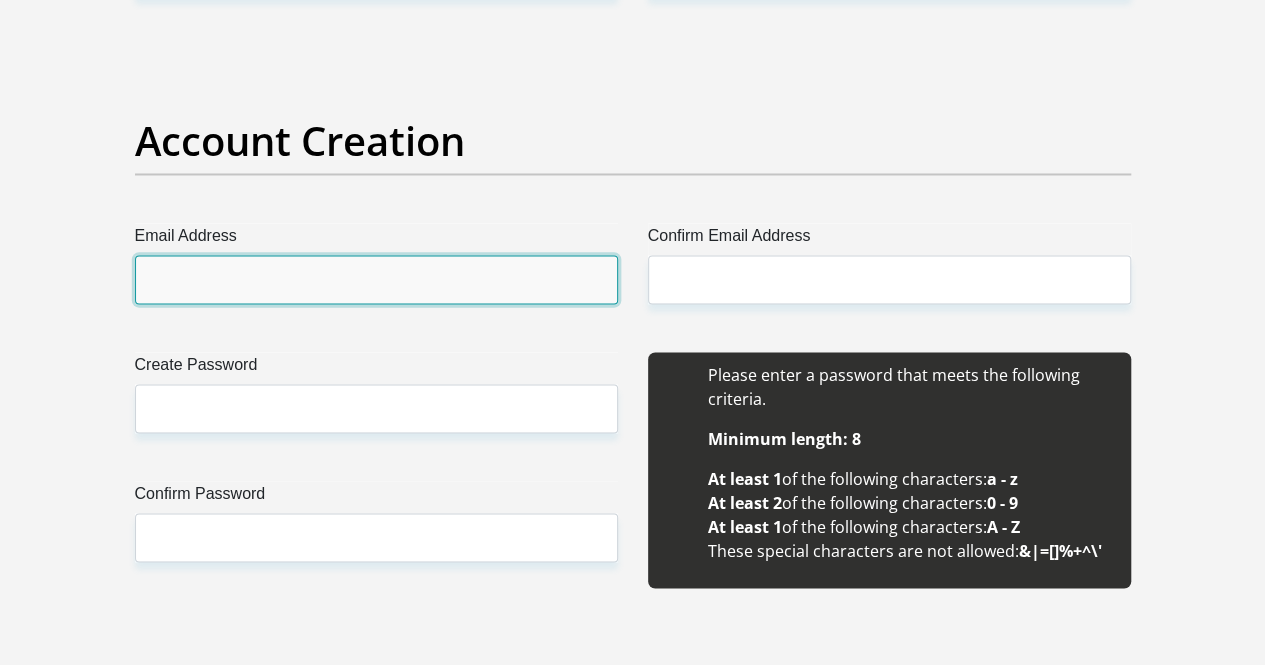 click on "Email Address" at bounding box center (376, 279) 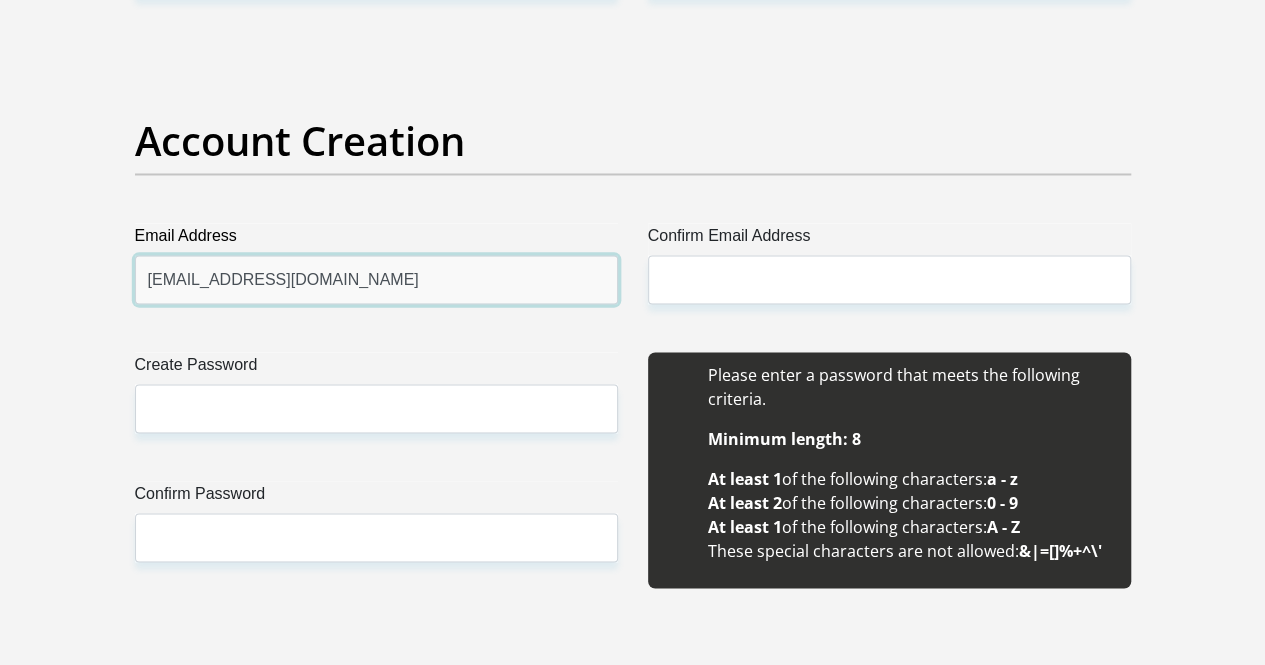 type on "tsholokoapeng28@gmail.com" 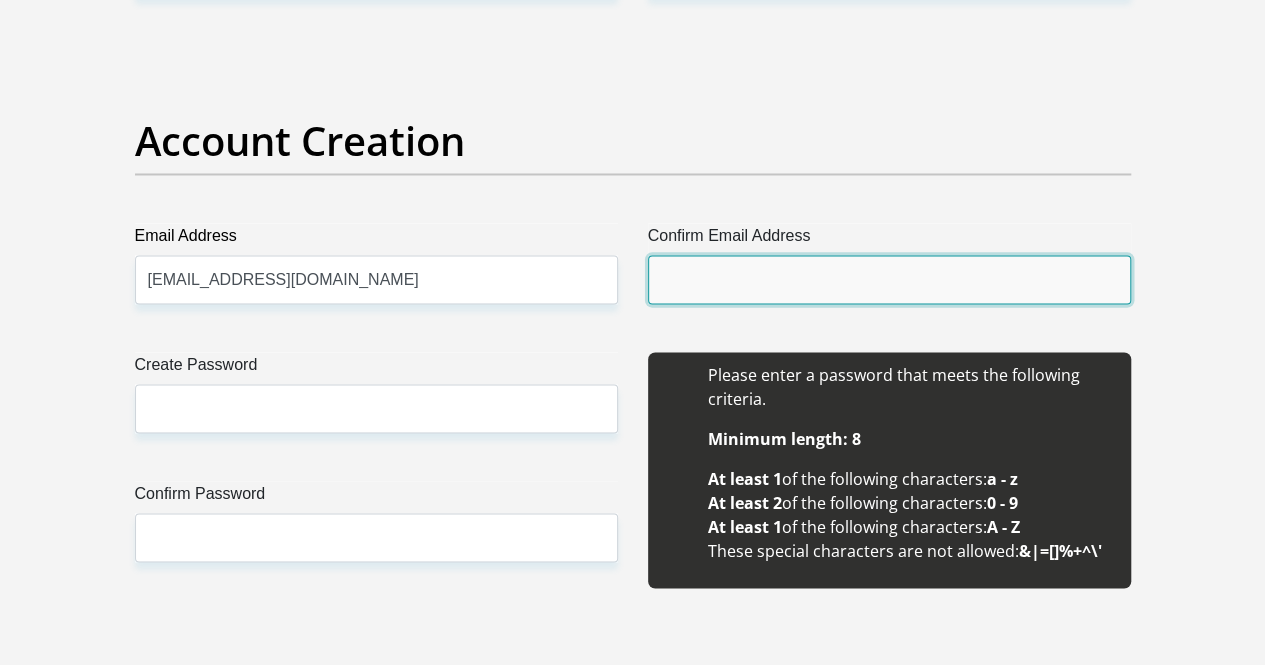 click on "Confirm Email Address" at bounding box center [889, 279] 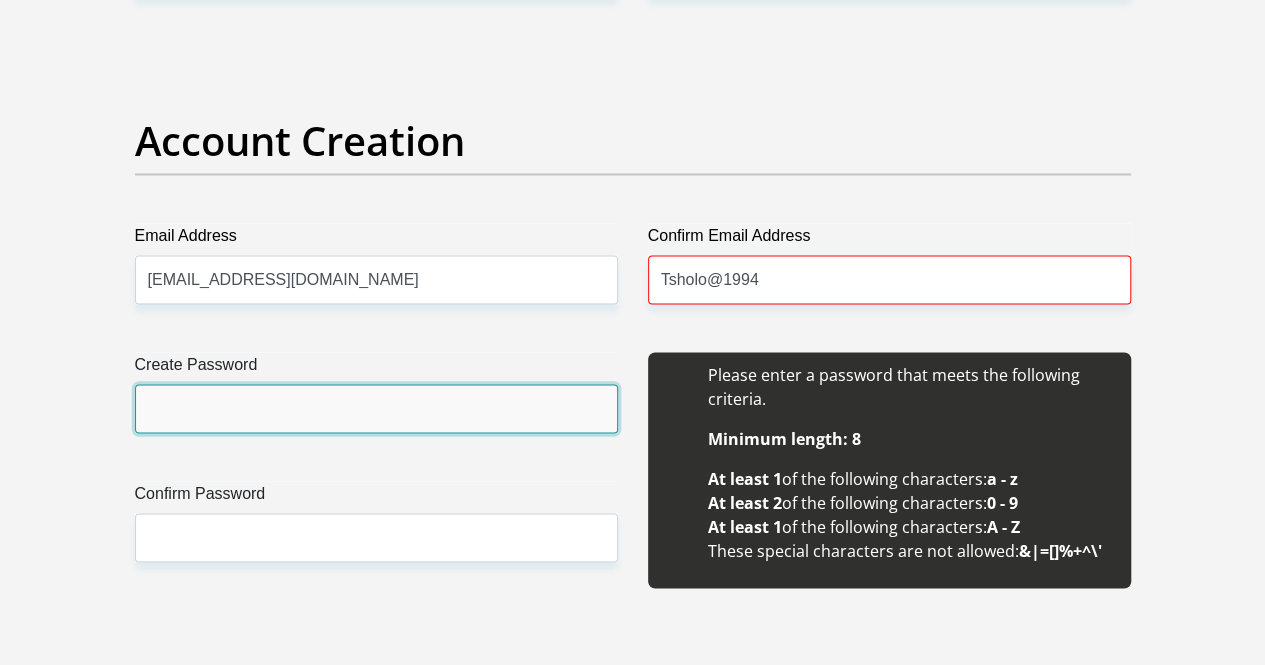 click on "Create Password" at bounding box center [376, 408] 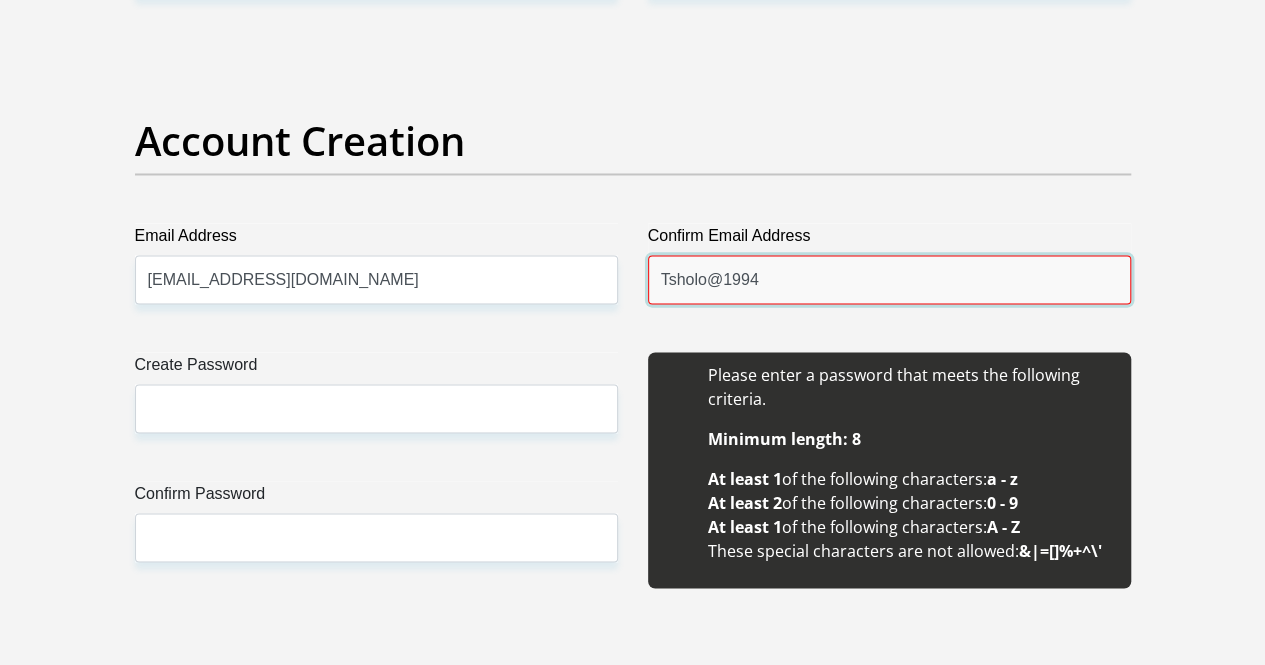 click on "Tsholo@1994" at bounding box center (889, 279) 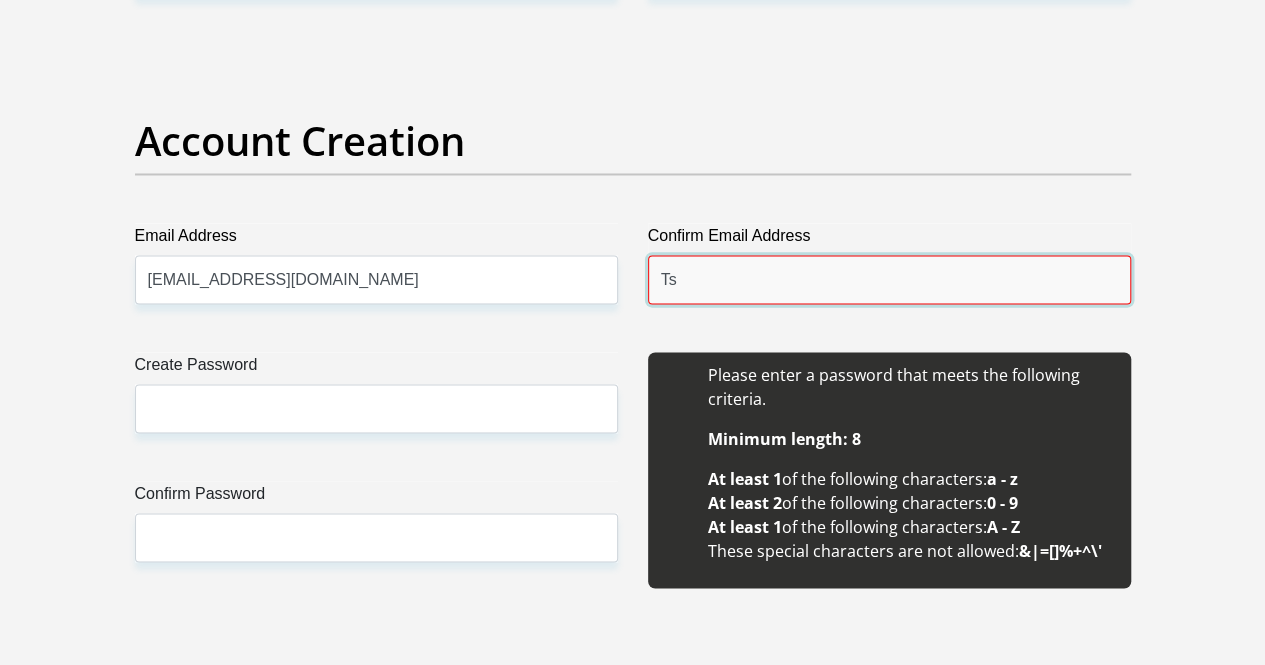type on "T" 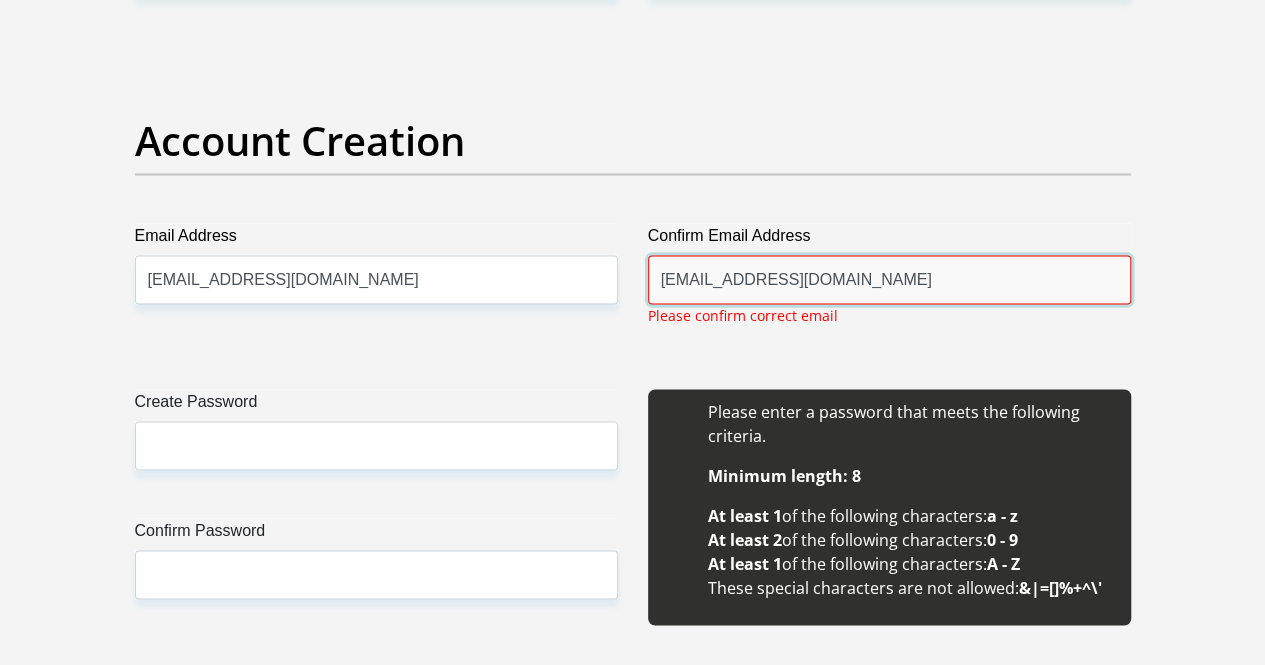 click on "tsholokoaeng28@gmail.com" at bounding box center [889, 279] 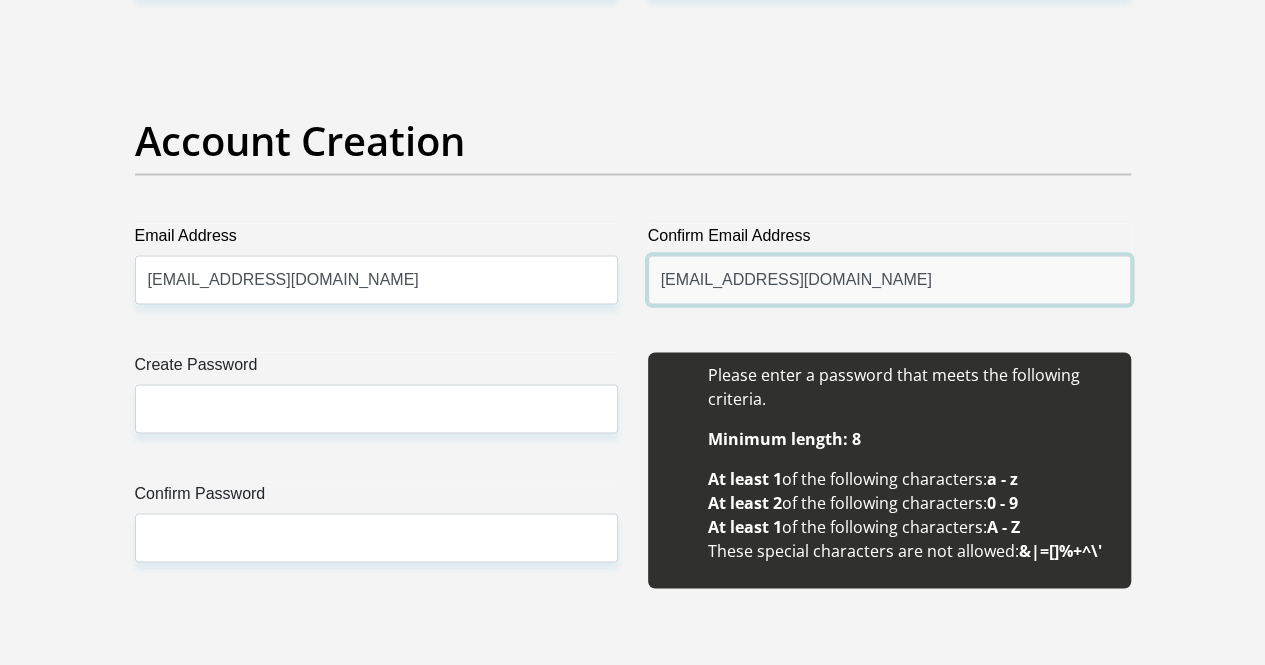 type on "tsholokoapeng28@gmail.com" 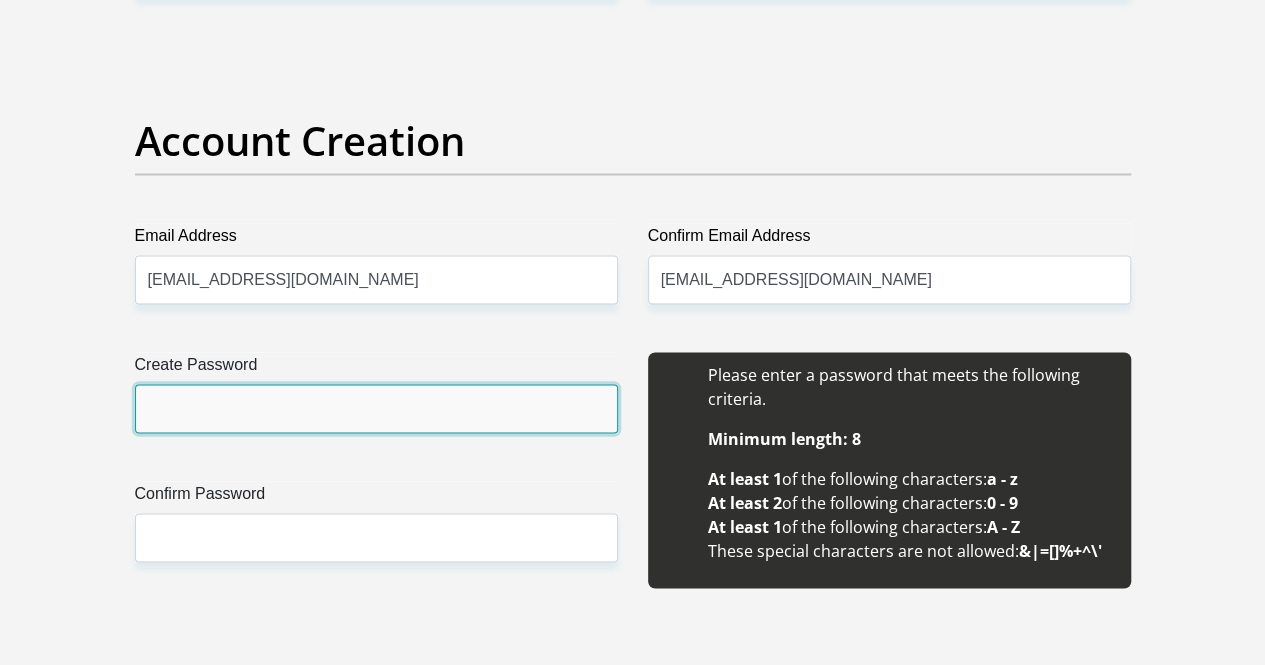 click on "Create Password" at bounding box center (376, 408) 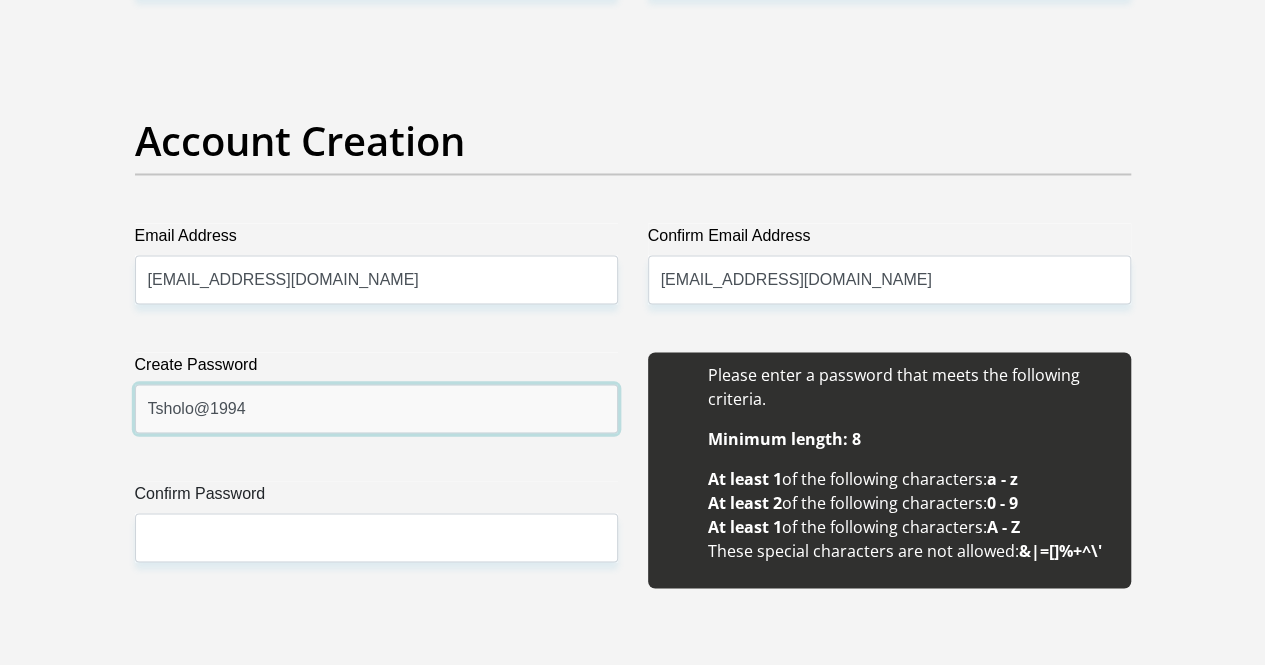 type on "Tsholo@1994" 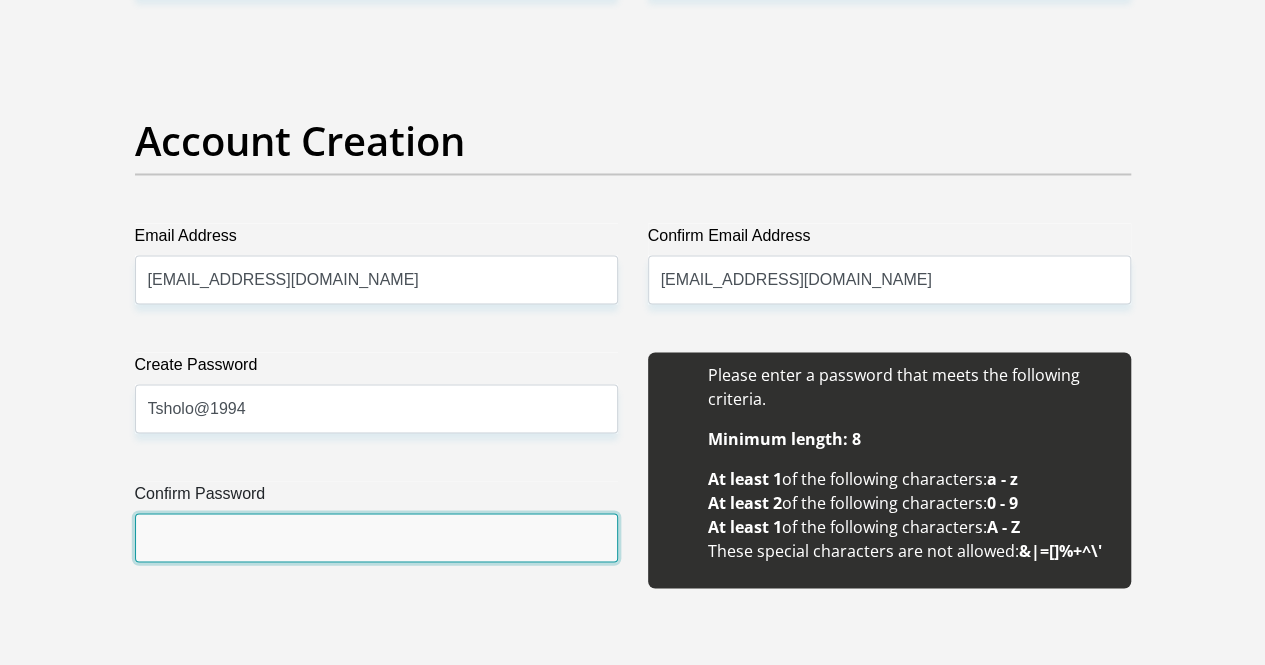 click on "Confirm Password" at bounding box center [376, 537] 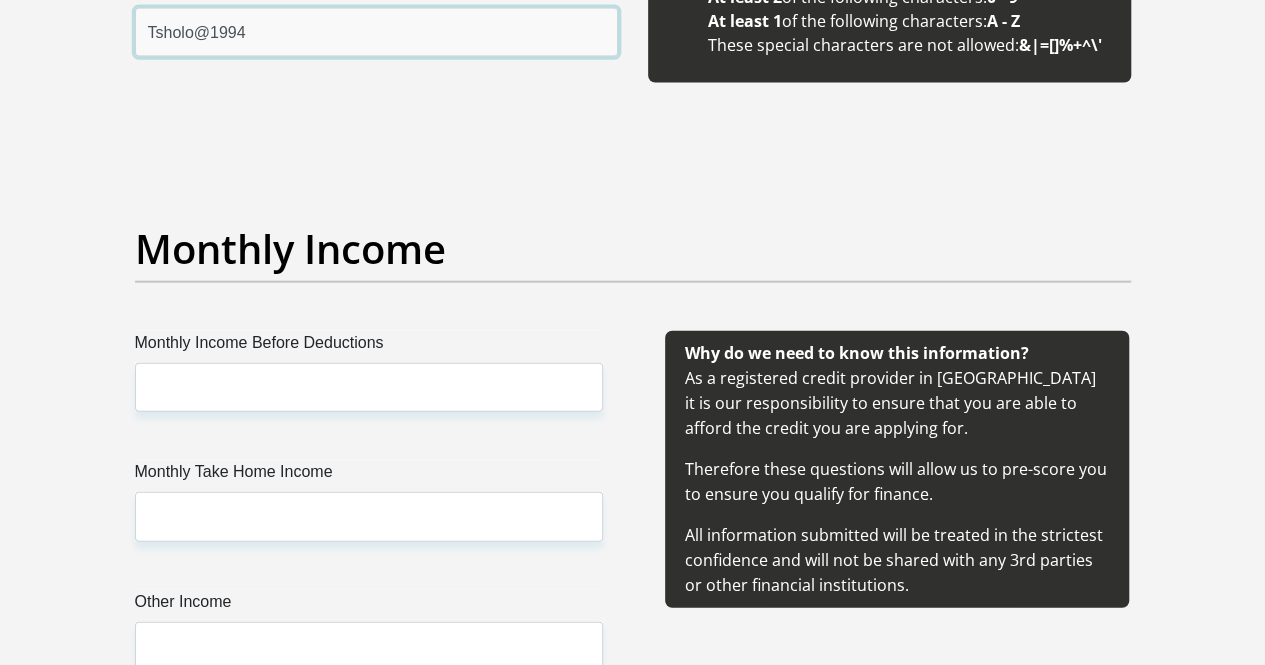 scroll, scrollTop: 2196, scrollLeft: 0, axis: vertical 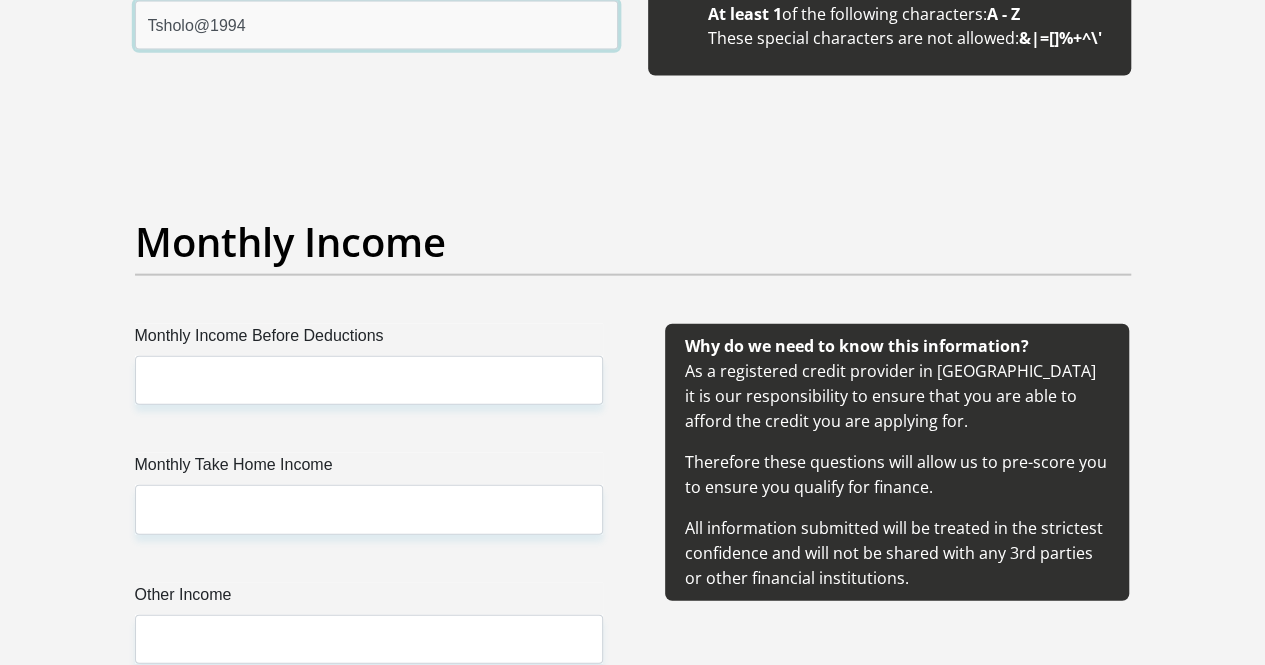 type on "Tsholo@1994" 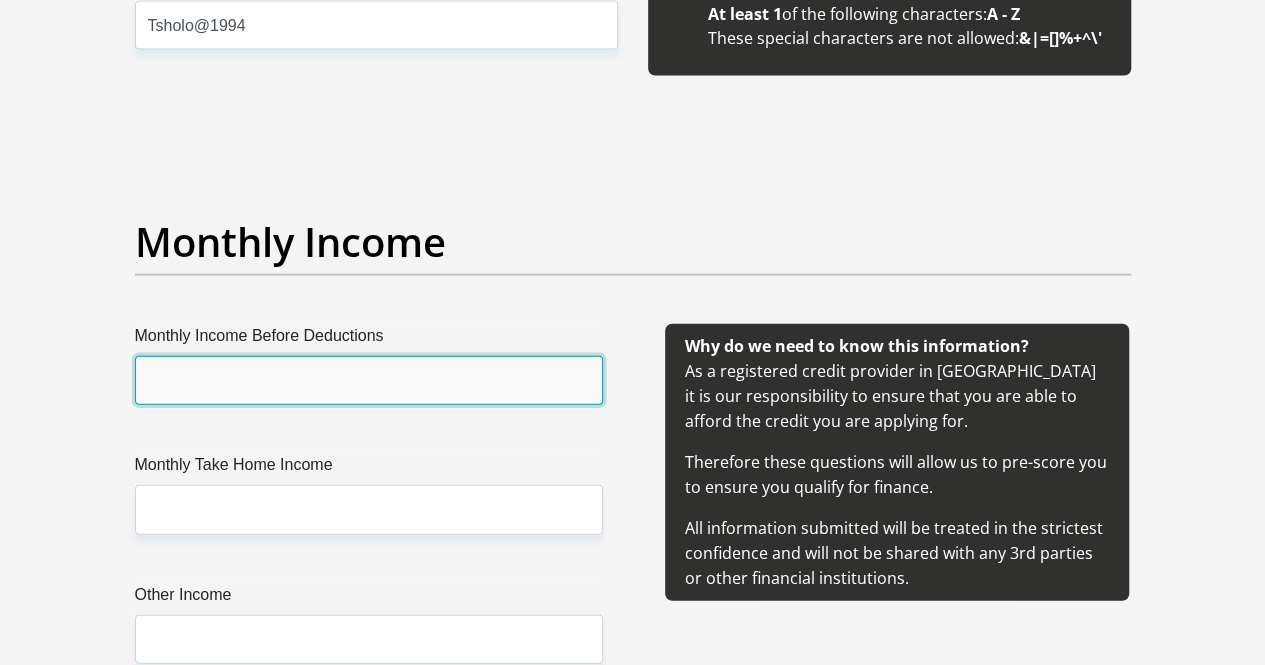 click on "Monthly Income Before Deductions" at bounding box center (369, 380) 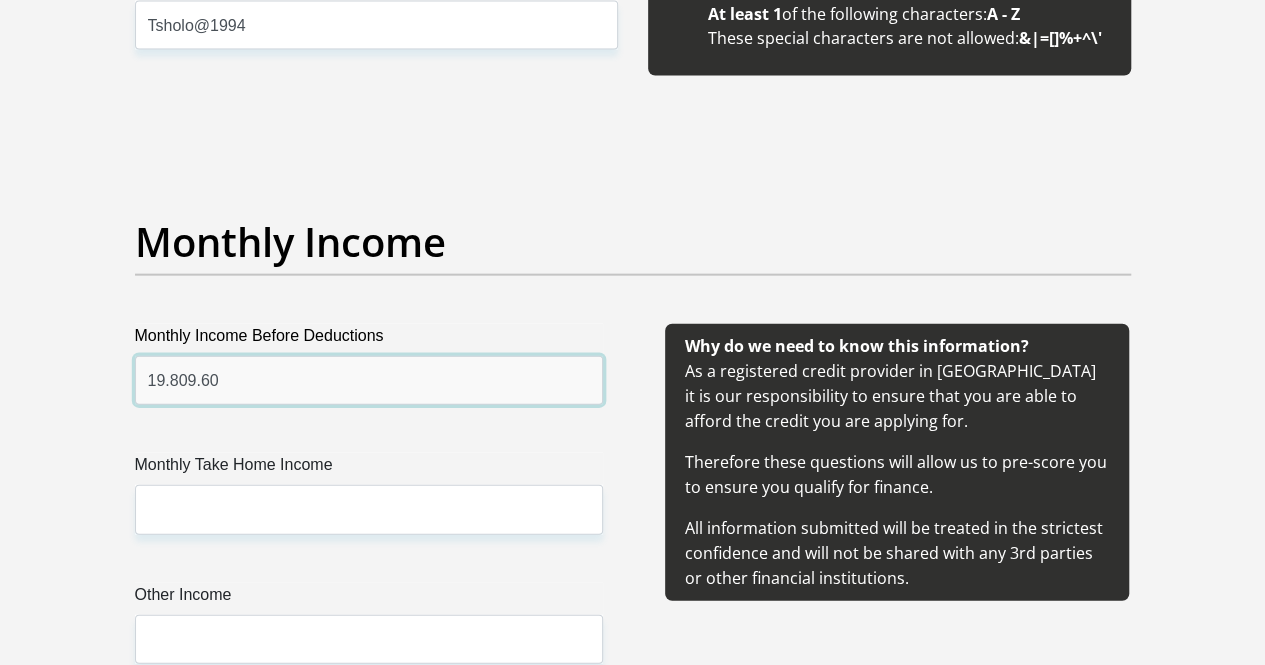 type on "19.809.60" 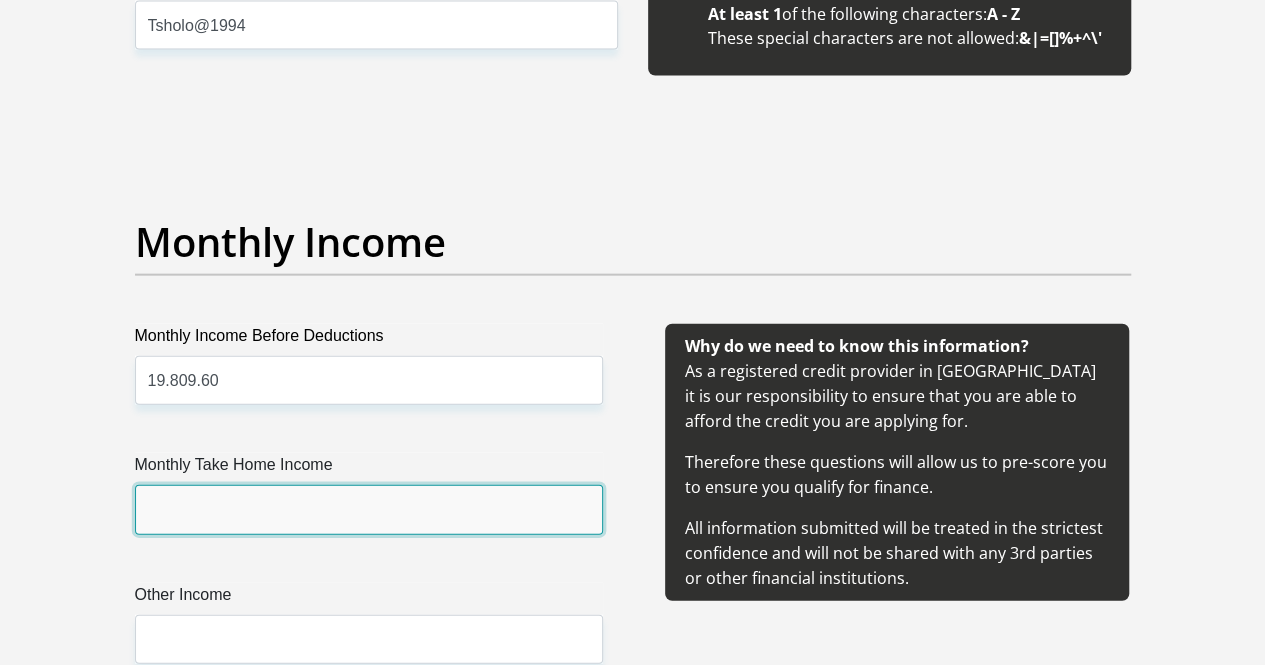 click on "Monthly Take Home Income" at bounding box center [369, 509] 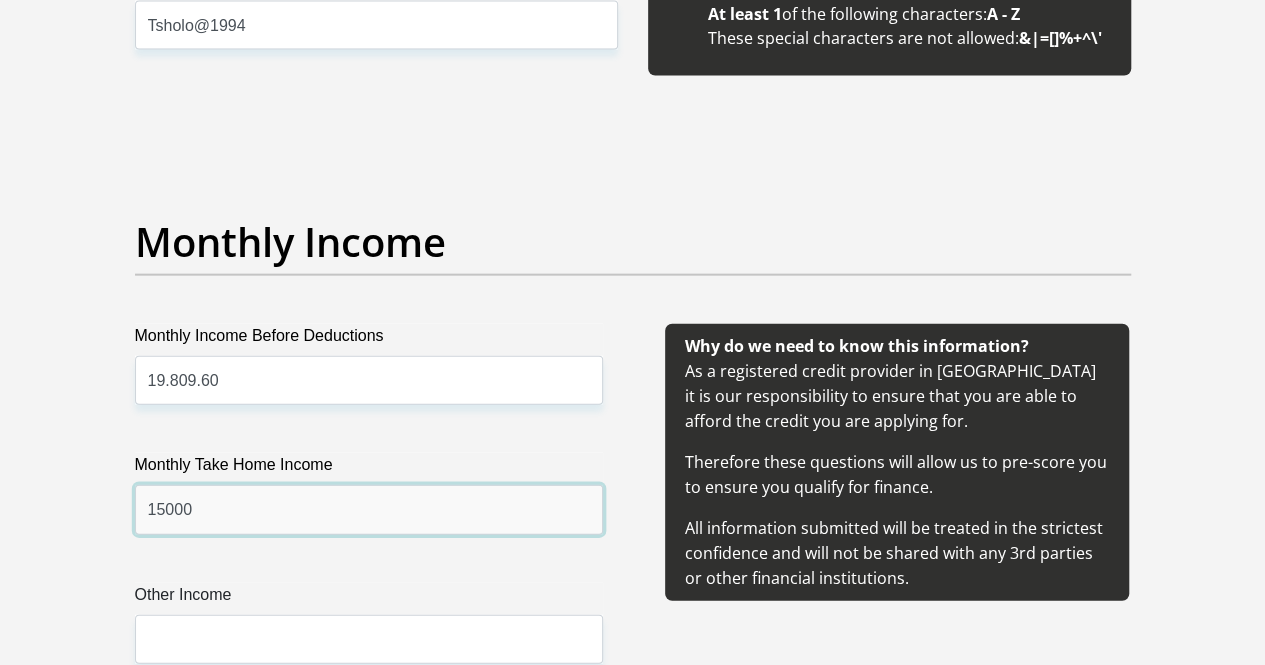 type on "15000" 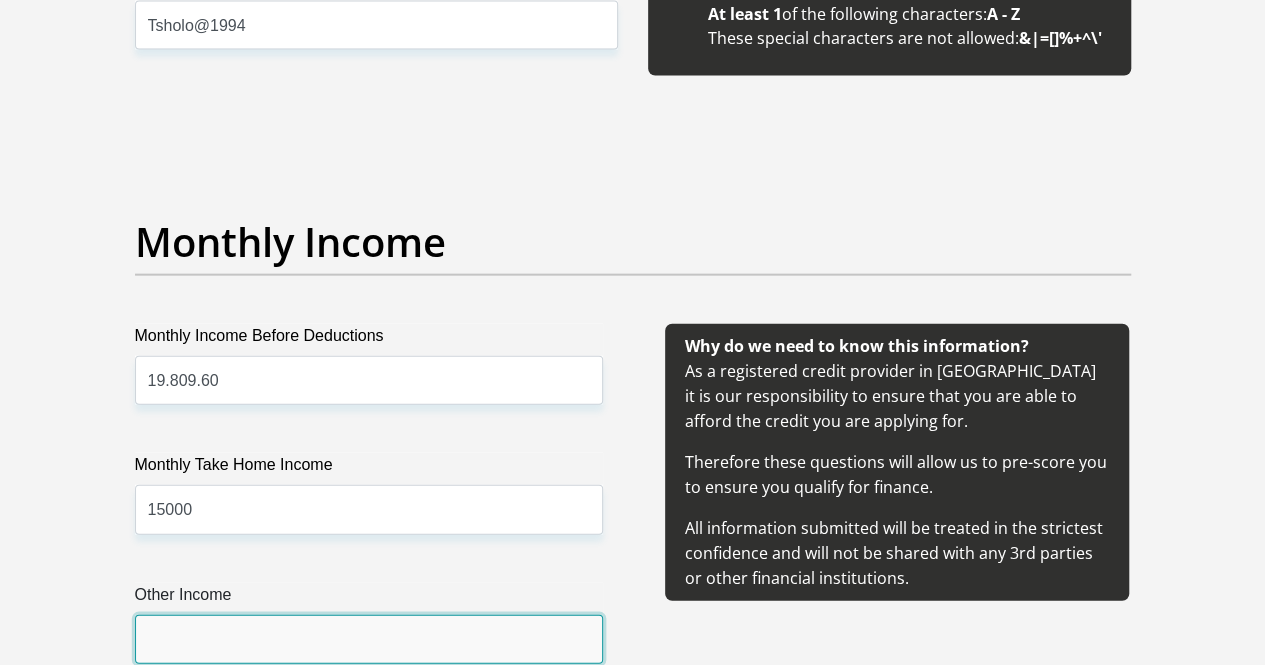 click on "Other Income" at bounding box center (369, 639) 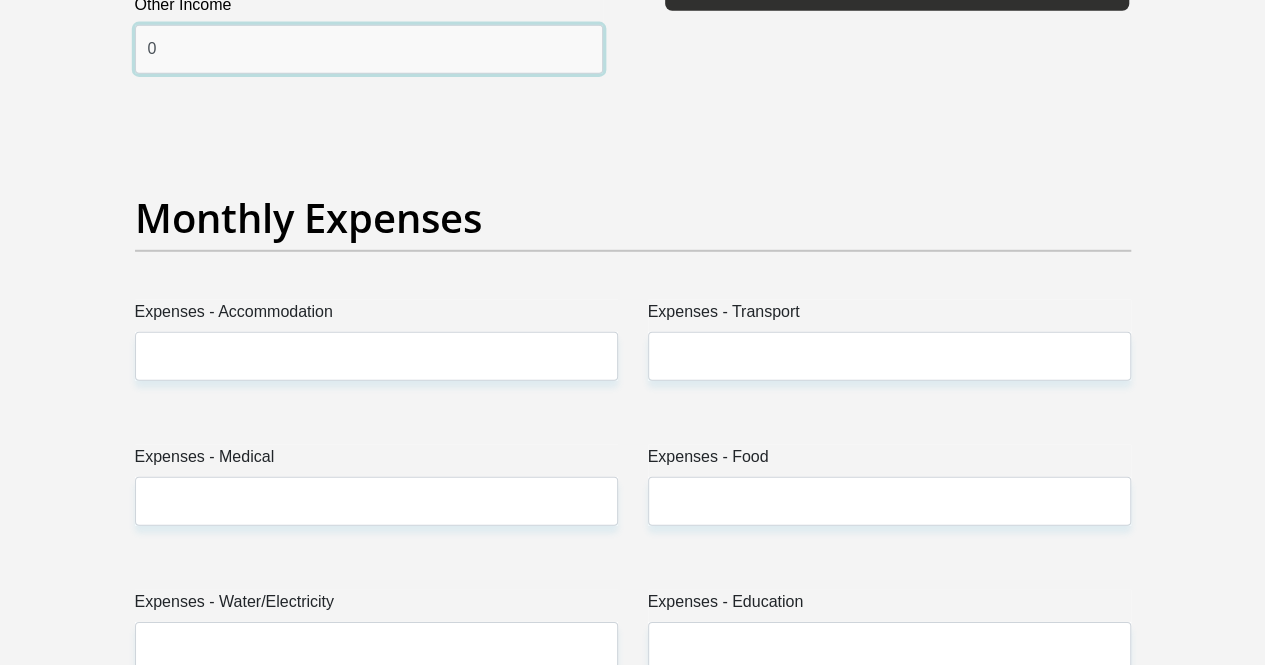 scroll, scrollTop: 2824, scrollLeft: 0, axis: vertical 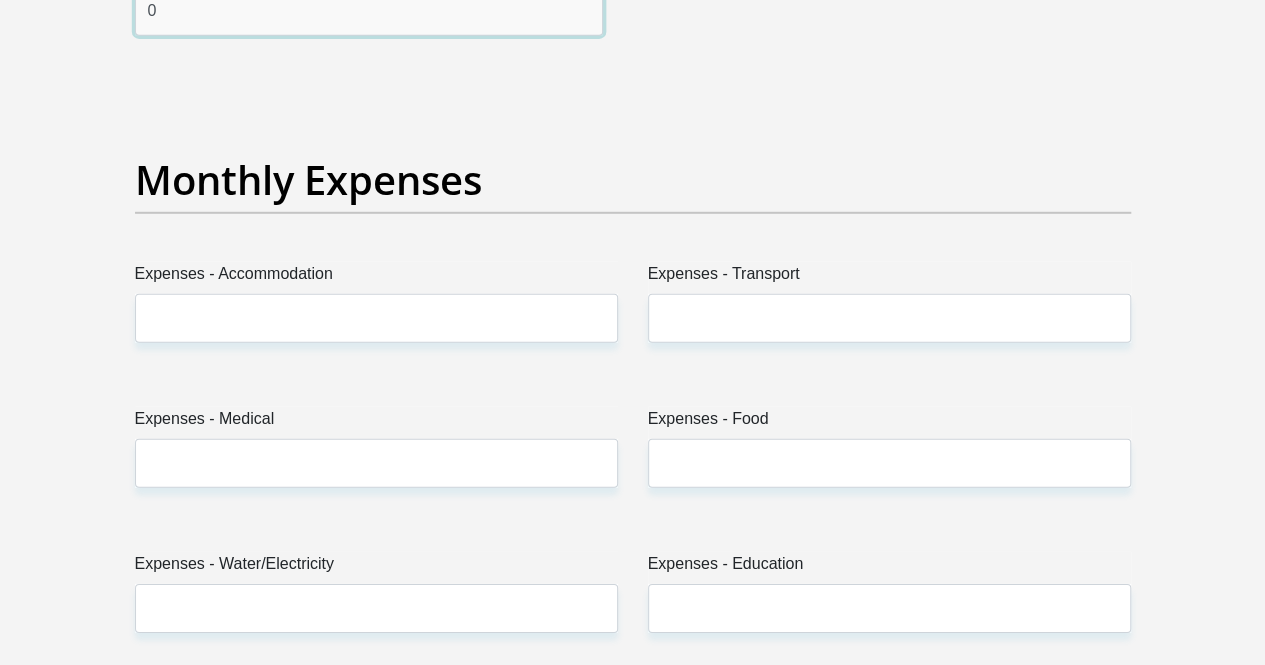 type on "0" 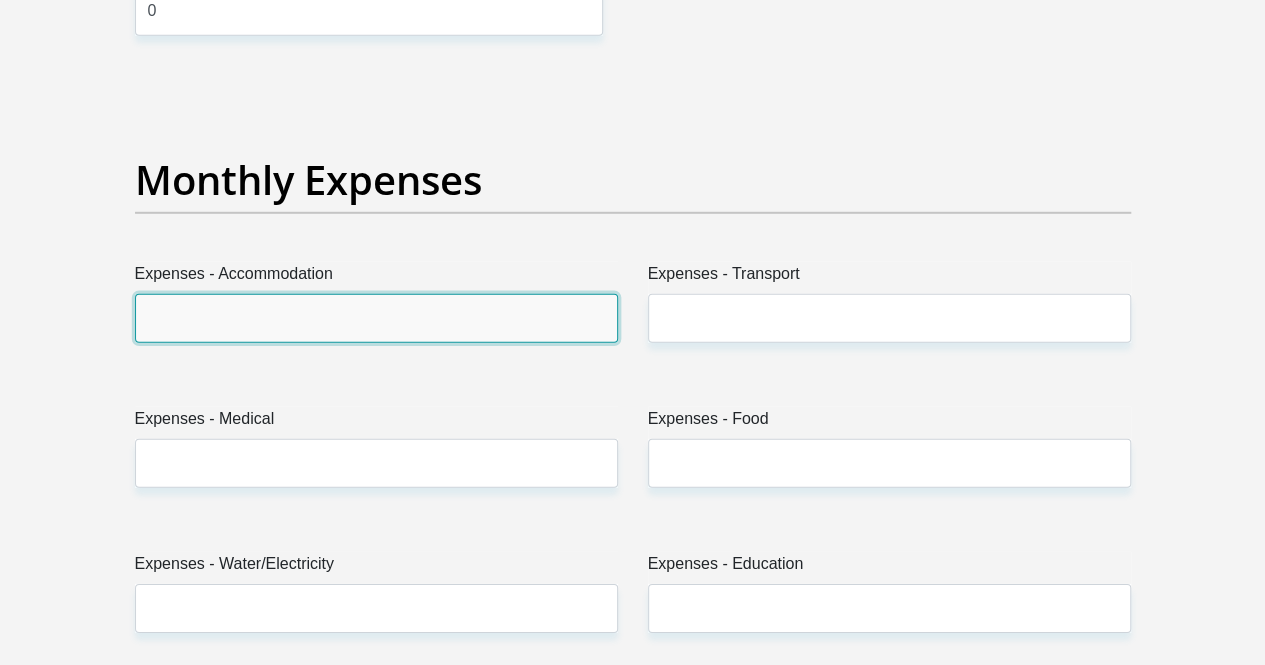 click on "Expenses - Accommodation" at bounding box center (376, 318) 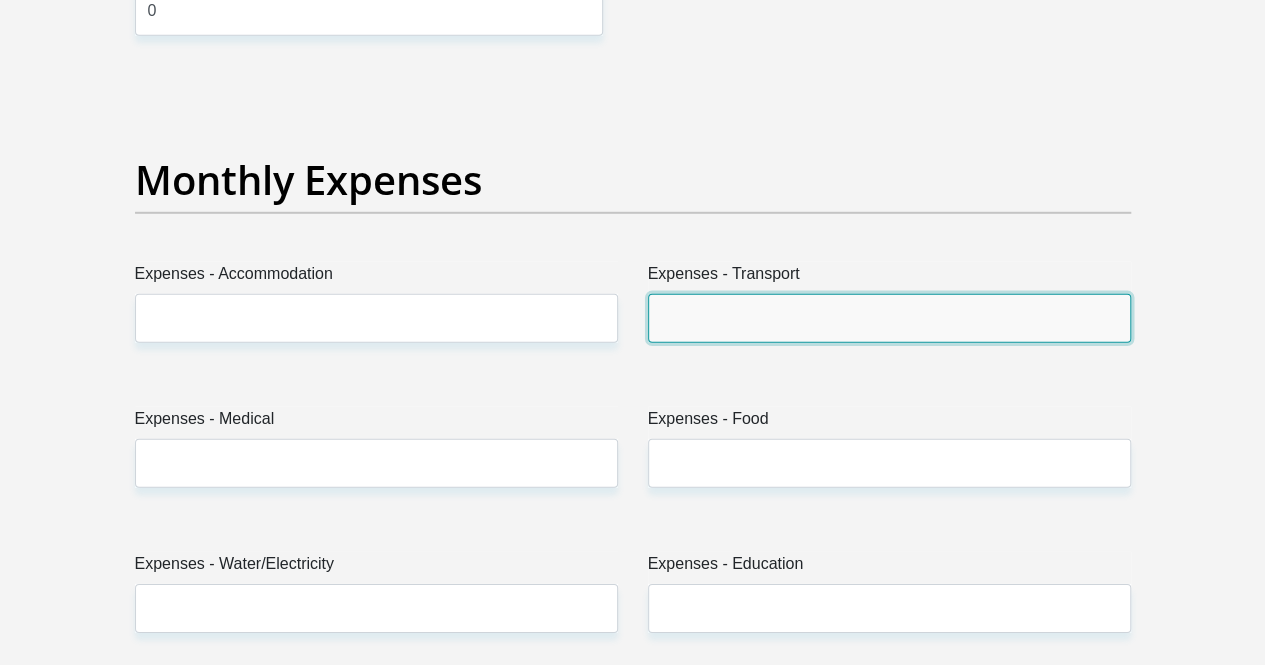 click on "Expenses - Transport" at bounding box center [889, 318] 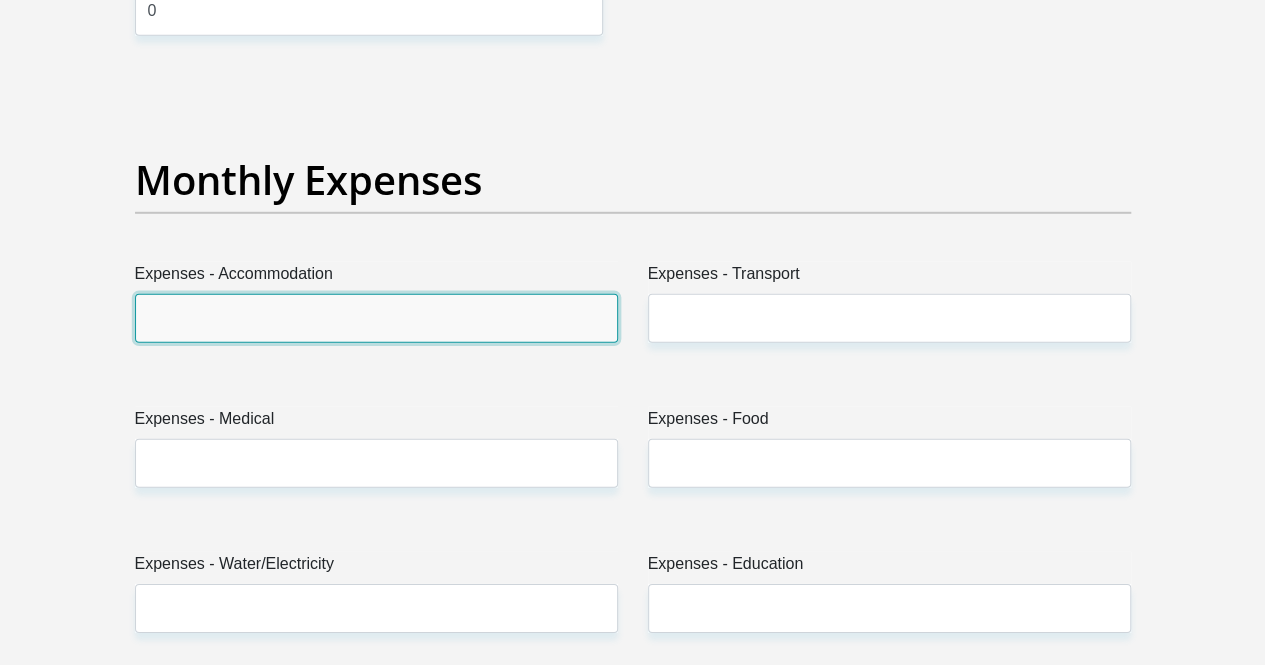 click on "Expenses - Accommodation" at bounding box center [376, 318] 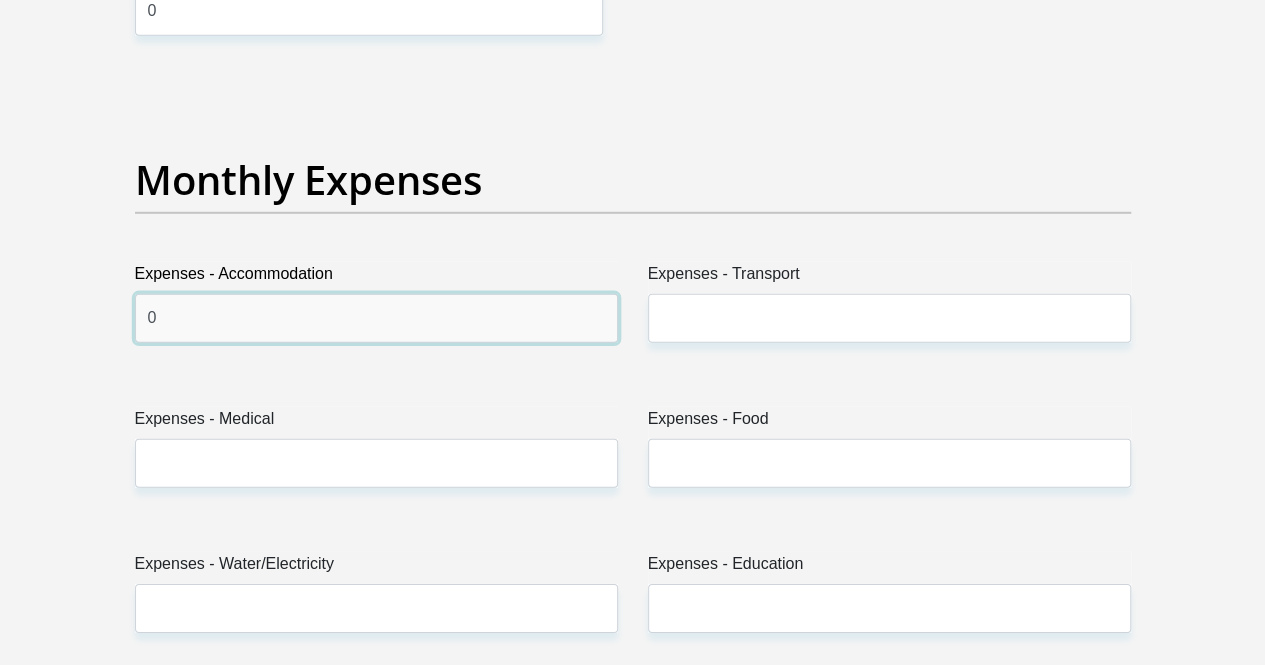 type on "0" 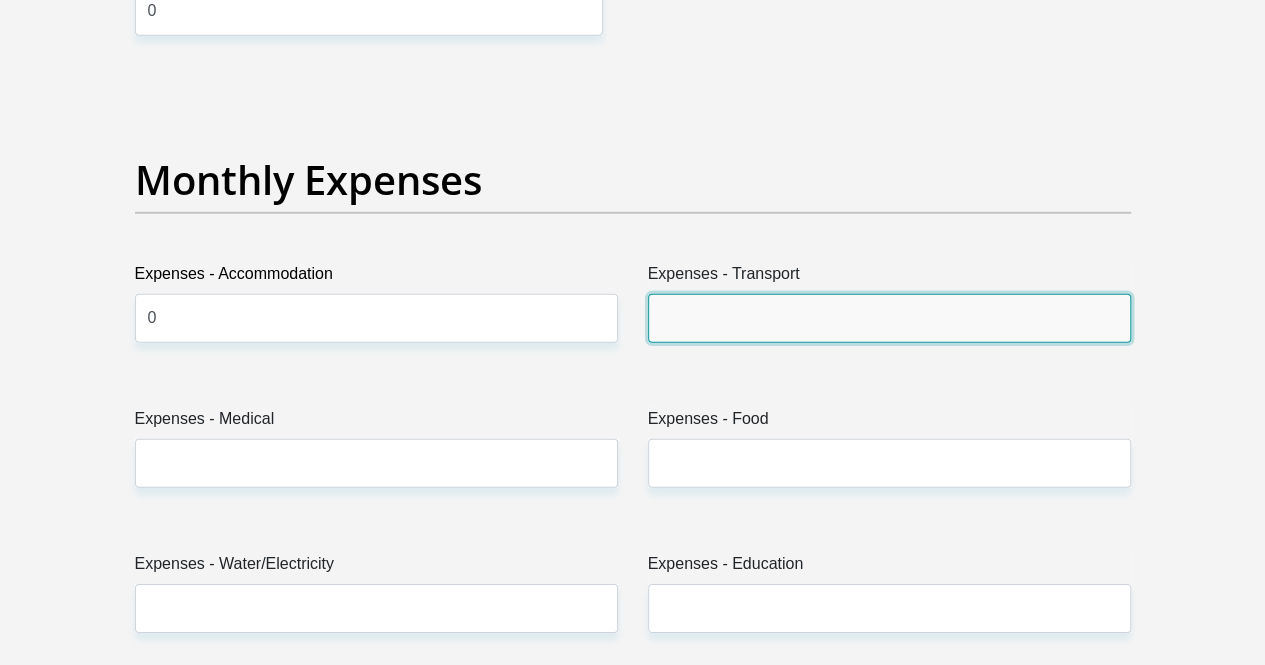 click on "Expenses - Transport" at bounding box center (889, 318) 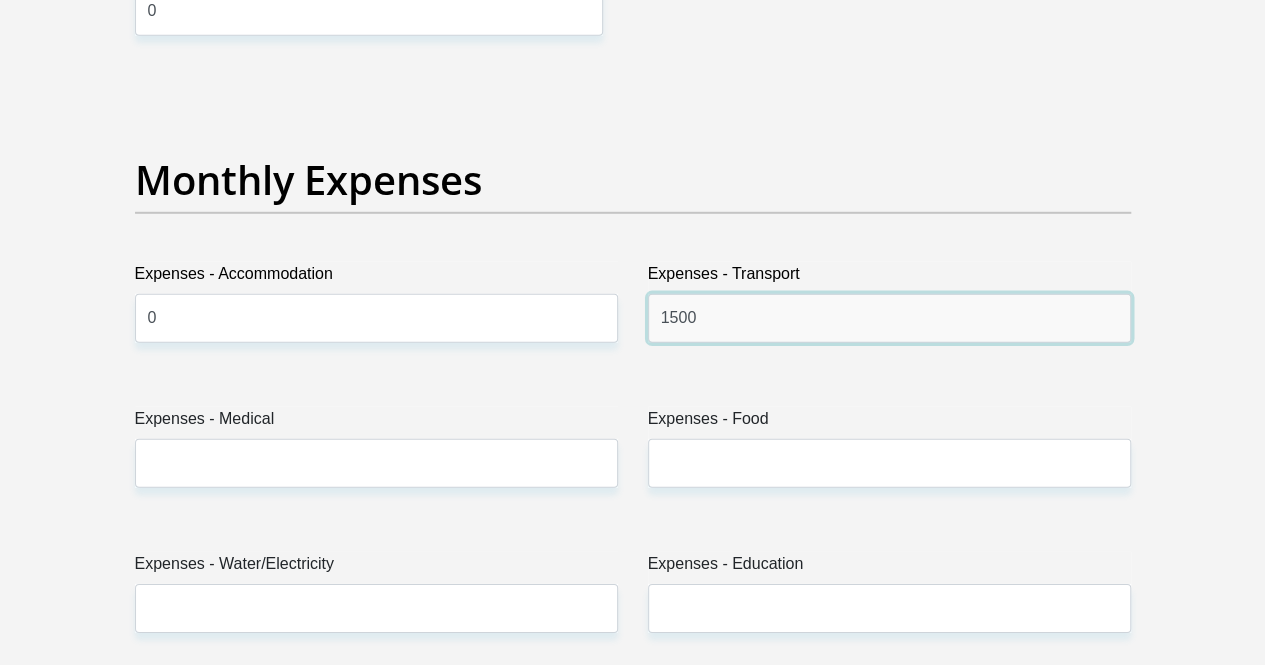 type on "1500" 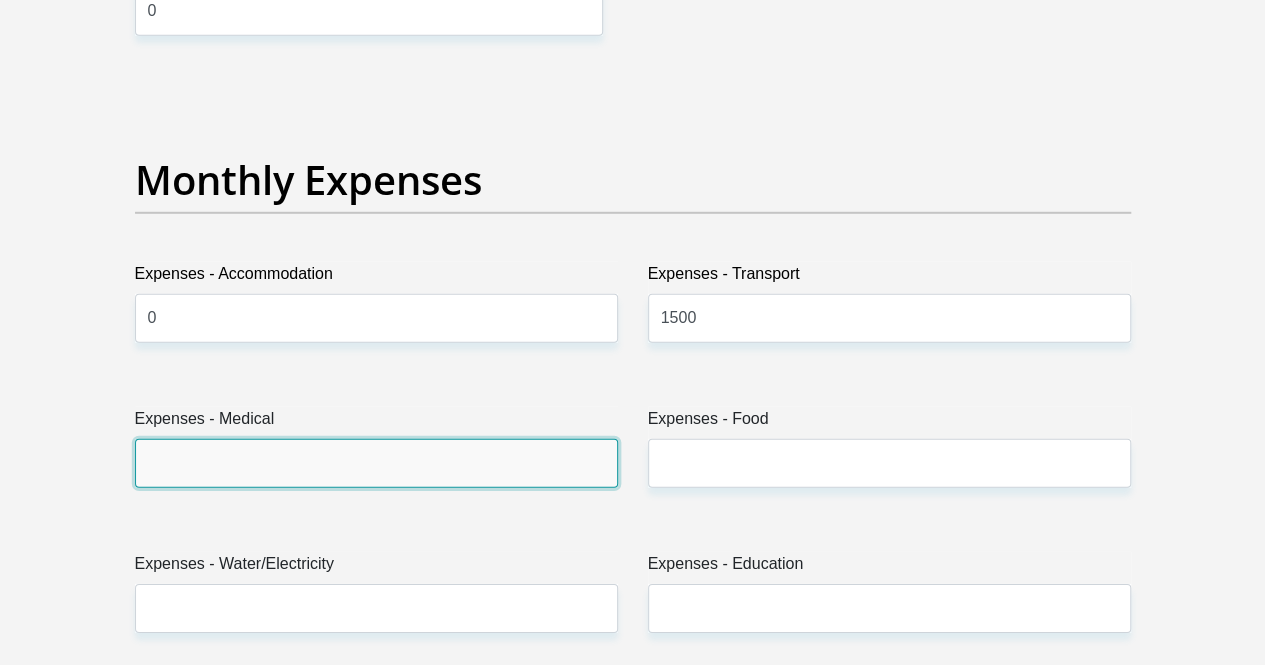 click on "Expenses - Medical" at bounding box center [376, 463] 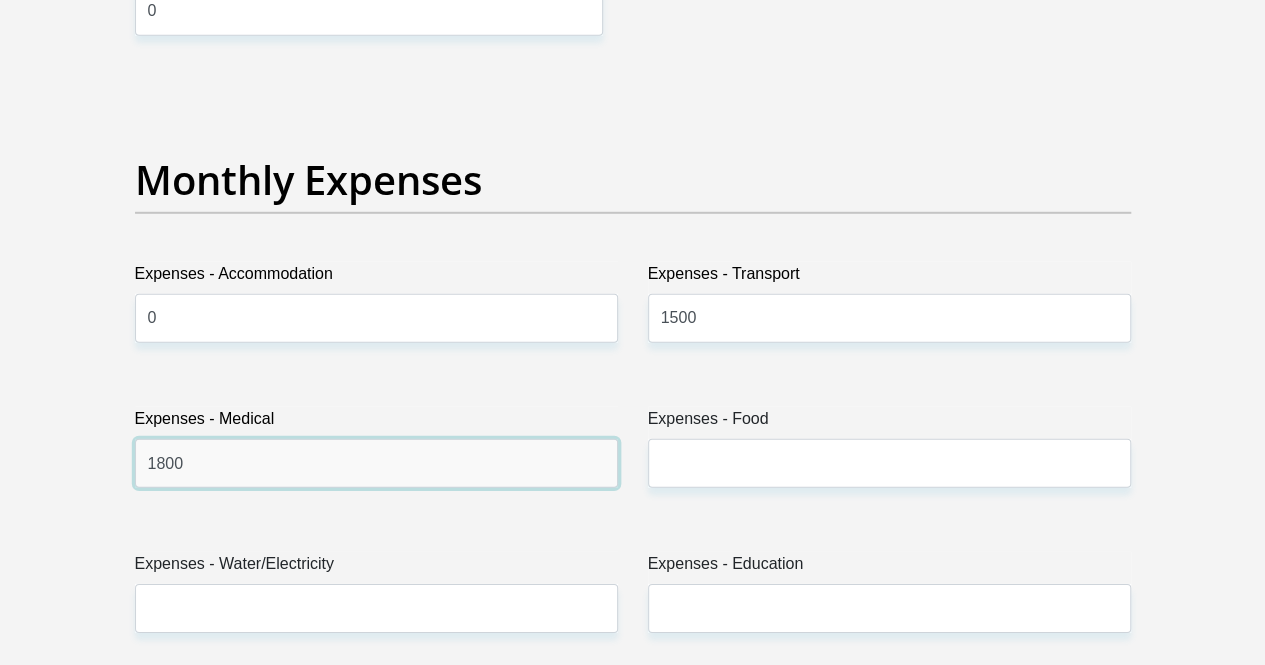 type on "1800" 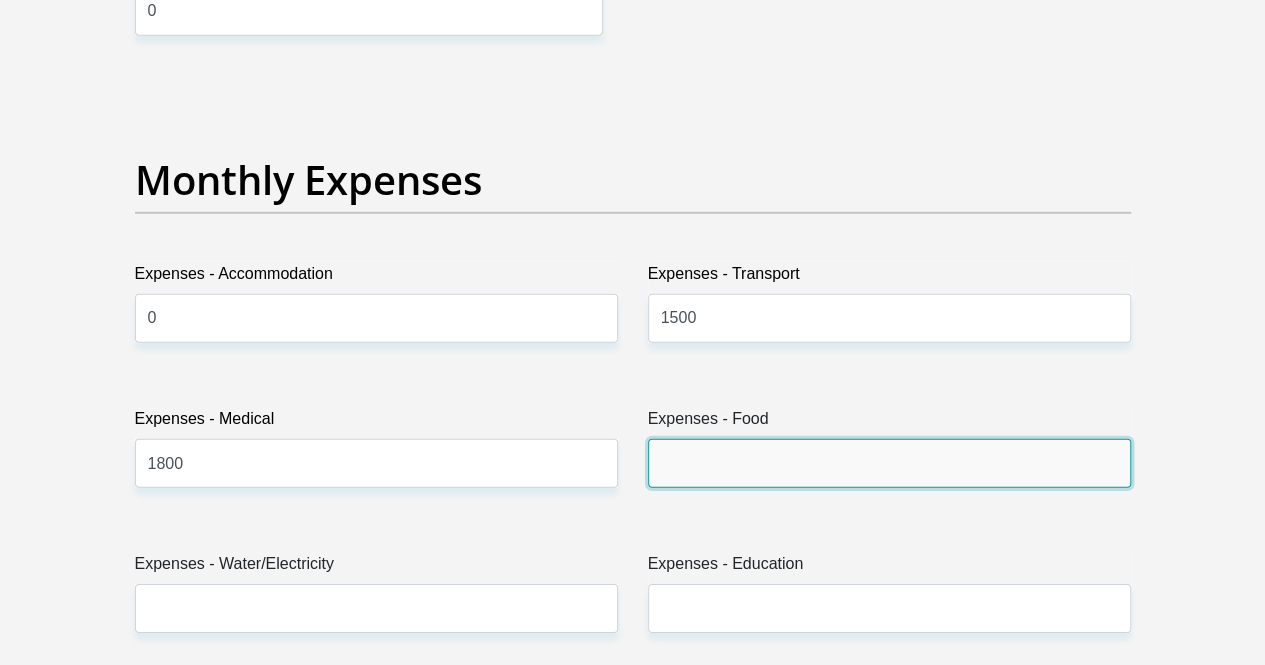 click on "Expenses - Food" at bounding box center (889, 463) 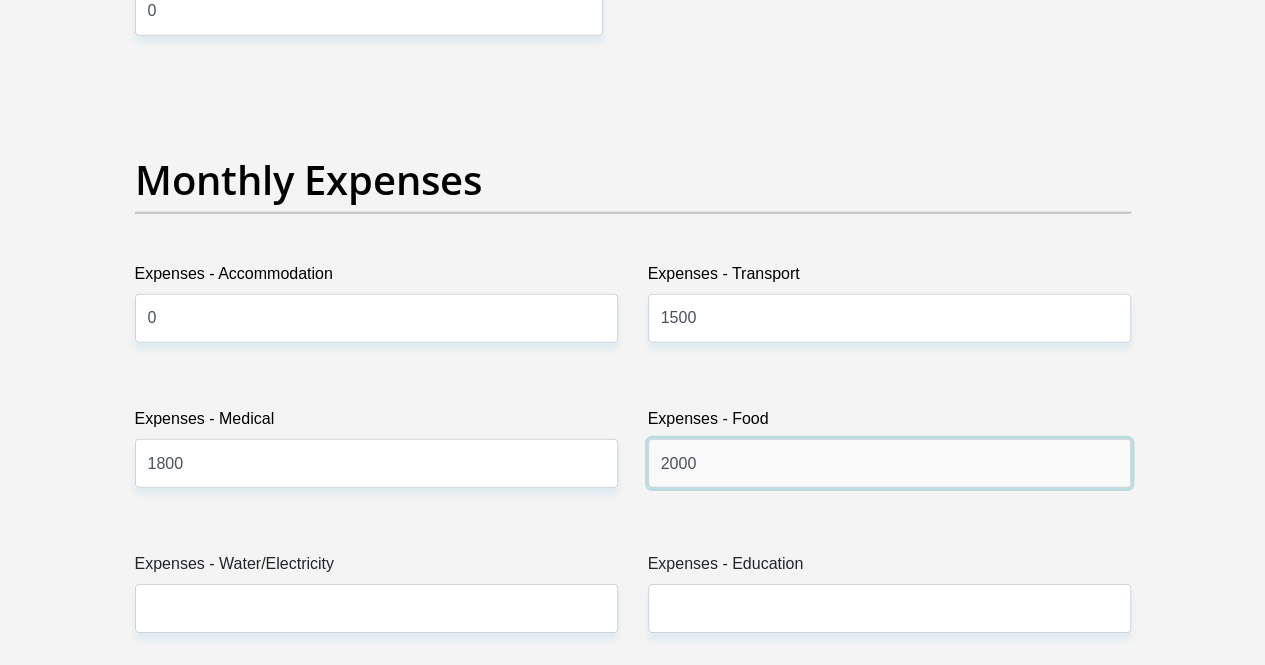 type on "2000" 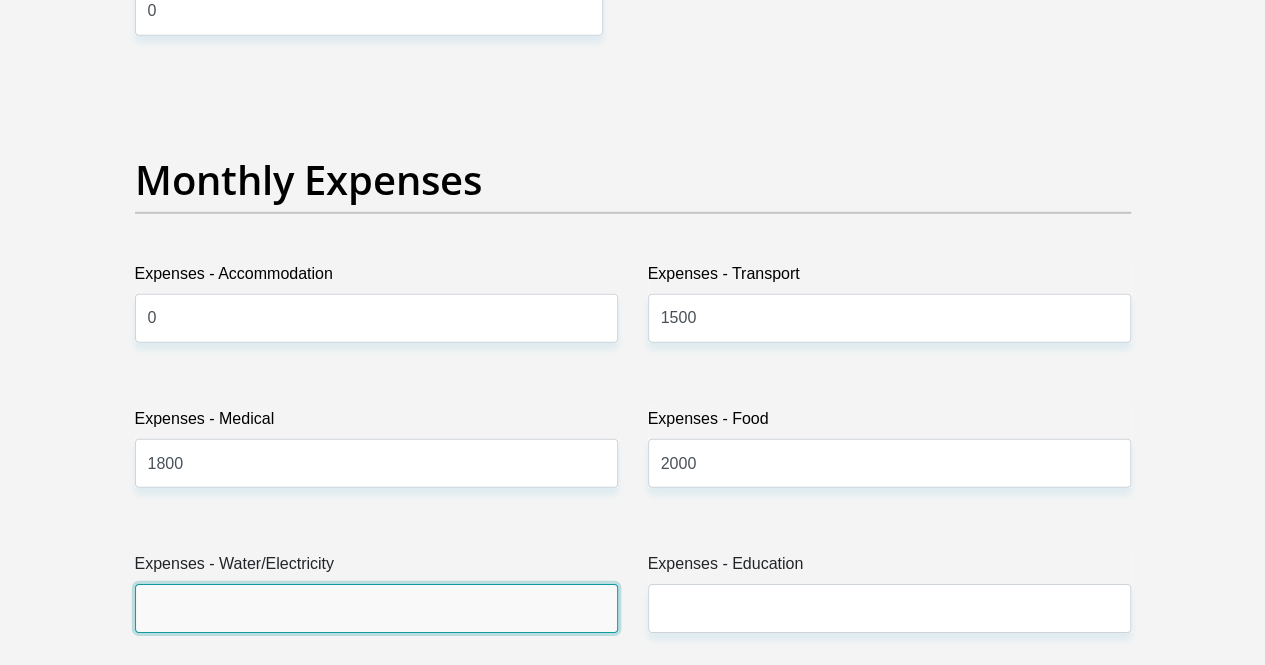 click on "Expenses - Water/Electricity" at bounding box center (376, 608) 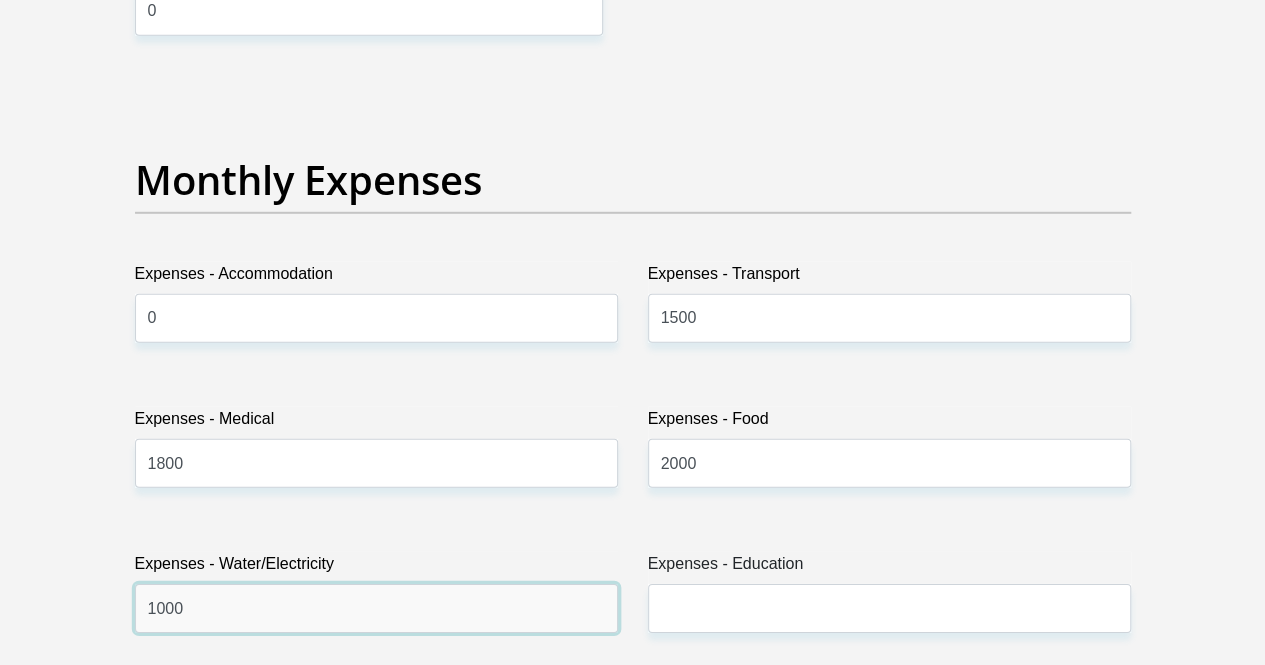type on "1000" 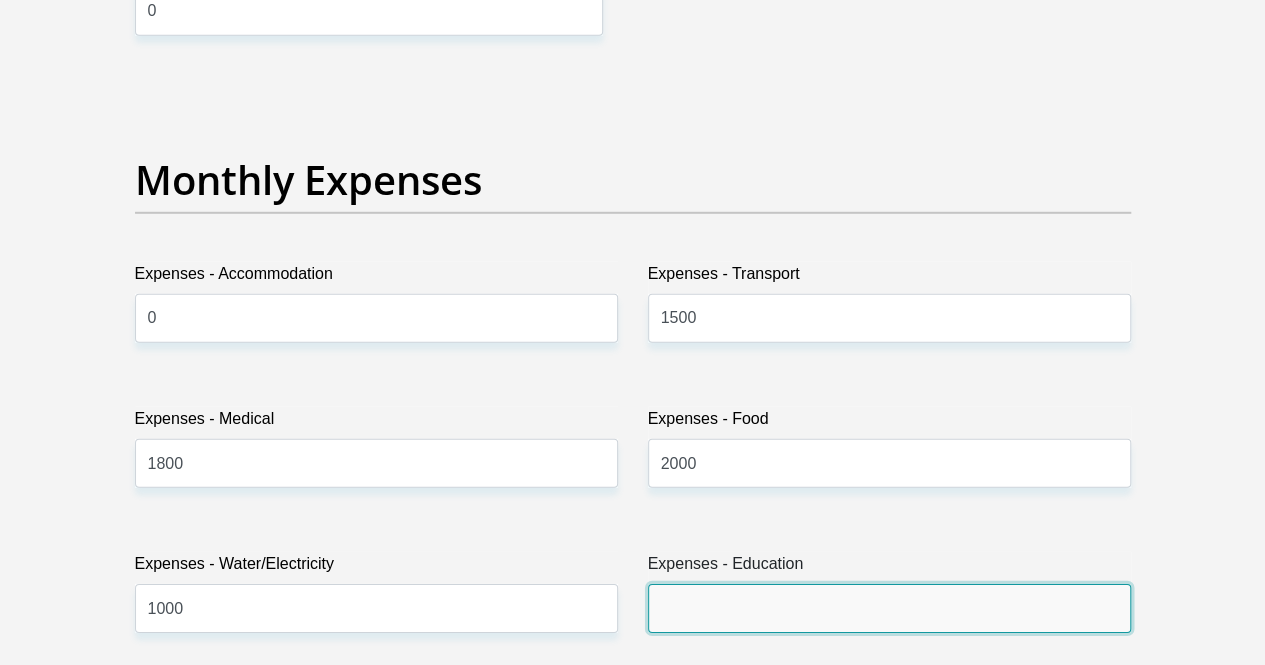 click on "Expenses - Education" at bounding box center (889, 608) 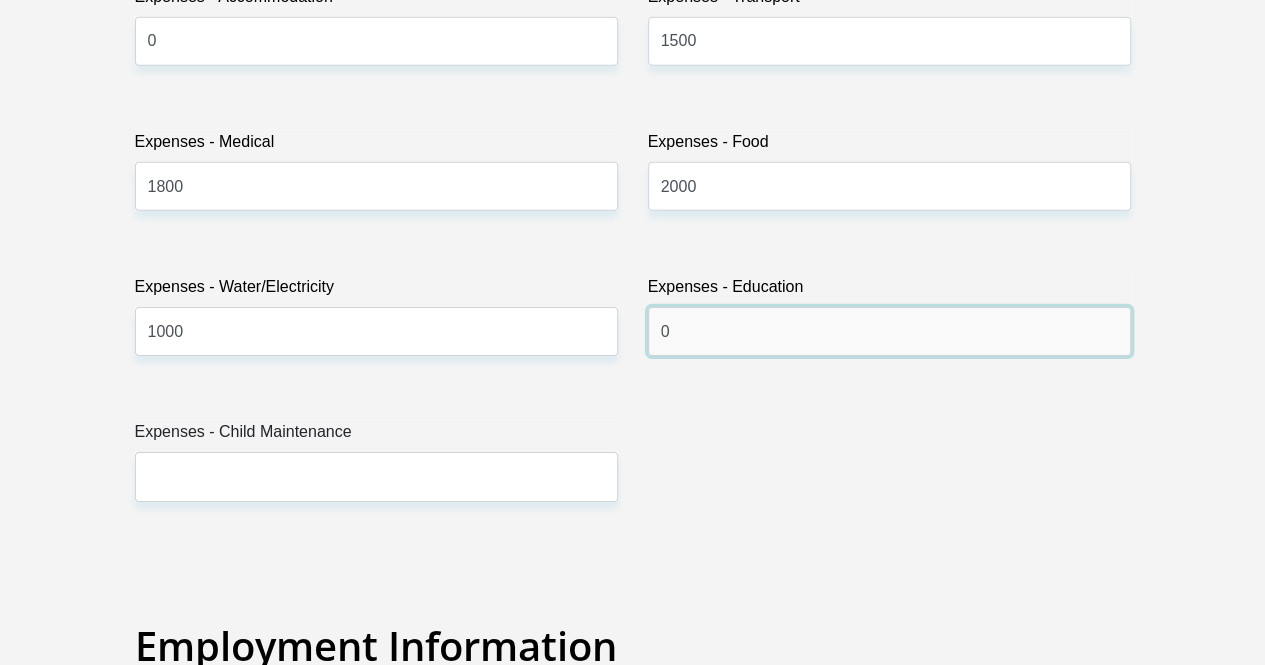 scroll, scrollTop: 3268, scrollLeft: 0, axis: vertical 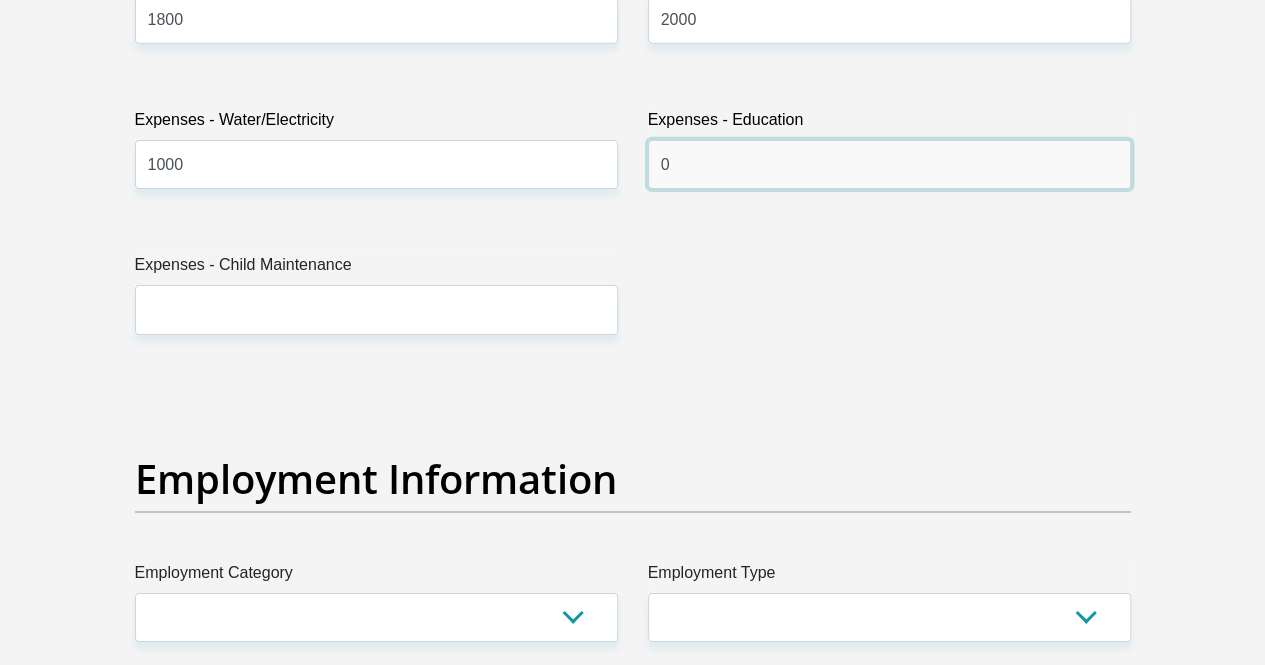 type on "0" 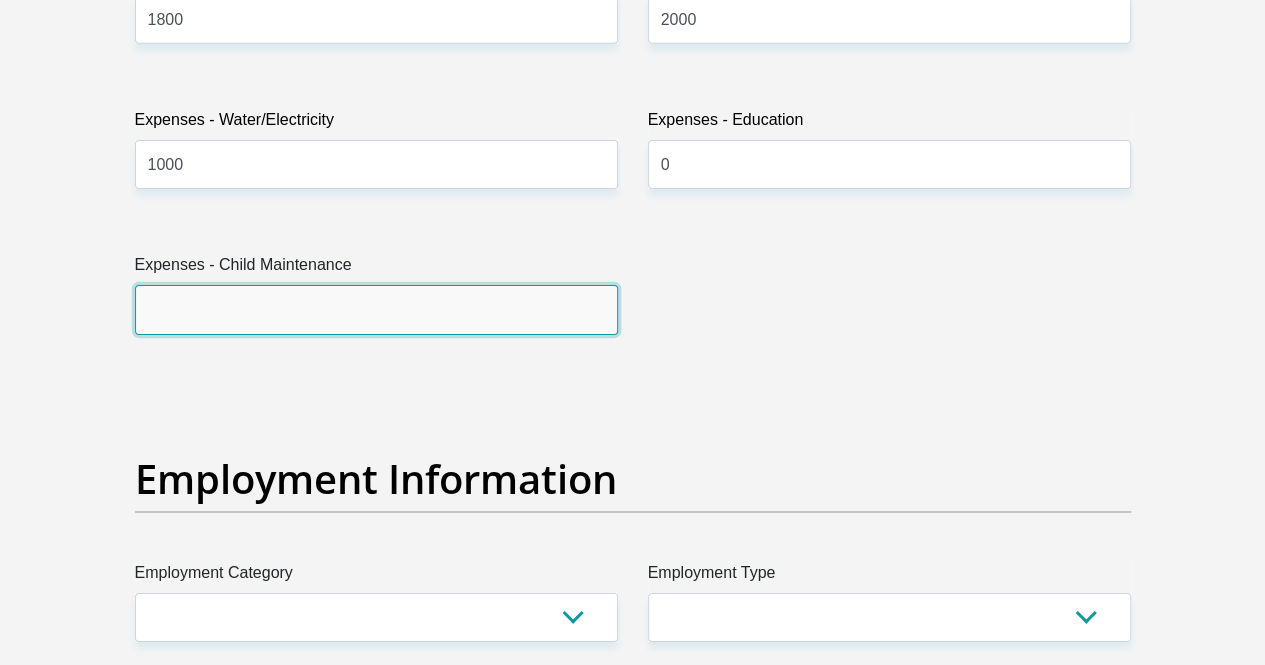 click on "Expenses - Child Maintenance" at bounding box center (376, 309) 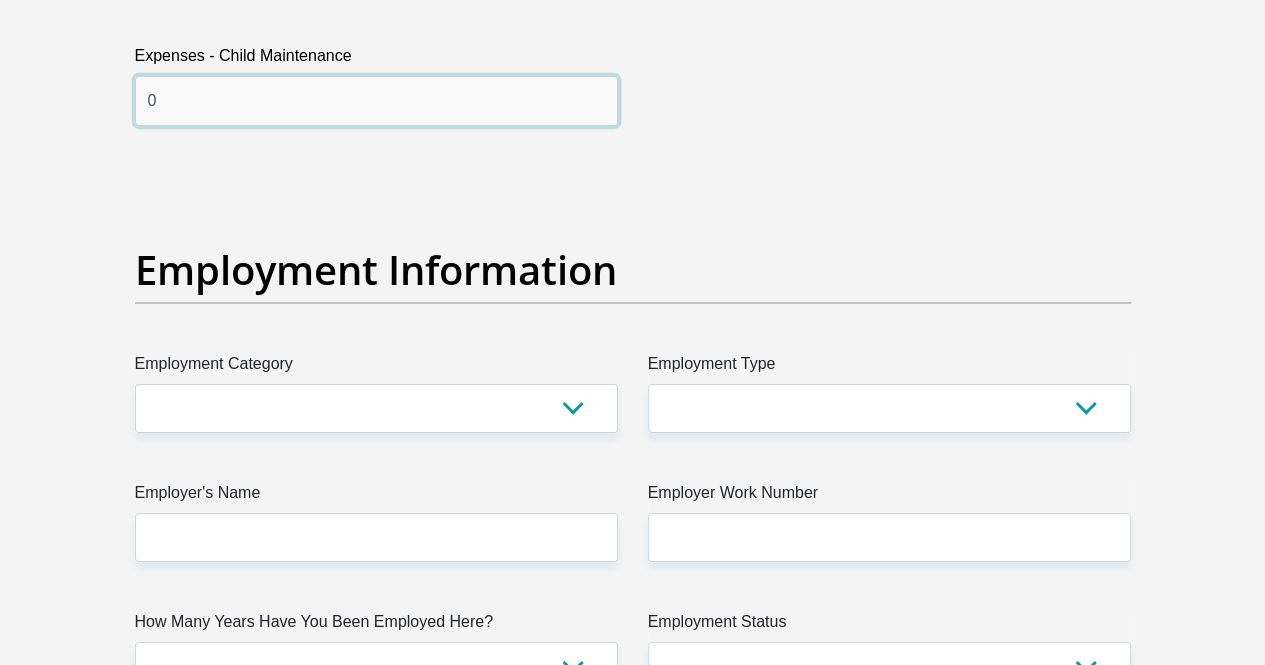 scroll, scrollTop: 3560, scrollLeft: 0, axis: vertical 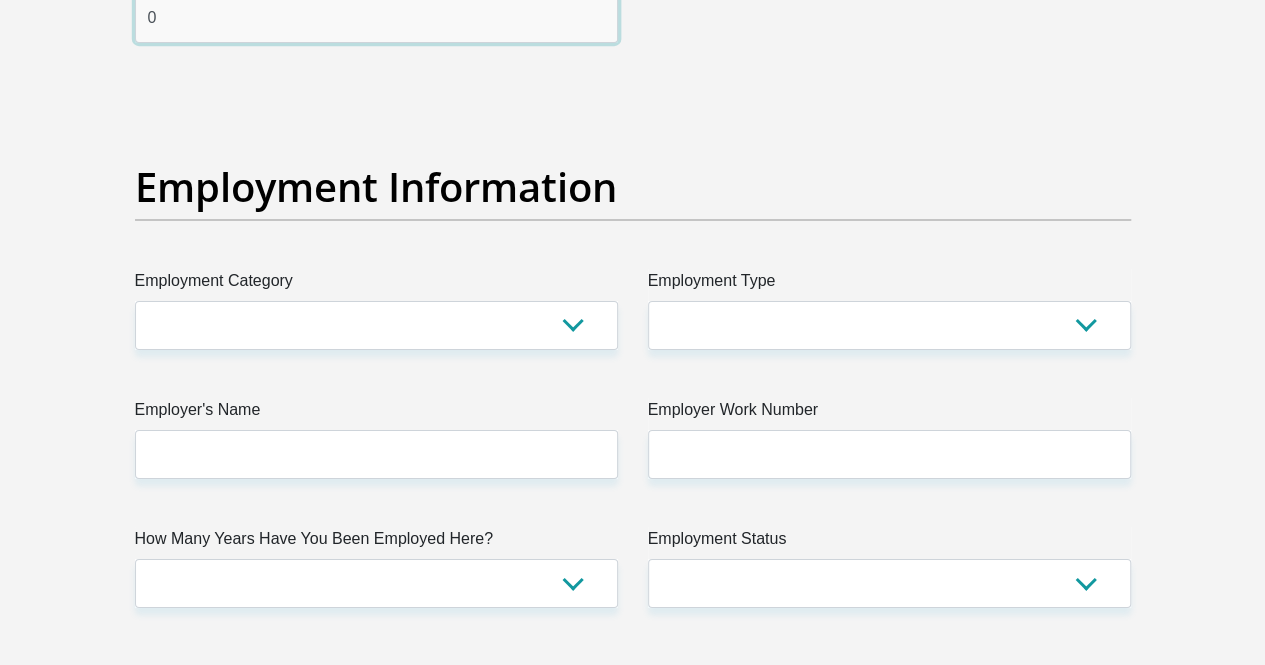 type on "0" 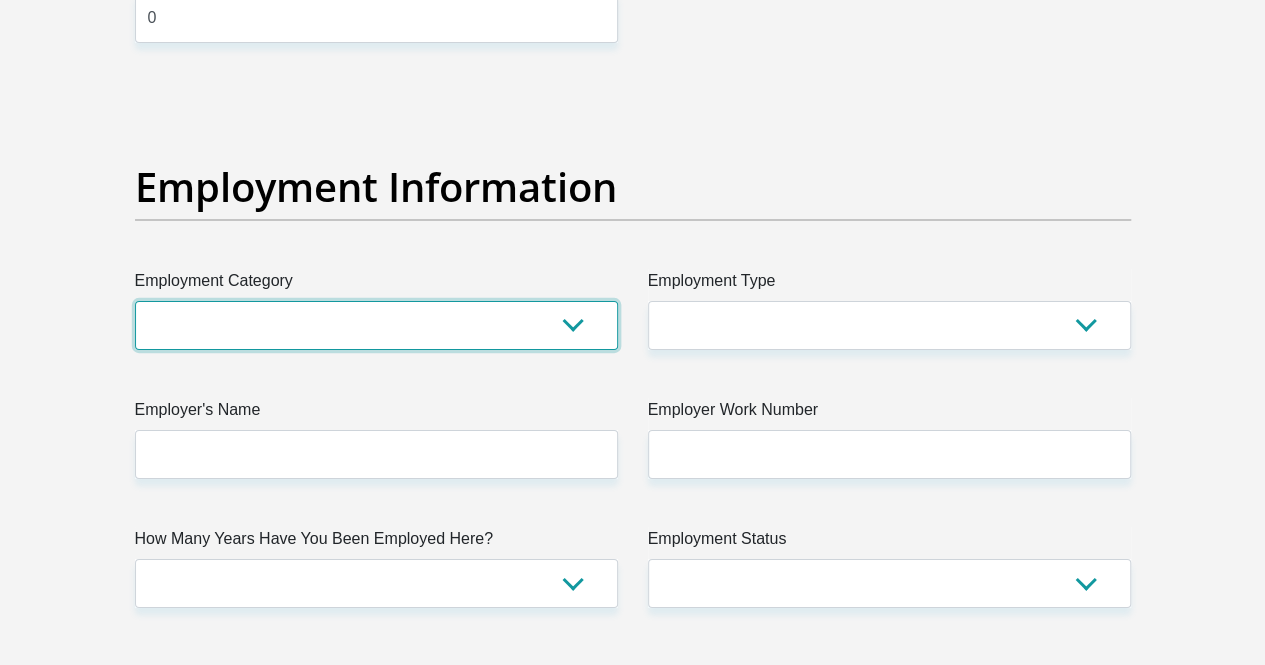 click on "AGRICULTURE
ALCOHOL & TOBACCO
CONSTRUCTION MATERIALS
METALLURGY
EQUIPMENT FOR RENEWABLE ENERGY
SPECIALIZED CONTRACTORS
CAR
GAMING (INCL. INTERNET
OTHER WHOLESALE
UNLICENSED PHARMACEUTICALS
CURRENCY EXCHANGE HOUSES
OTHER FINANCIAL INSTITUTIONS & INSURANCE
REAL ESTATE AGENTS
OIL & GAS
OTHER MATERIALS (E.G. IRON ORE)
PRECIOUS STONES & PRECIOUS METALS
POLITICAL ORGANIZATIONS
RELIGIOUS ORGANIZATIONS(NOT SECTS)
ACTI. HAVING BUSINESS DEAL WITH PUBLIC ADMINISTRATION
LAUNDROMATS" at bounding box center (376, 325) 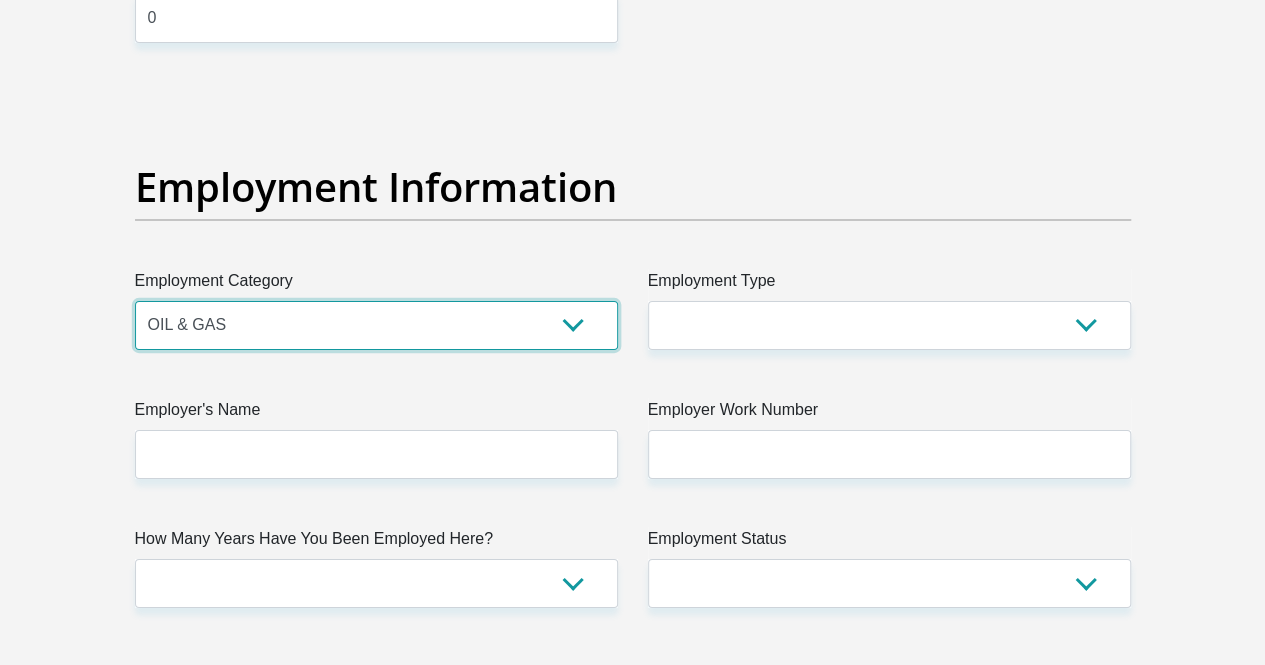 click on "AGRICULTURE
ALCOHOL & TOBACCO
CONSTRUCTION MATERIALS
METALLURGY
EQUIPMENT FOR RENEWABLE ENERGY
SPECIALIZED CONTRACTORS
CAR
GAMING (INCL. INTERNET
OTHER WHOLESALE
UNLICENSED PHARMACEUTICALS
CURRENCY EXCHANGE HOUSES
OTHER FINANCIAL INSTITUTIONS & INSURANCE
REAL ESTATE AGENTS
OIL & GAS
OTHER MATERIALS (E.G. IRON ORE)
PRECIOUS STONES & PRECIOUS METALS
POLITICAL ORGANIZATIONS
RELIGIOUS ORGANIZATIONS(NOT SECTS)
ACTI. HAVING BUSINESS DEAL WITH PUBLIC ADMINISTRATION
LAUNDROMATS" at bounding box center [376, 325] 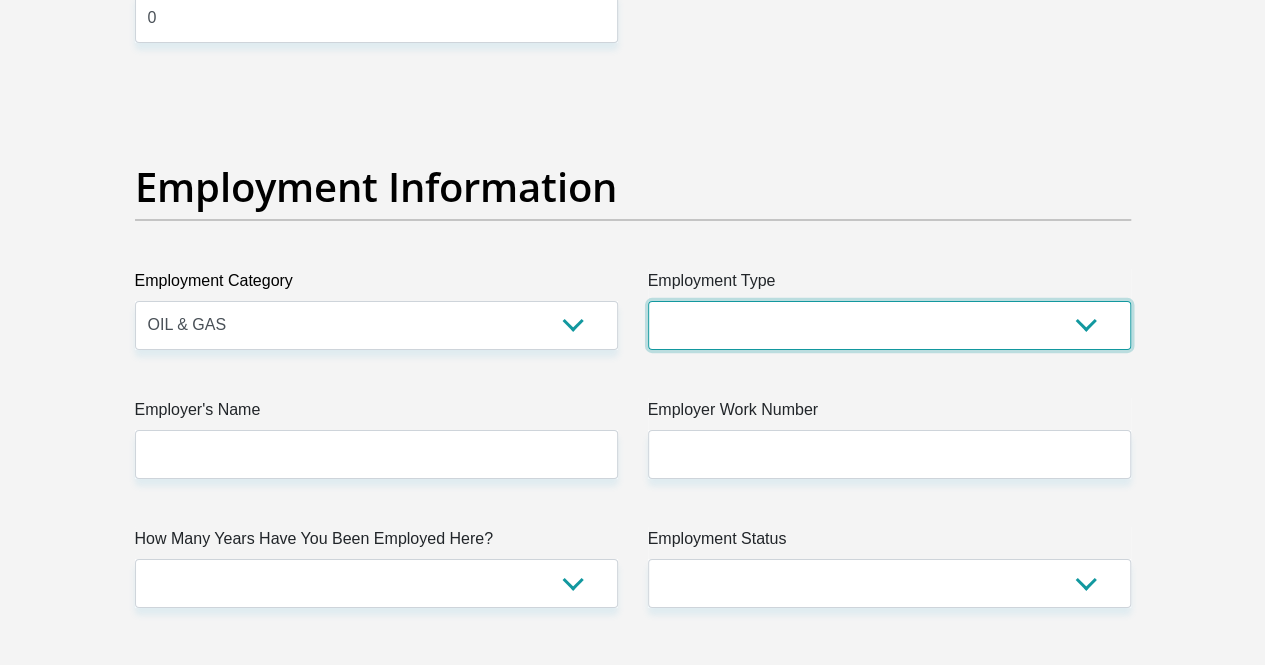 click on "College/Lecturer
Craft Seller
Creative
Driver
Executive
Farmer
Forces - Non Commissioned
Forces - Officer
Hawker
Housewife
Labourer
Licenced Professional
Manager
Miner
Non Licenced Professional
Office Staff/Clerk
Outside Worker
Pensioner
Permanent Teacher
Production/Manufacturing
Sales
Self-Employed
Semi-Professional Worker
Service Industry  Social Worker  Student" at bounding box center (889, 325) 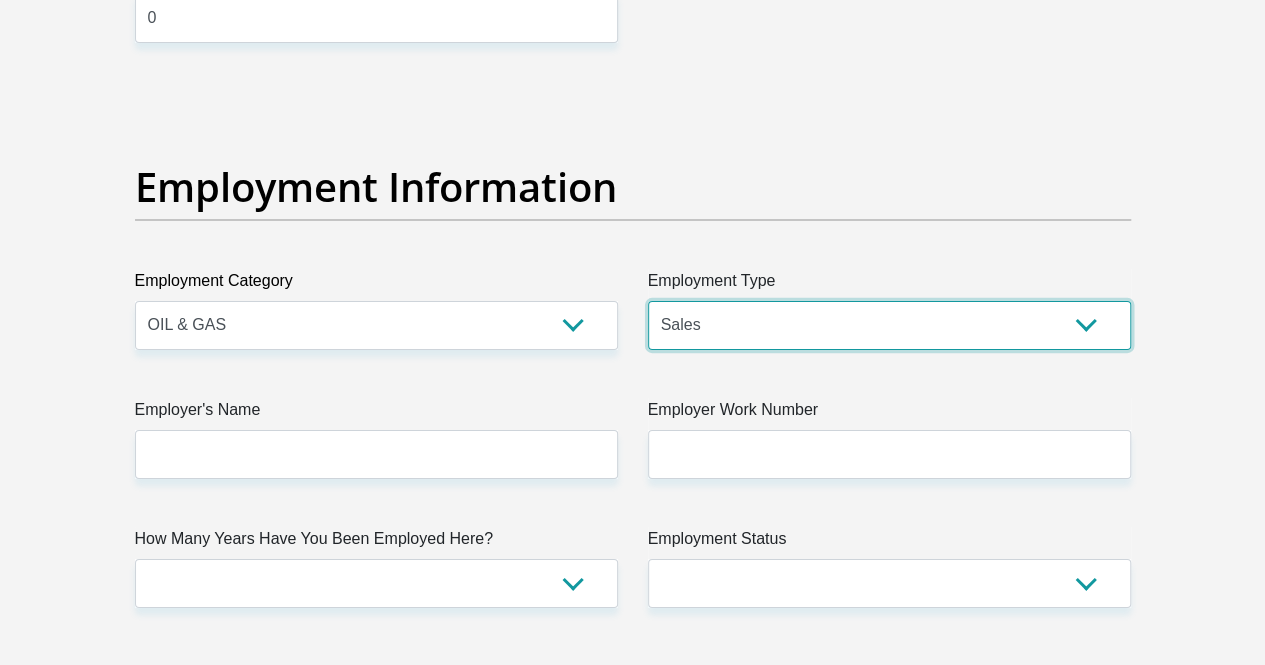 click on "College/Lecturer
Craft Seller
Creative
Driver
Executive
Farmer
Forces - Non Commissioned
Forces - Officer
Hawker
Housewife
Labourer
Licenced Professional
Manager
Miner
Non Licenced Professional
Office Staff/Clerk
Outside Worker
Pensioner
Permanent Teacher
Production/Manufacturing
Sales
Self-Employed
Semi-Professional Worker
Service Industry  Social Worker  Student" at bounding box center [889, 325] 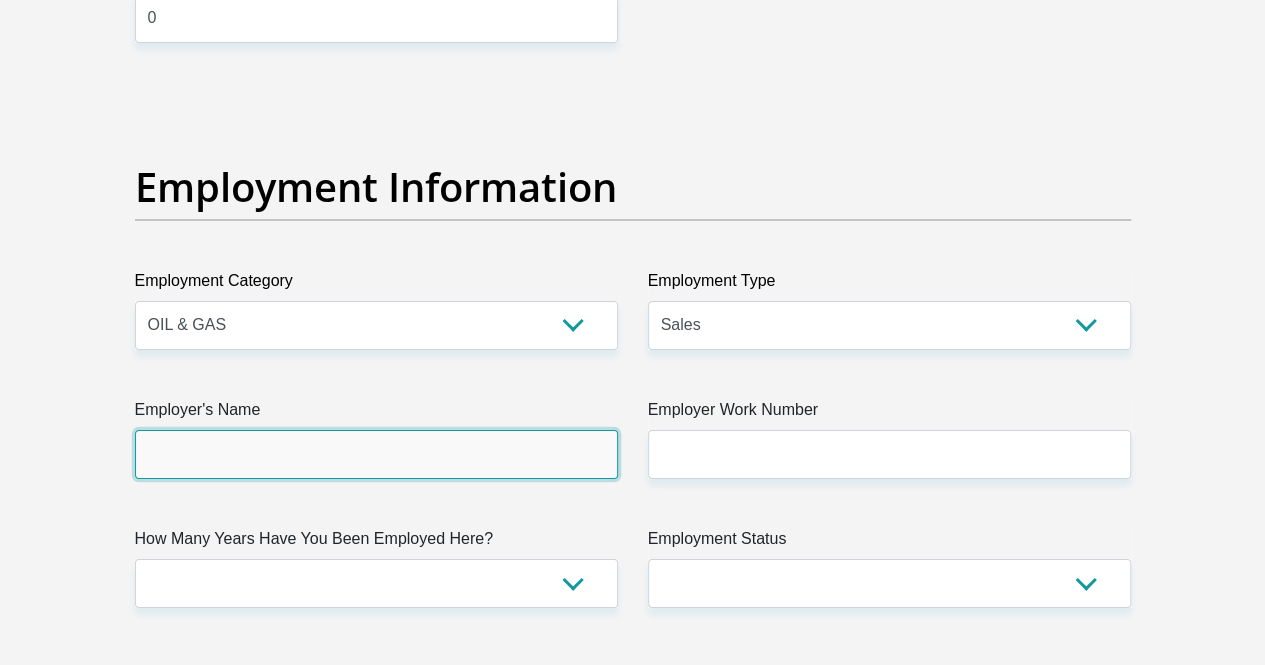click on "Employer's Name" at bounding box center [376, 454] 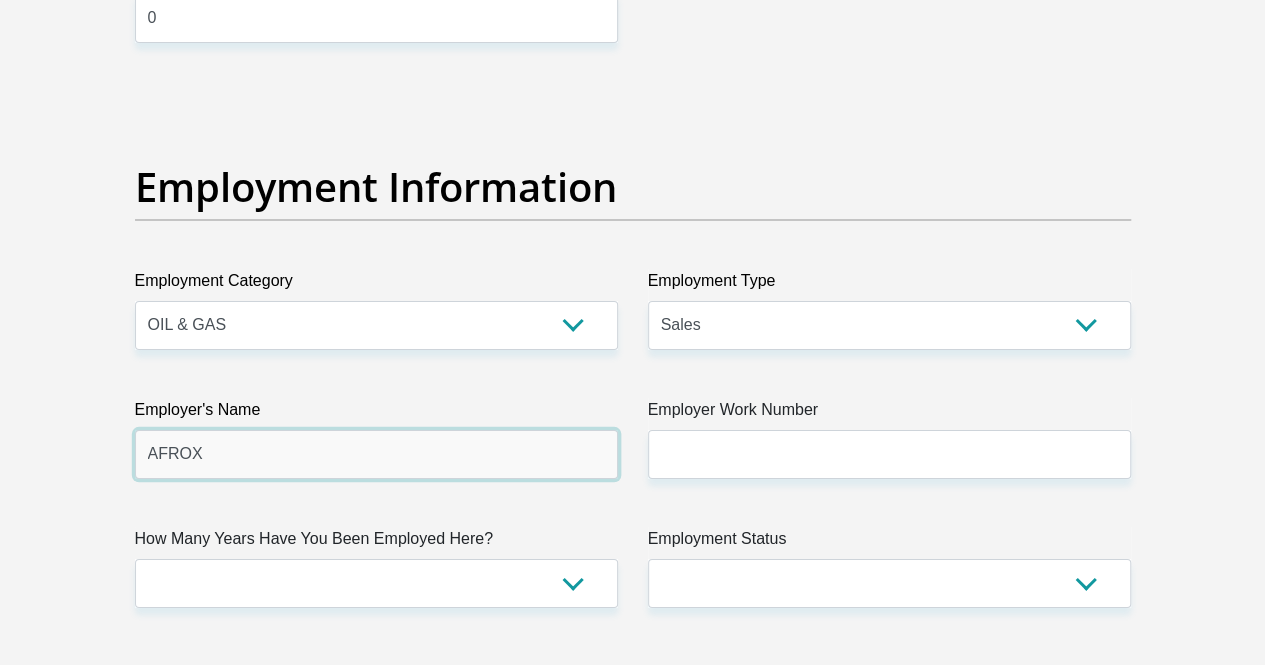 type on "AFROX" 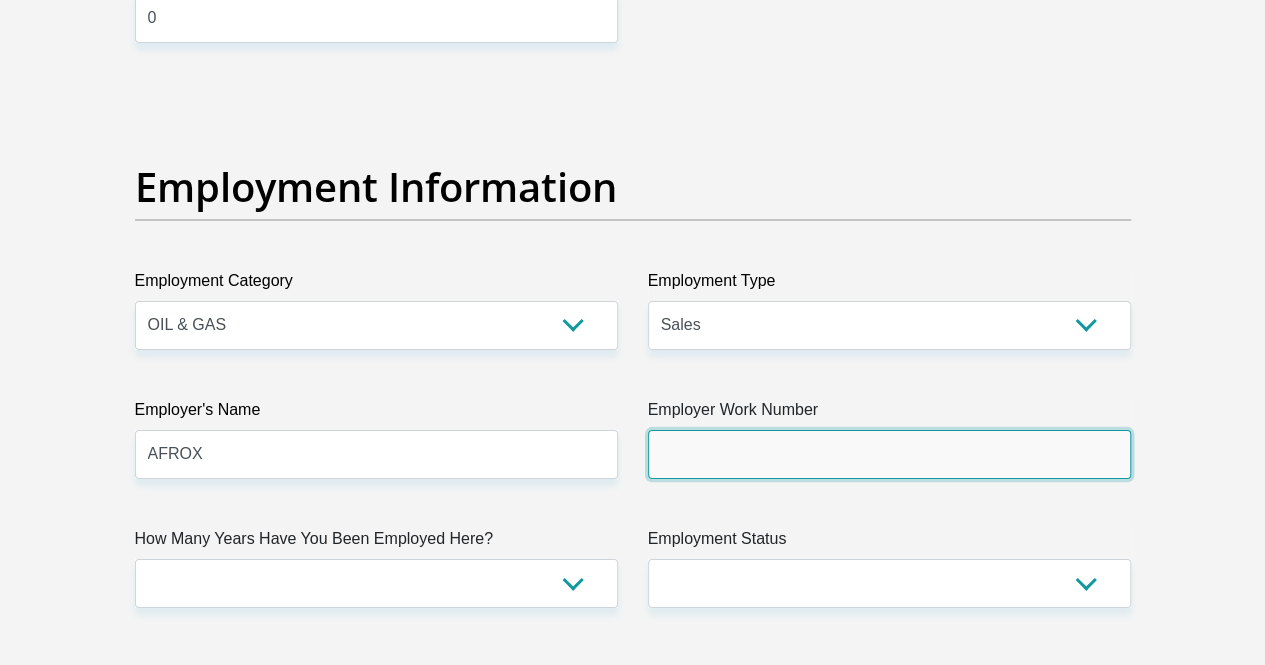 click on "Employer Work Number" at bounding box center (889, 454) 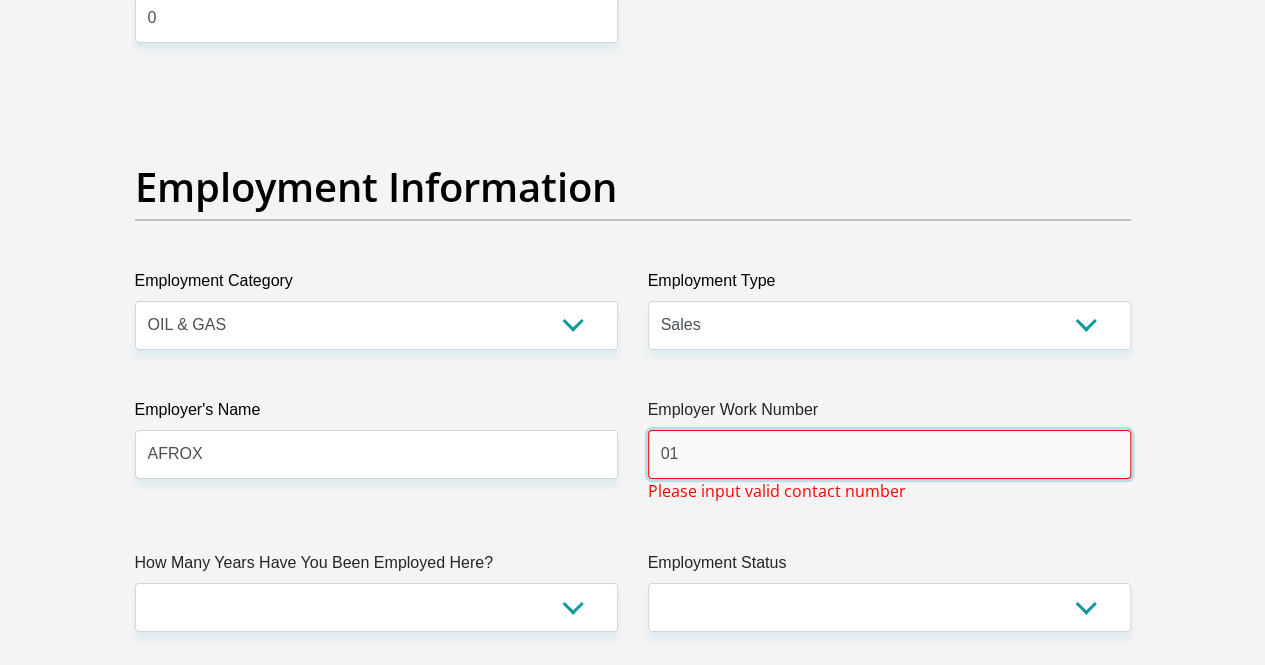 type on "0" 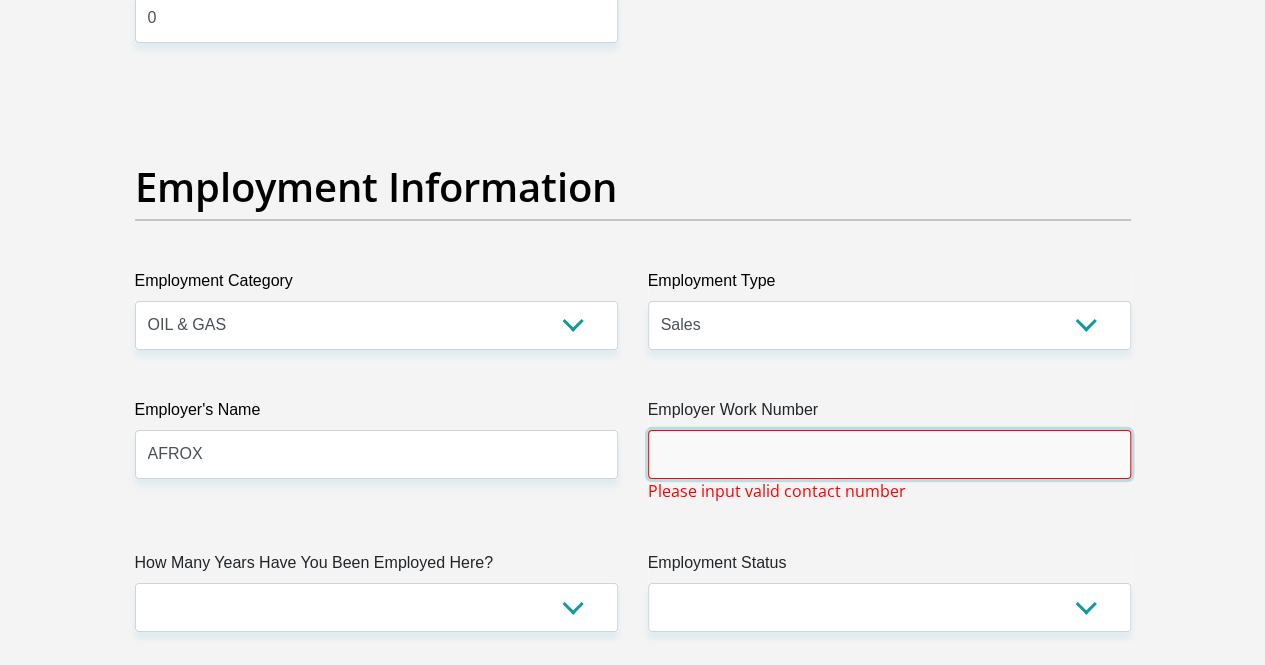 paste on "011 490 0400" 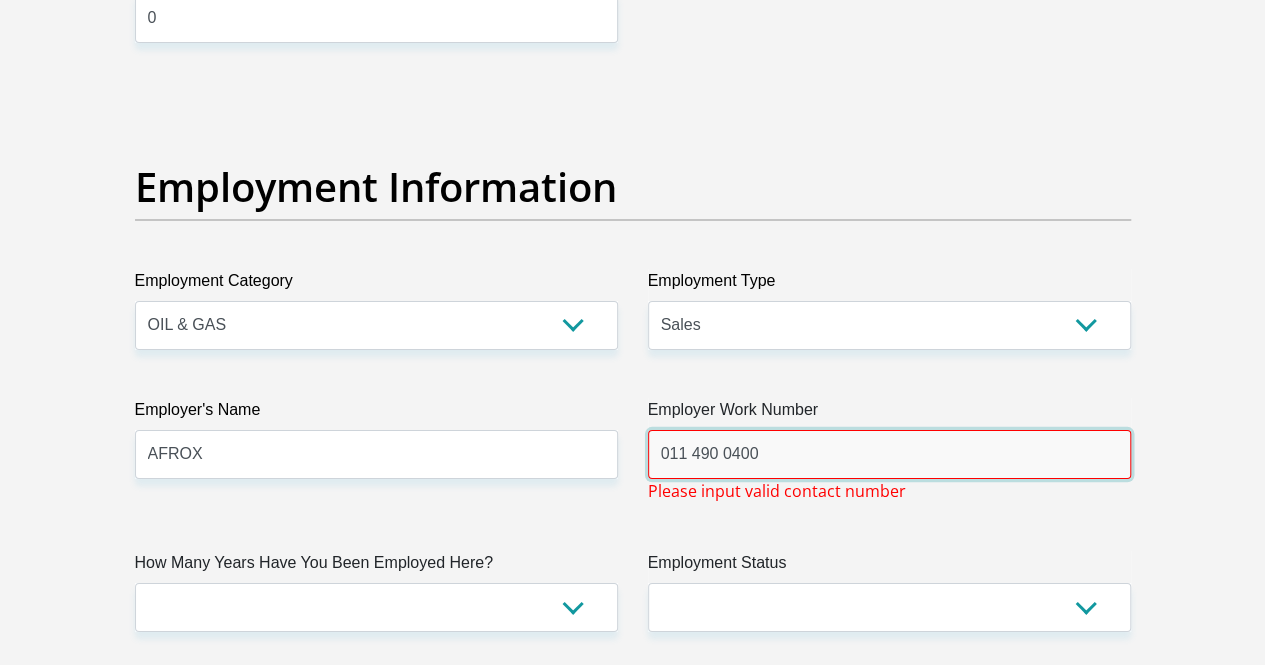 type on "011 490 0400" 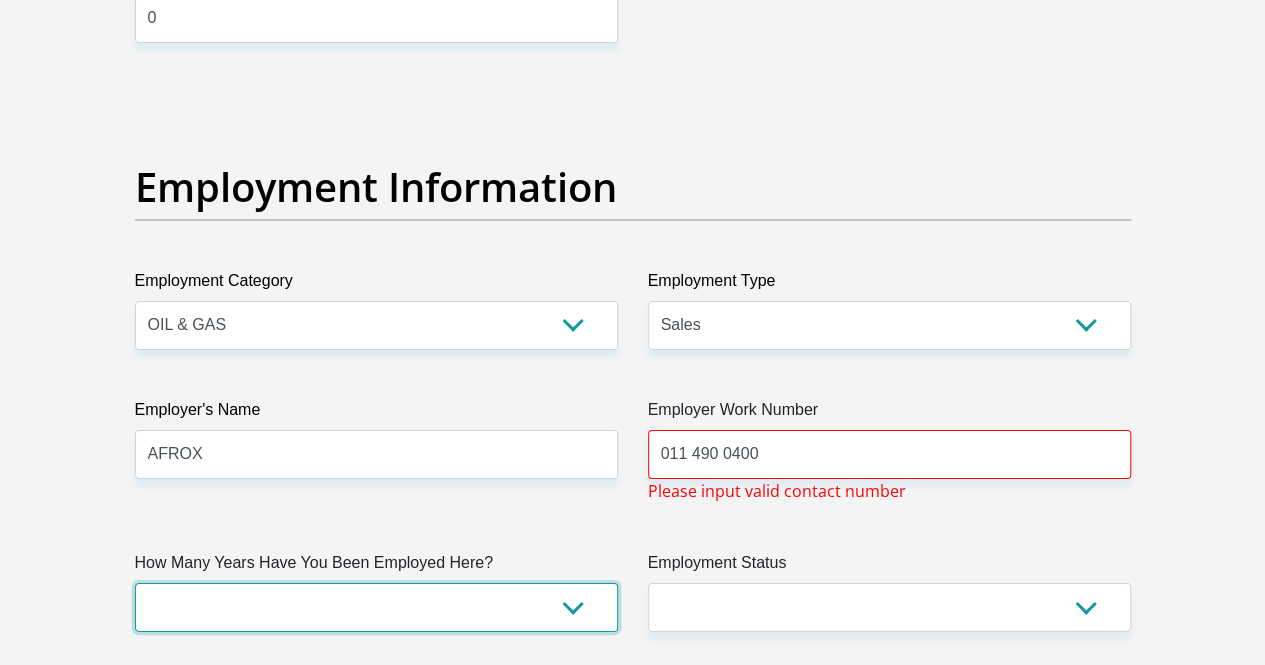 click on "less than 1 year
1-3 years
3-5 years
5+ years" at bounding box center (376, 607) 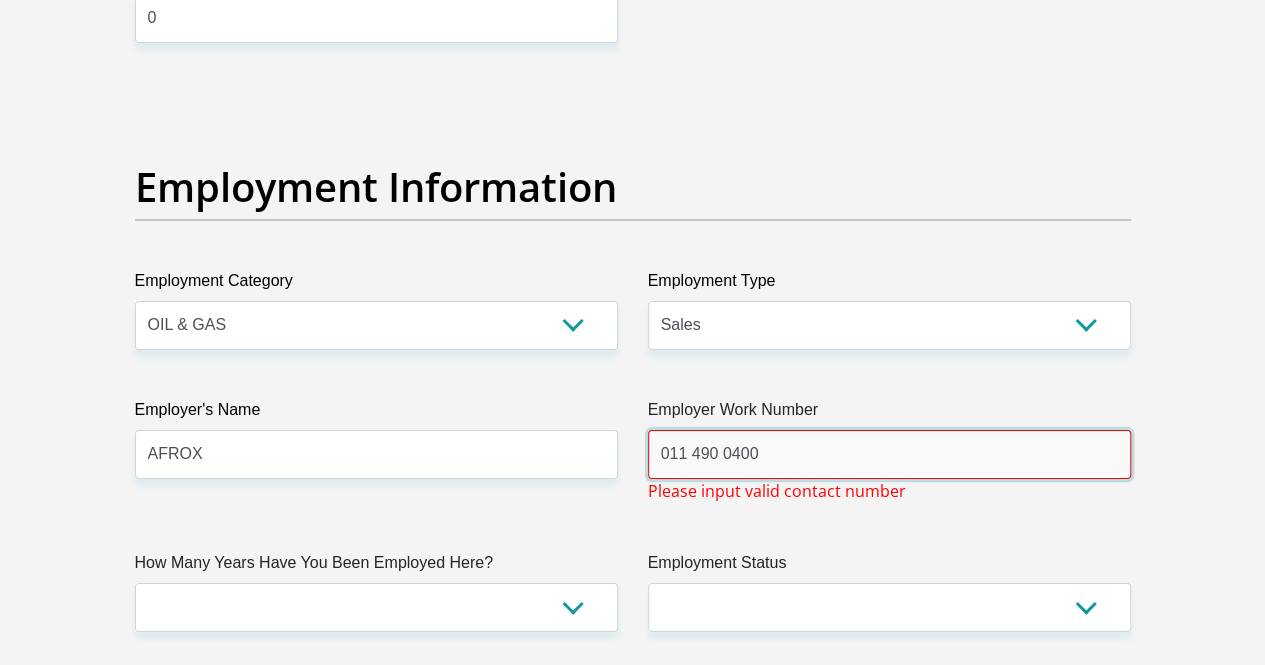 click on "011 490 0400" at bounding box center (889, 454) 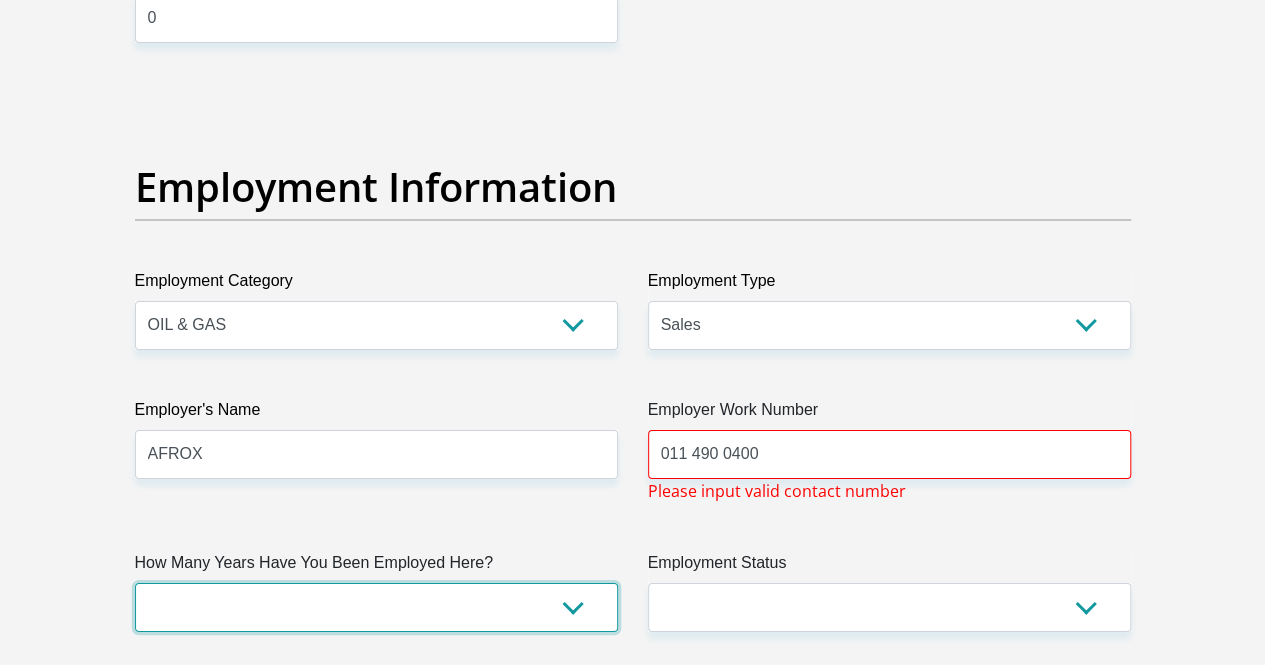 click on "less than 1 year
1-3 years
3-5 years
5+ years" at bounding box center (376, 607) 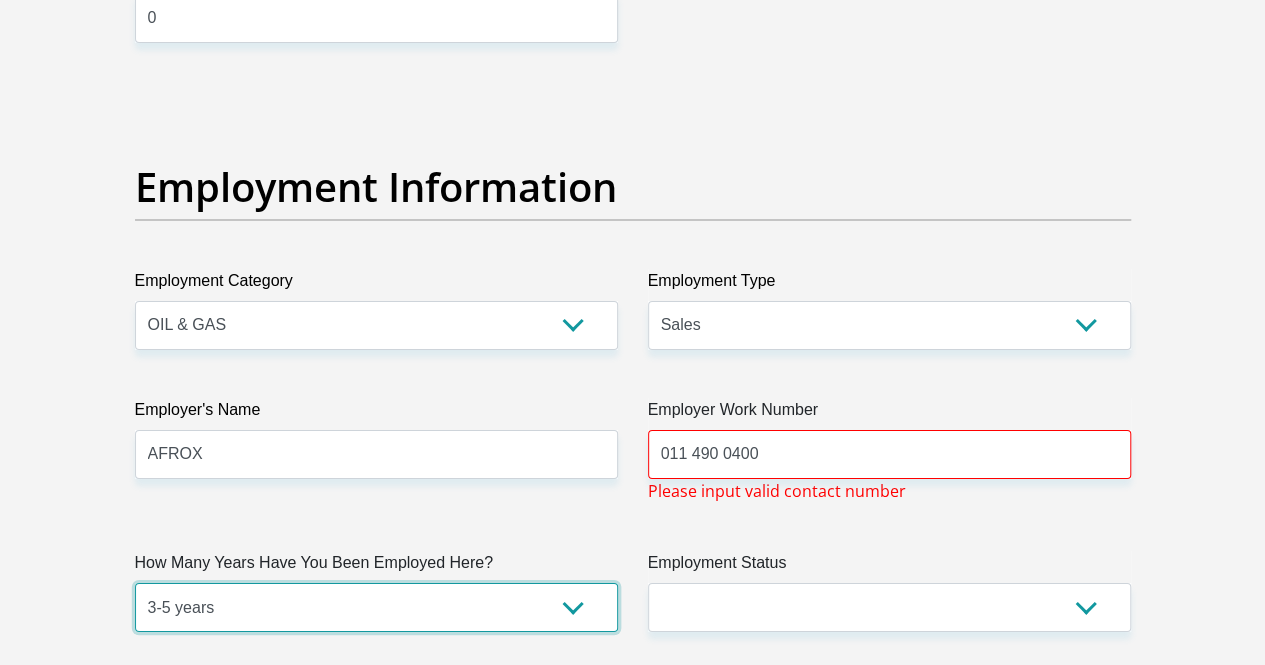 click on "less than 1 year
1-3 years
3-5 years
5+ years" at bounding box center [376, 607] 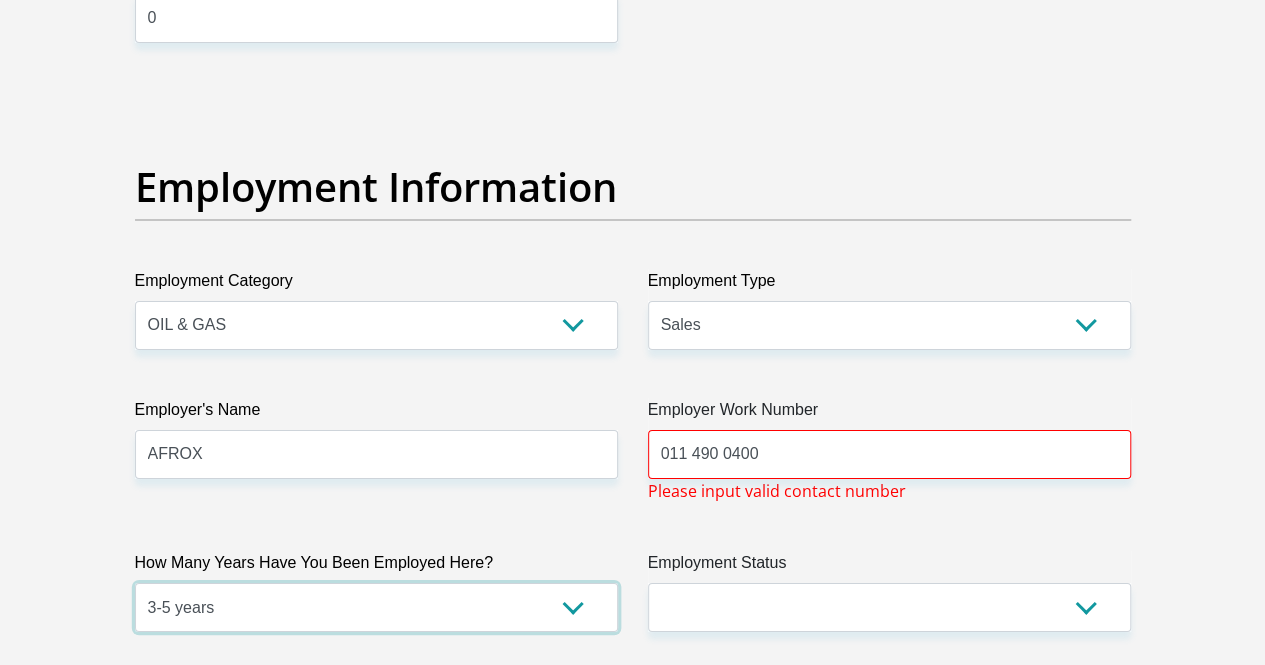 click on "less than 1 year
1-3 years
3-5 years
5+ years" at bounding box center (376, 607) 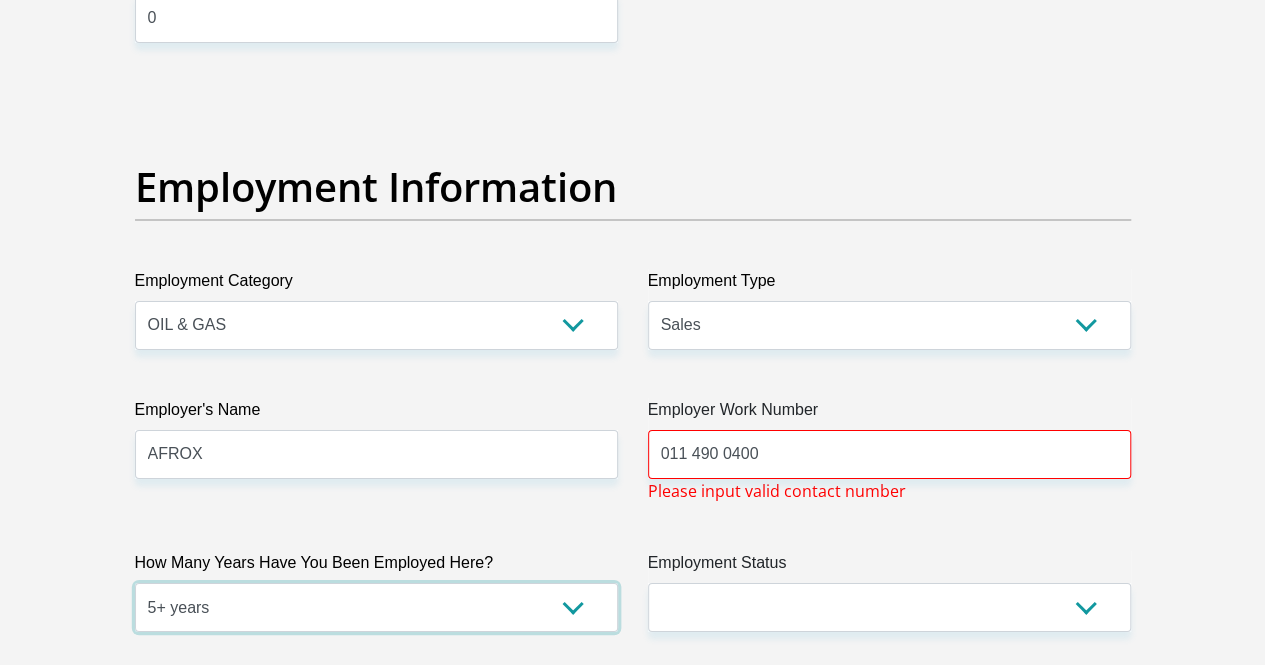click on "less than 1 year
1-3 years
3-5 years
5+ years" at bounding box center [376, 607] 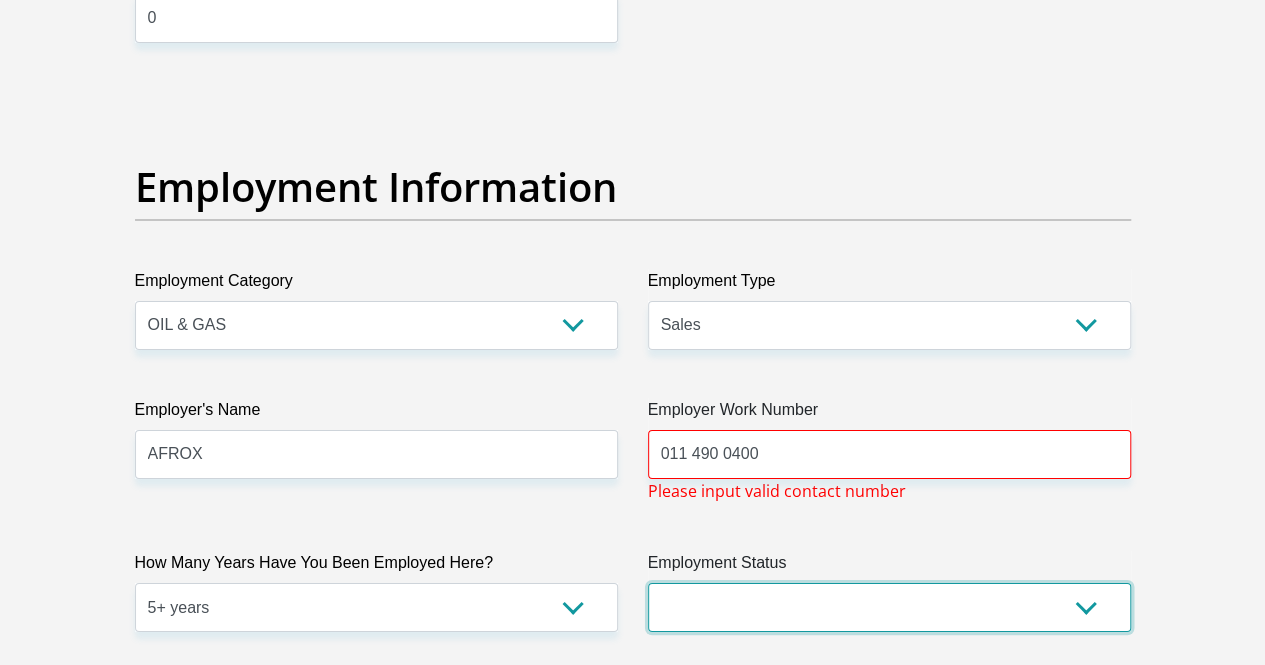 click on "Permanent/Full-time
Part-time/Casual
Contract Worker
Self-Employed
Housewife
Retired
Student
Medically Boarded
Disability
Unemployed" at bounding box center (889, 607) 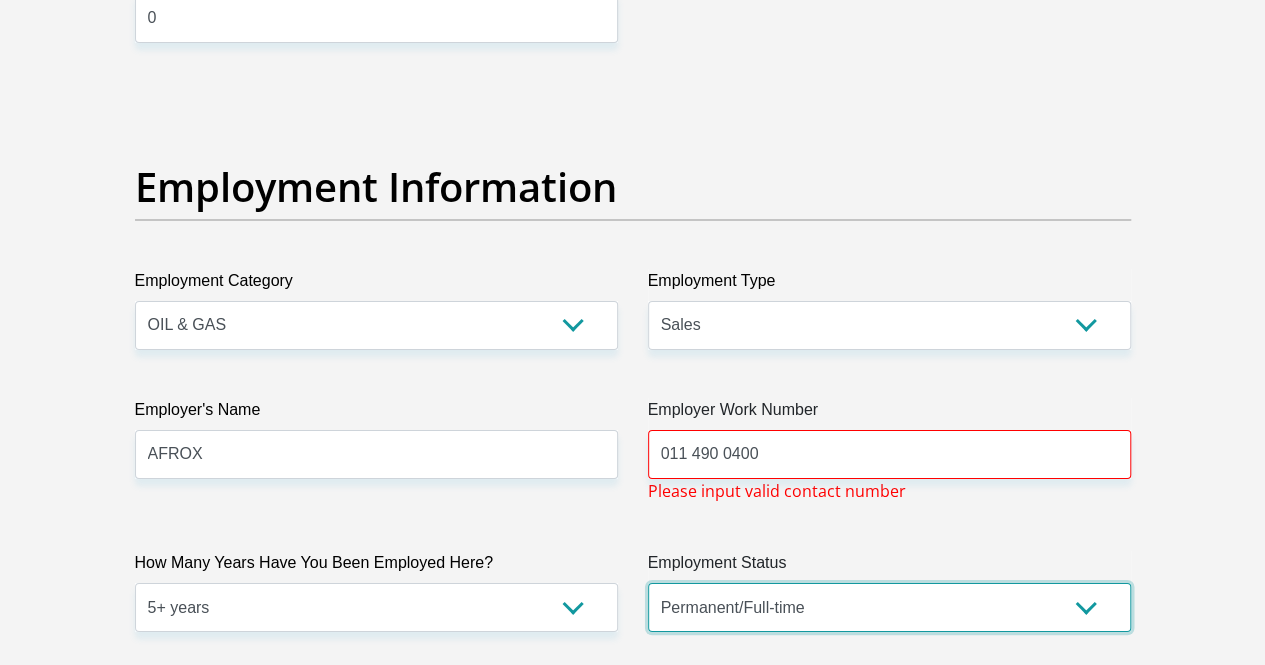 click on "Permanent/Full-time
Part-time/Casual
Contract Worker
Self-Employed
Housewife
Retired
Student
Medically Boarded
Disability
Unemployed" at bounding box center (889, 607) 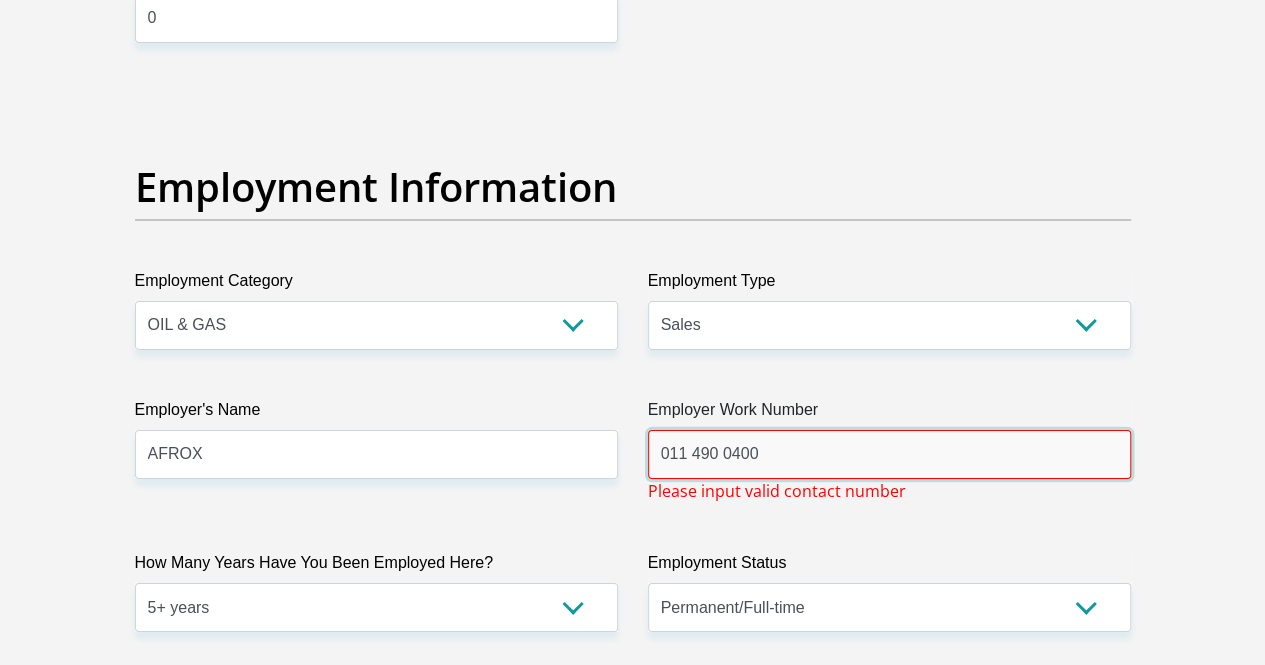 click on "011 490 0400" at bounding box center [889, 454] 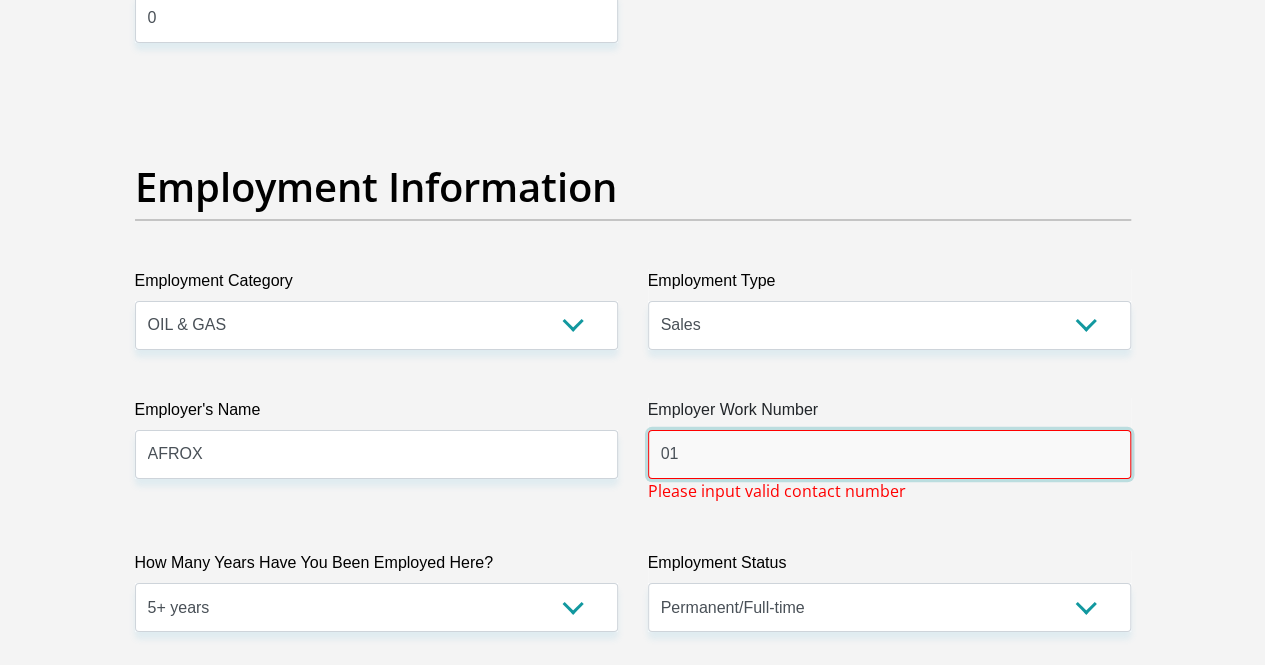type on "0" 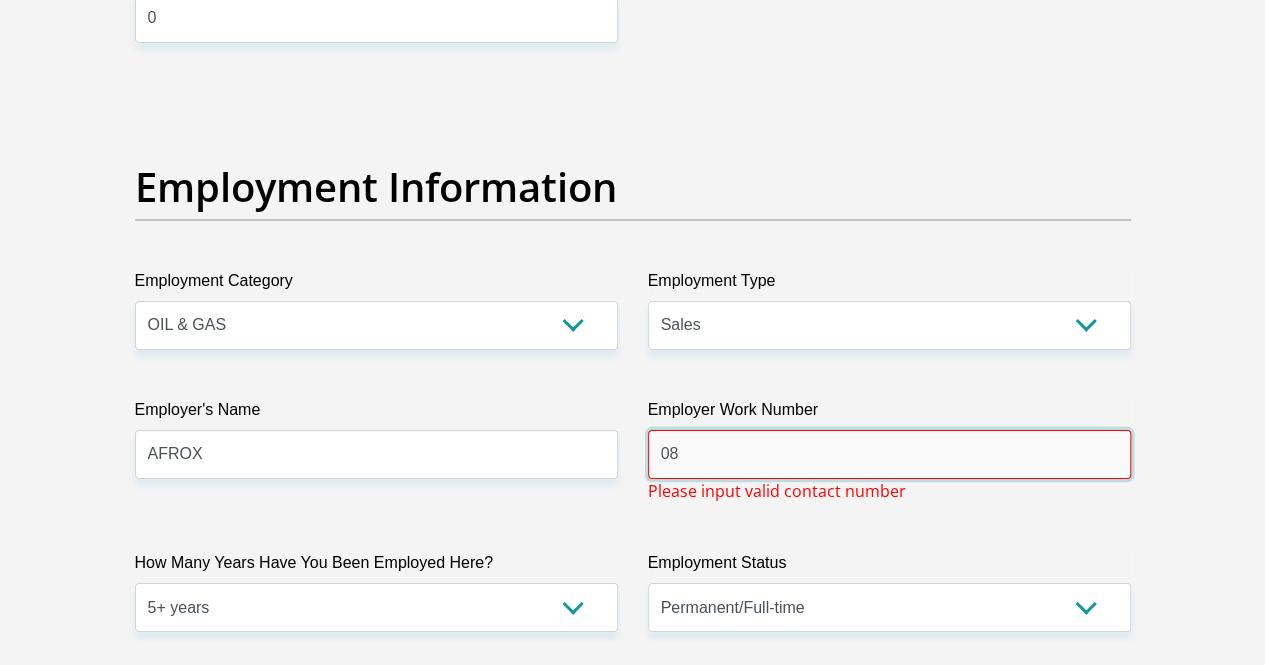 type on "0" 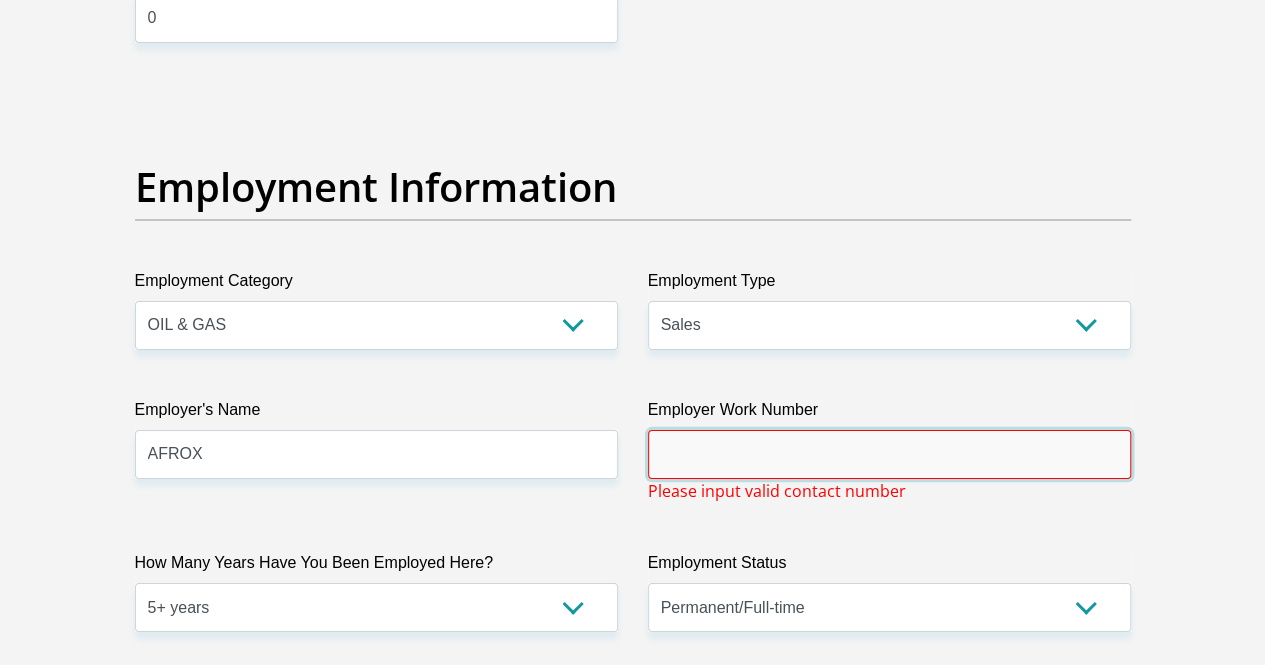 type on "0" 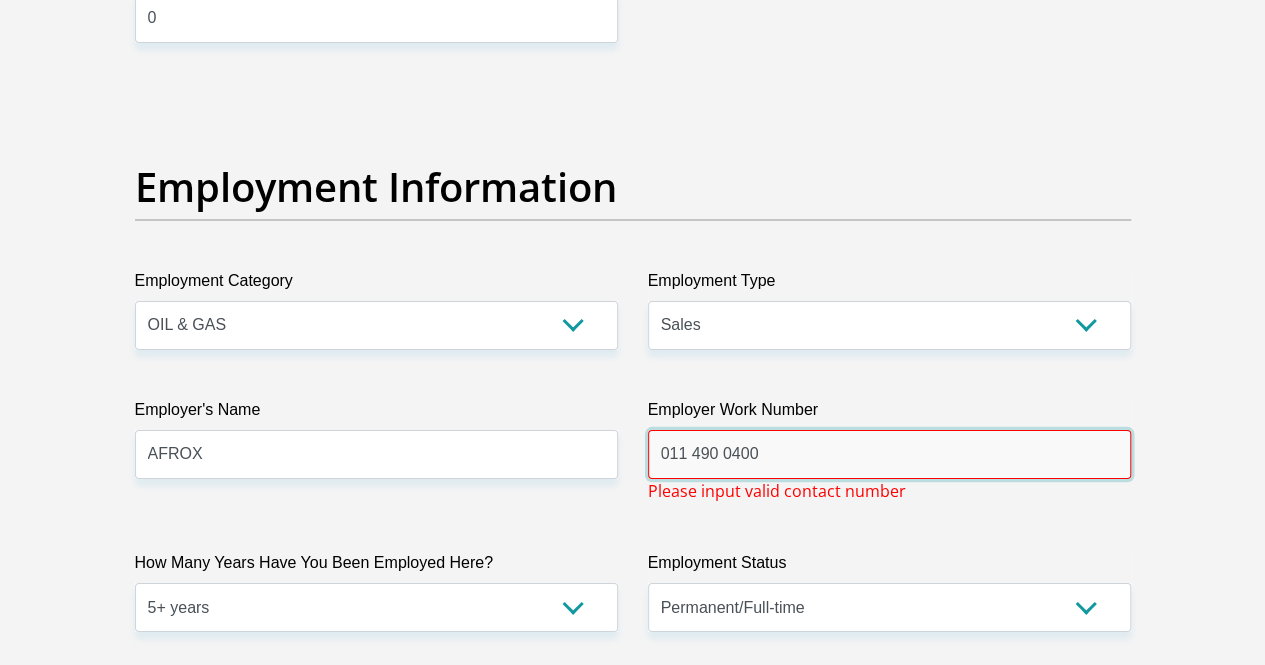 drag, startPoint x: 845, startPoint y: 367, endPoint x: 694, endPoint y: 373, distance: 151.11916 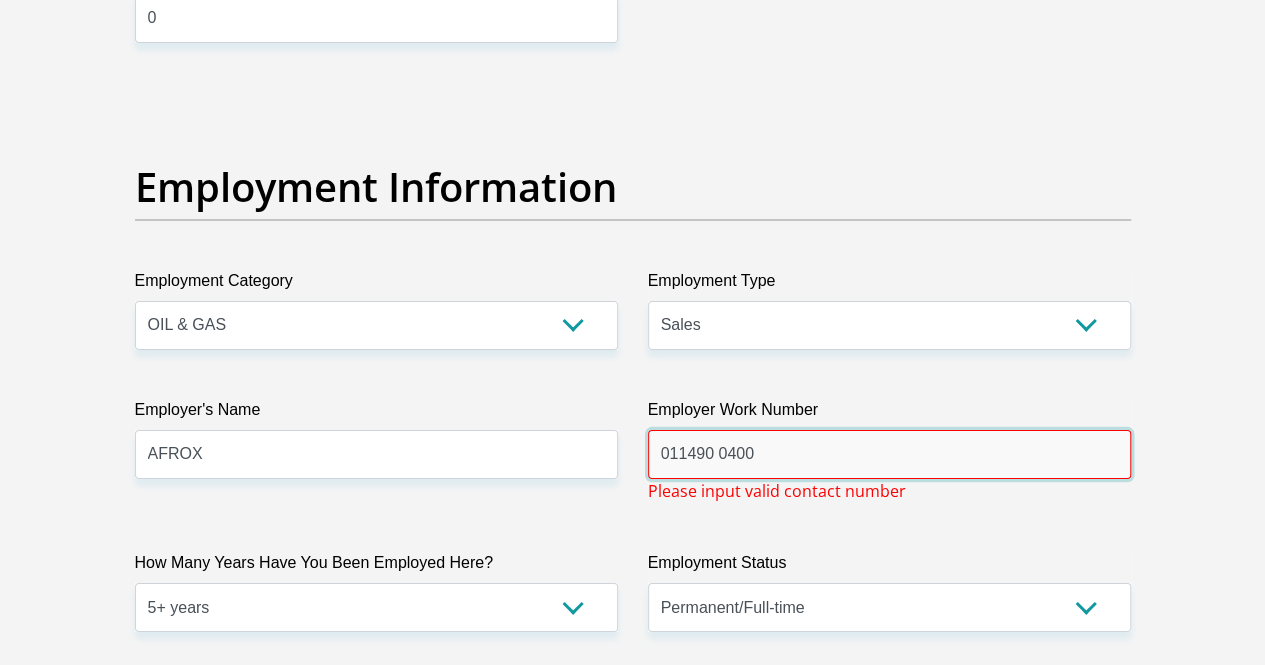 click on "011490 0400" at bounding box center [889, 454] 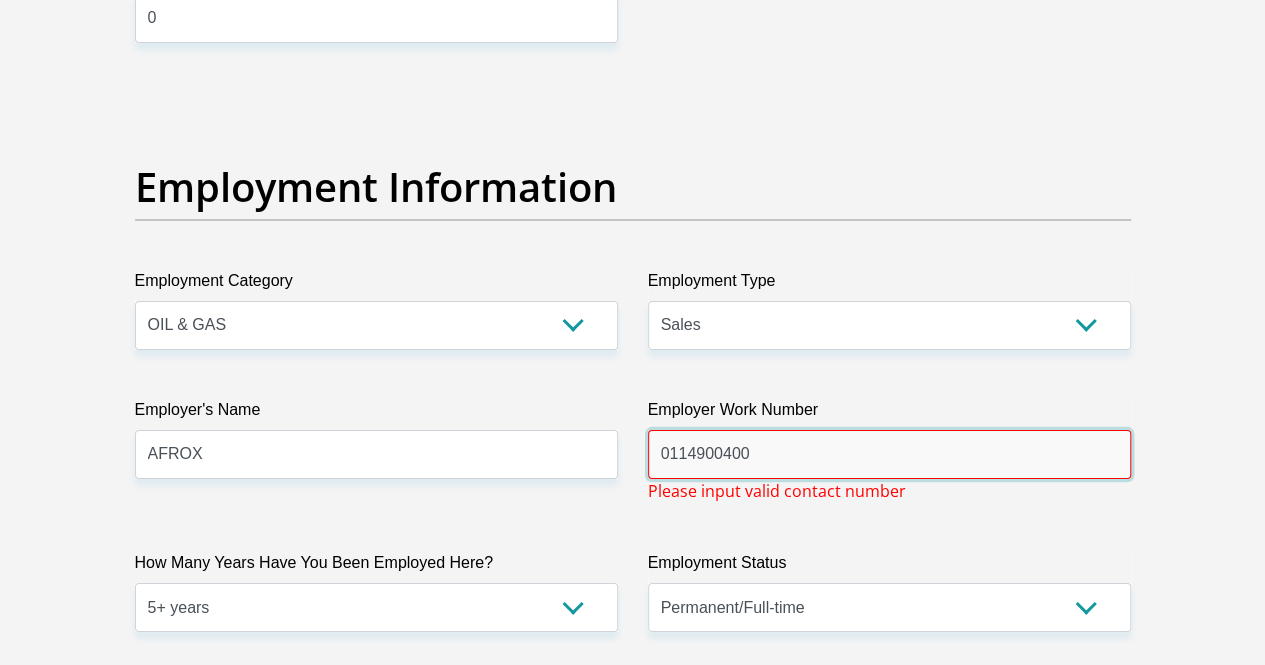 click on "0114900400" at bounding box center (889, 454) 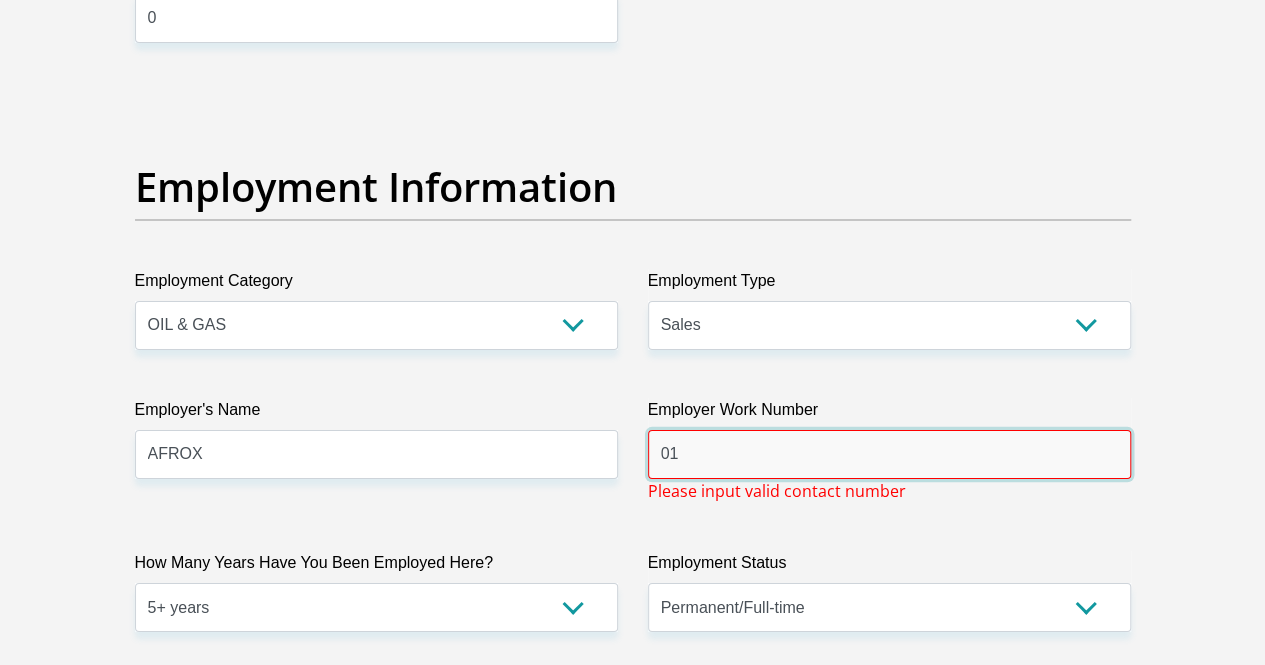type on "0" 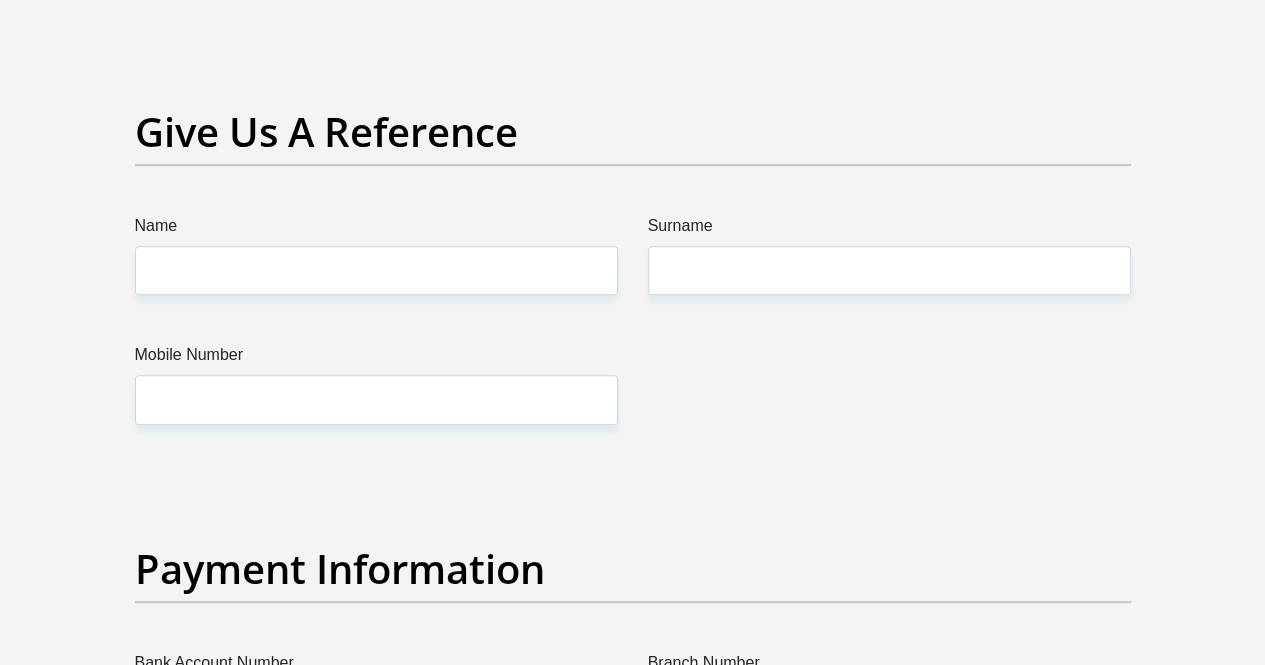scroll, scrollTop: 4233, scrollLeft: 0, axis: vertical 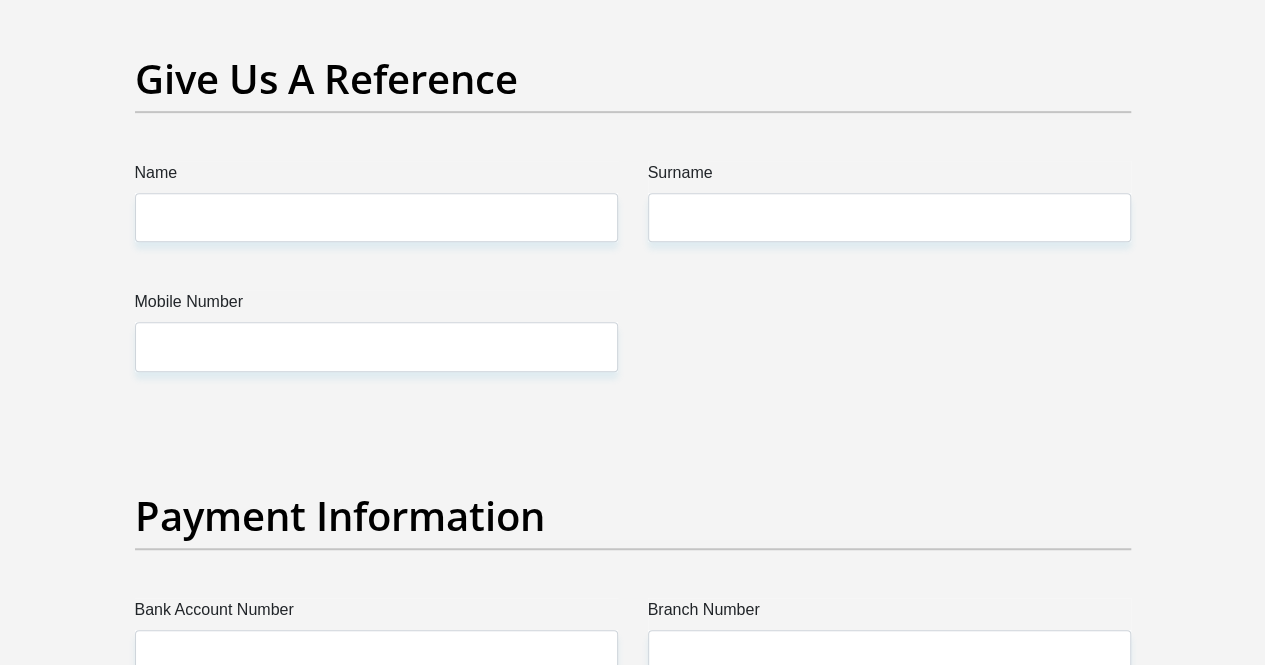 type on "0860030202" 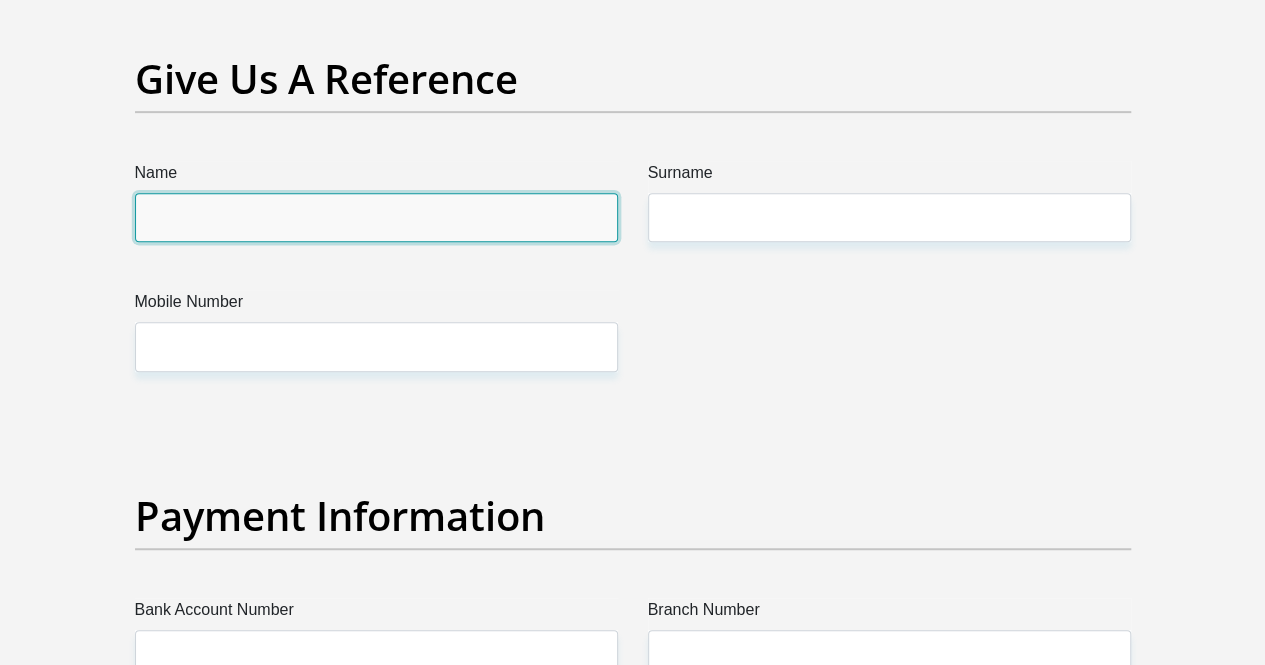 click on "Name" at bounding box center (376, 217) 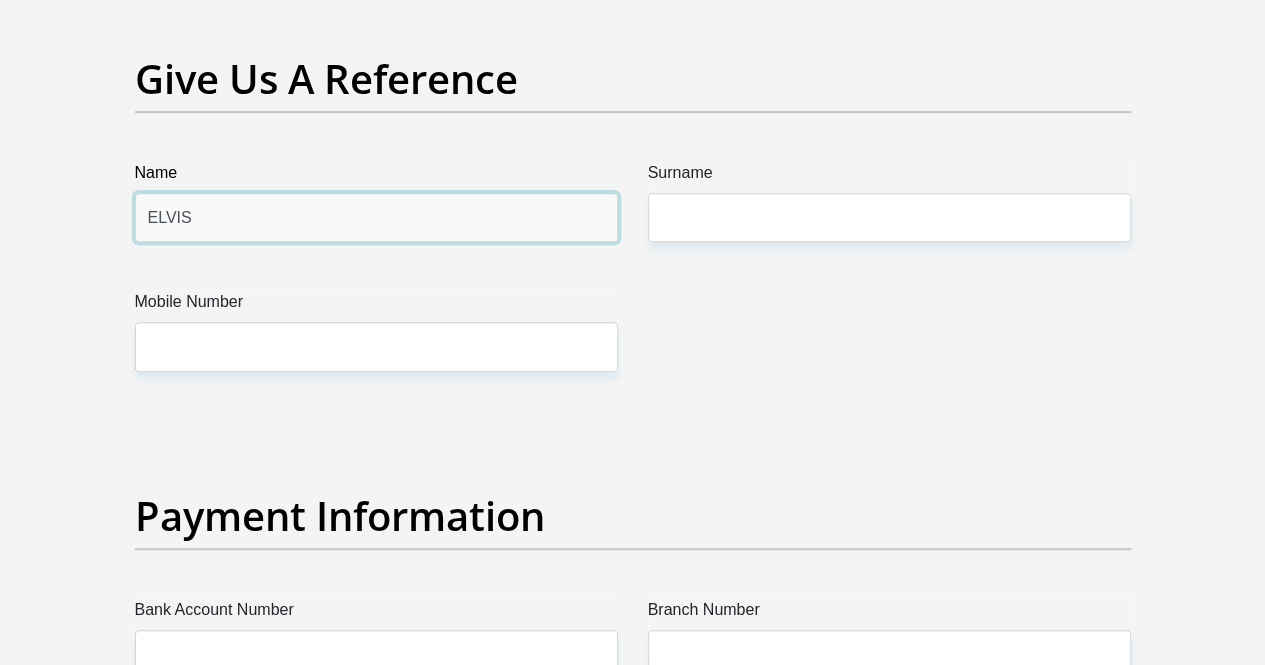 type on "ELVIS" 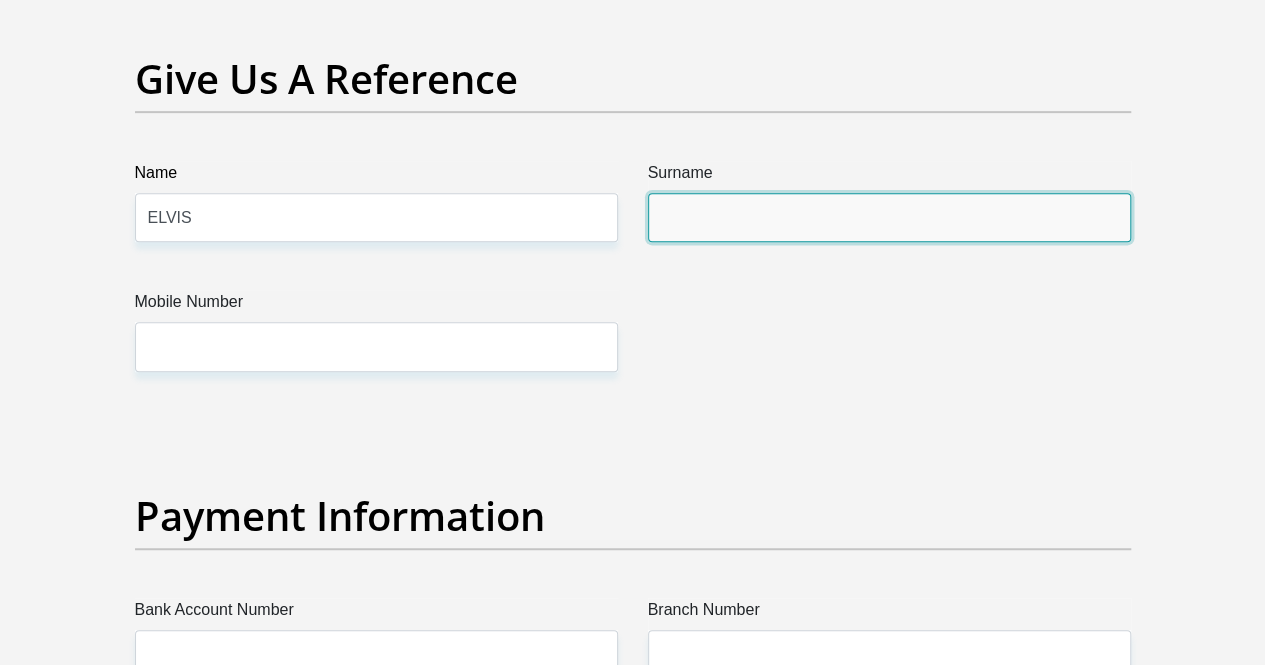 click on "Surname" at bounding box center (889, 217) 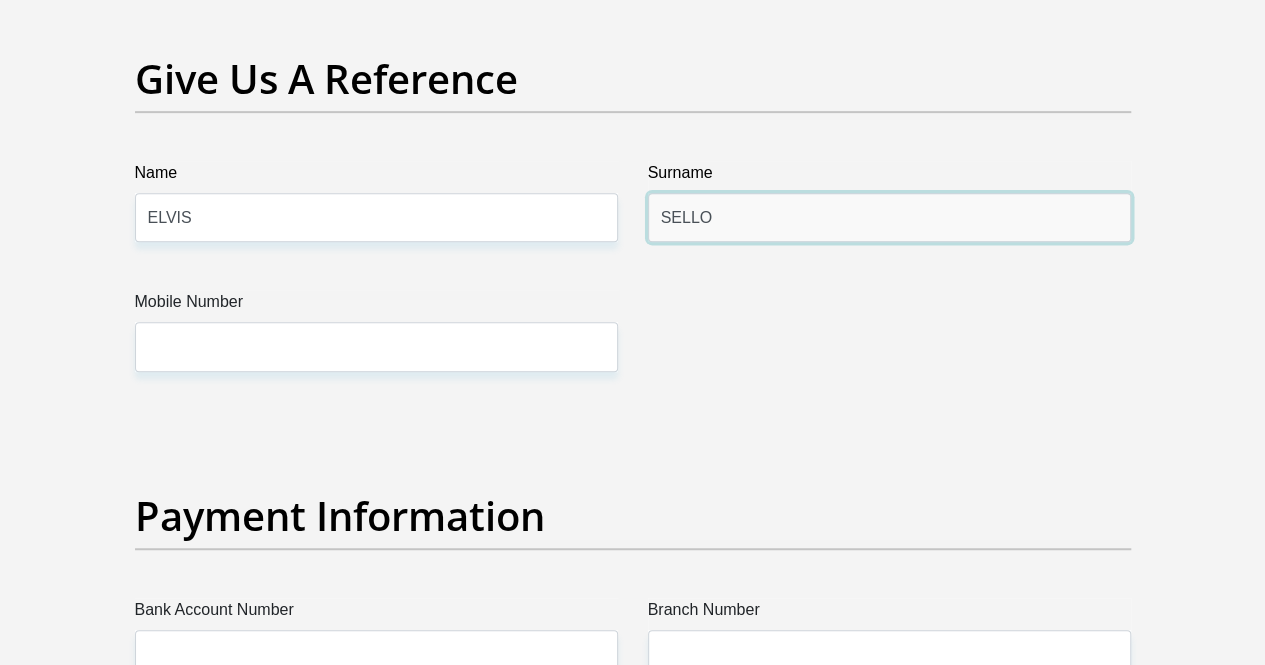 type on "SELLO" 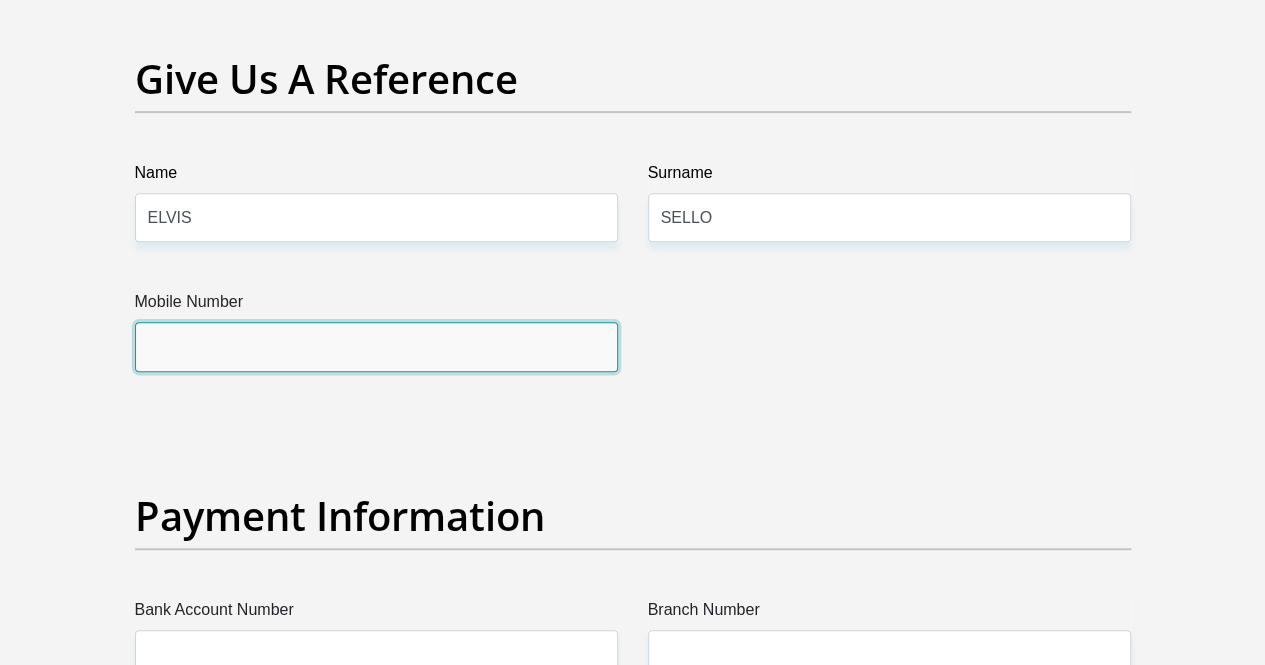click on "Mobile Number" at bounding box center (376, 346) 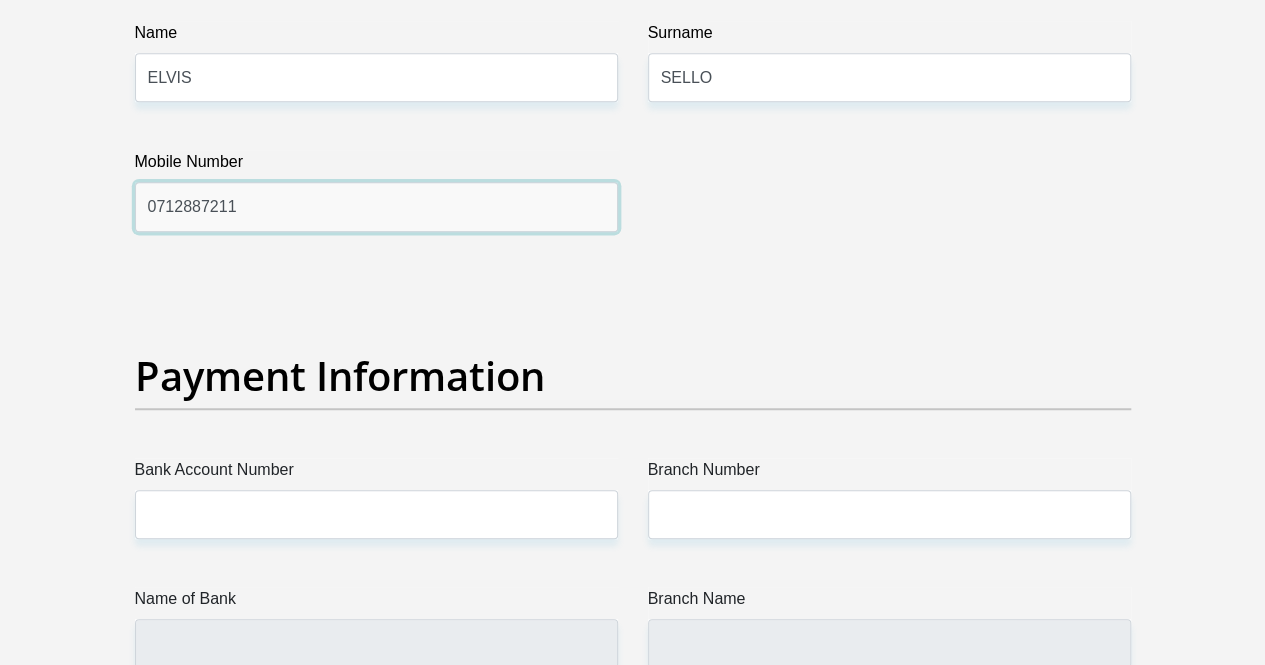 scroll, scrollTop: 4396, scrollLeft: 0, axis: vertical 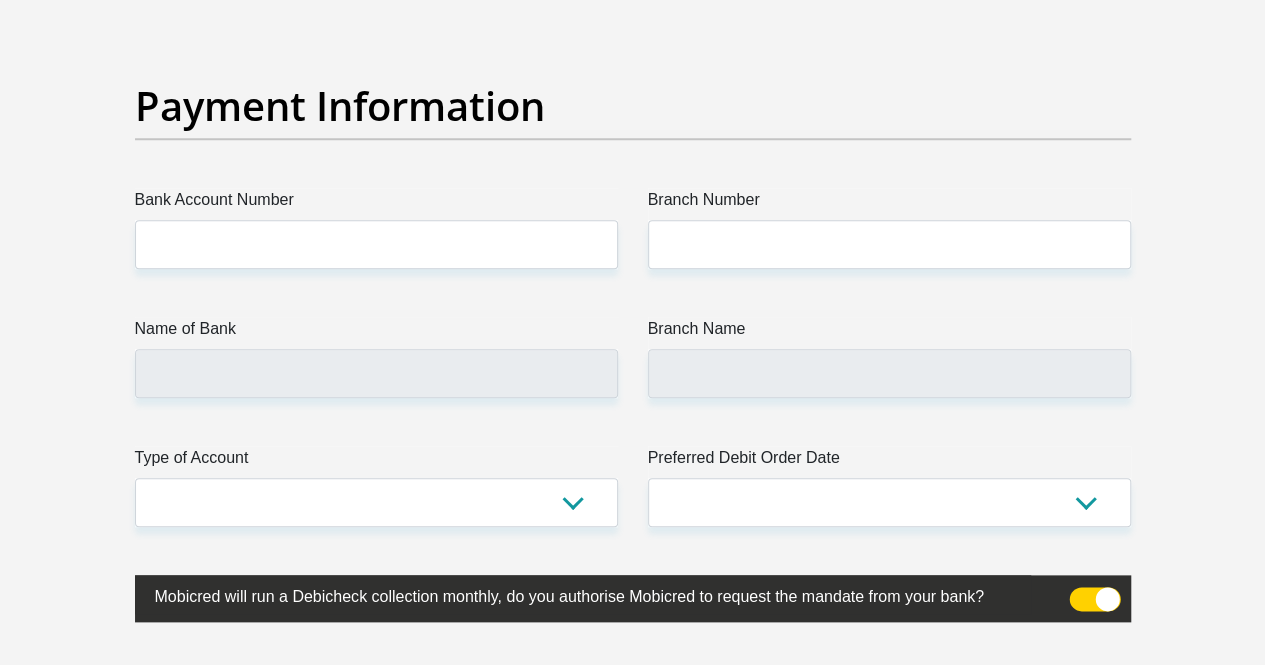 type on "0712887211" 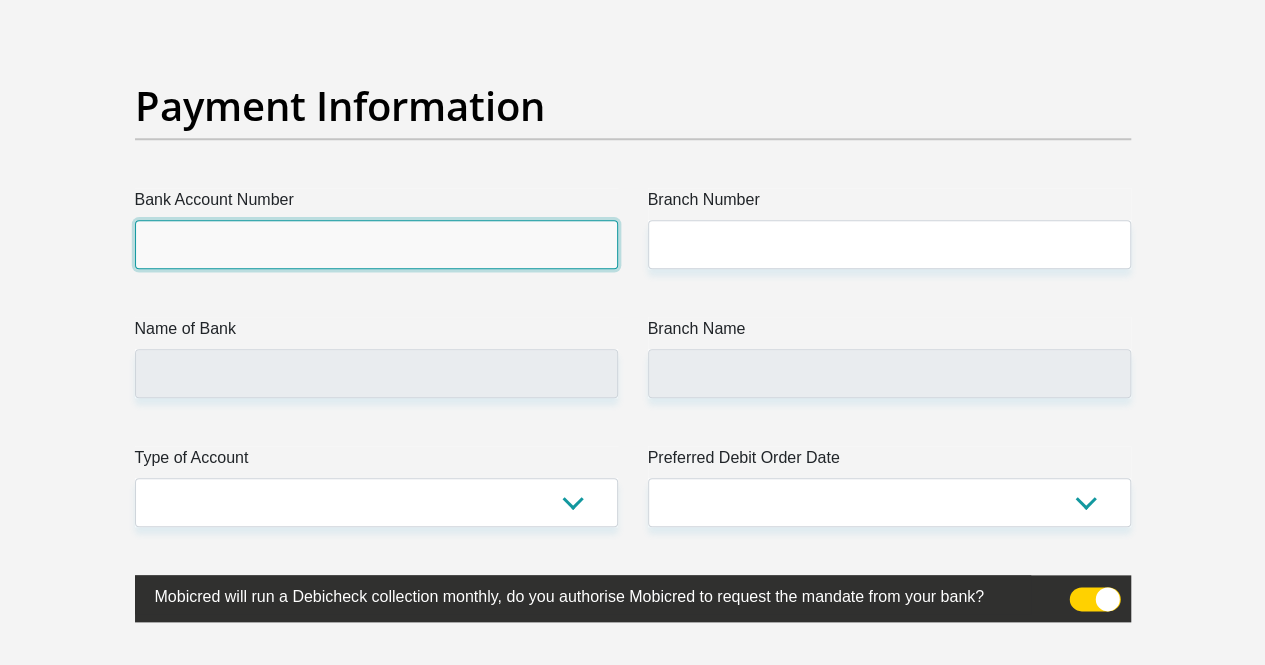 click on "Bank Account Number" at bounding box center [376, 244] 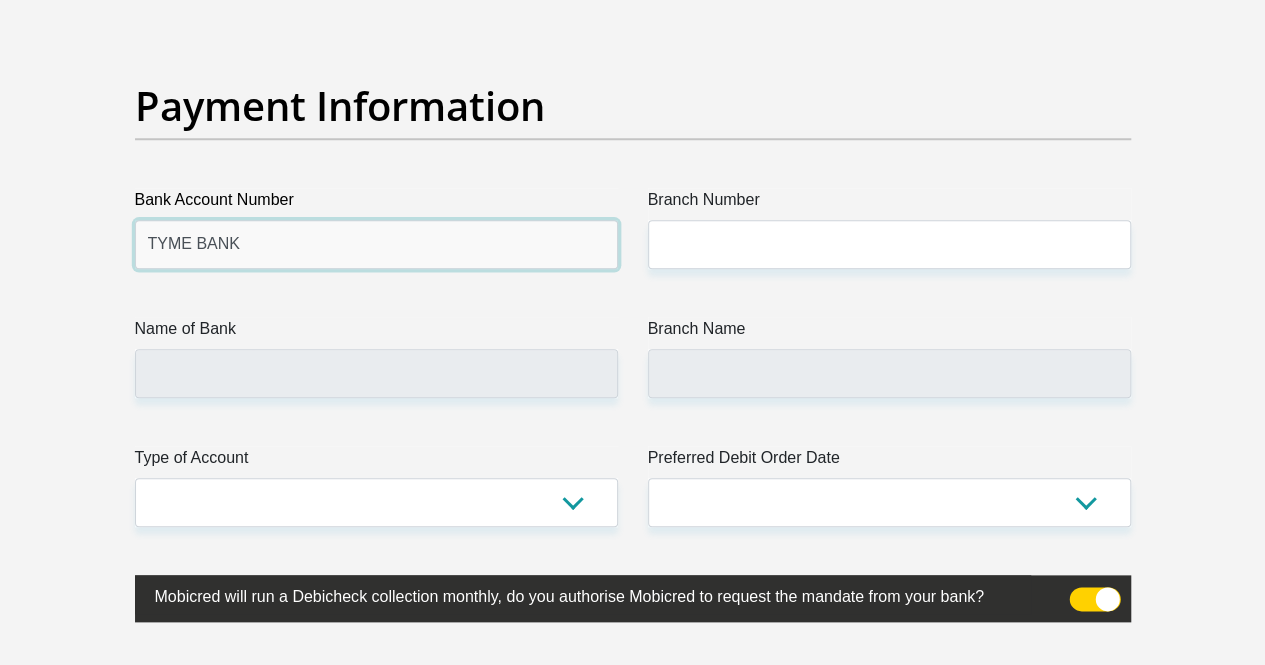 type on "TYME BANK" 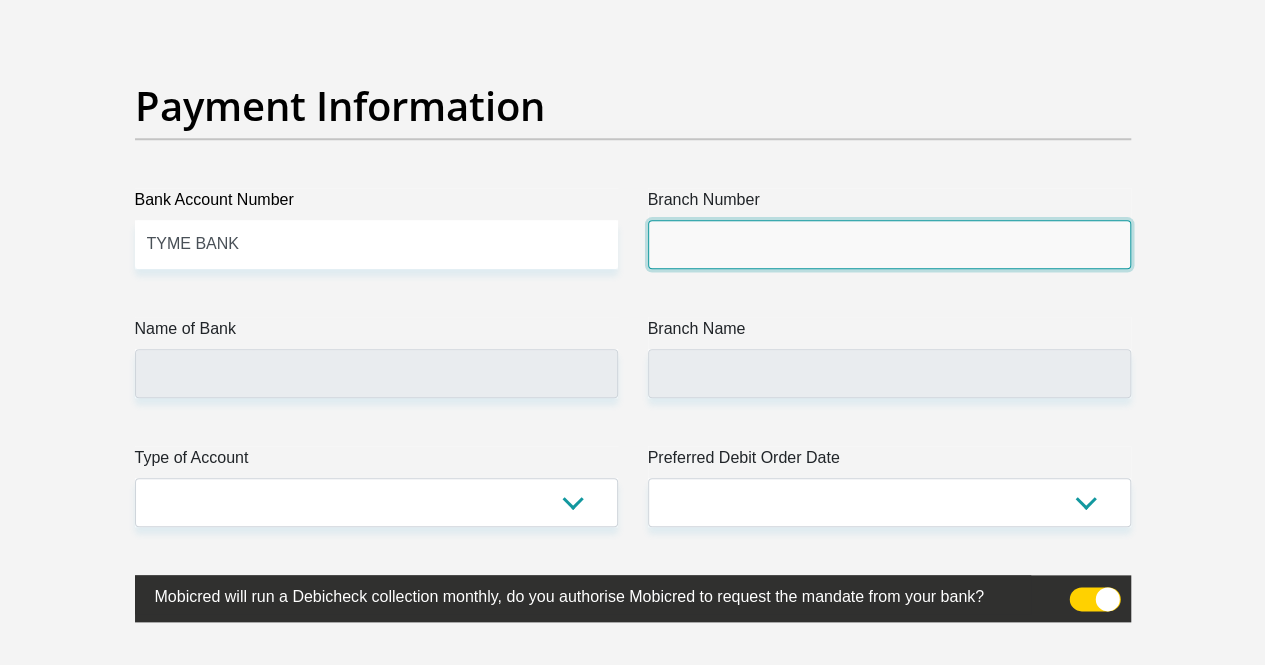click on "Branch Number" at bounding box center [889, 244] 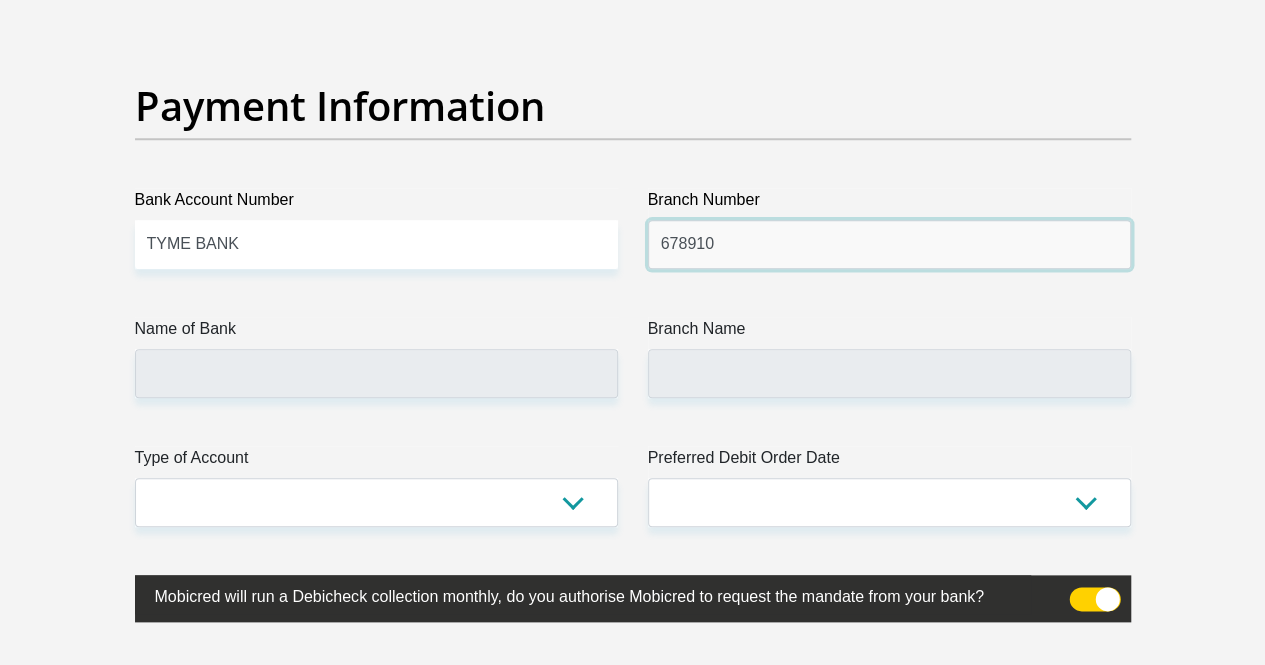 type on "678910" 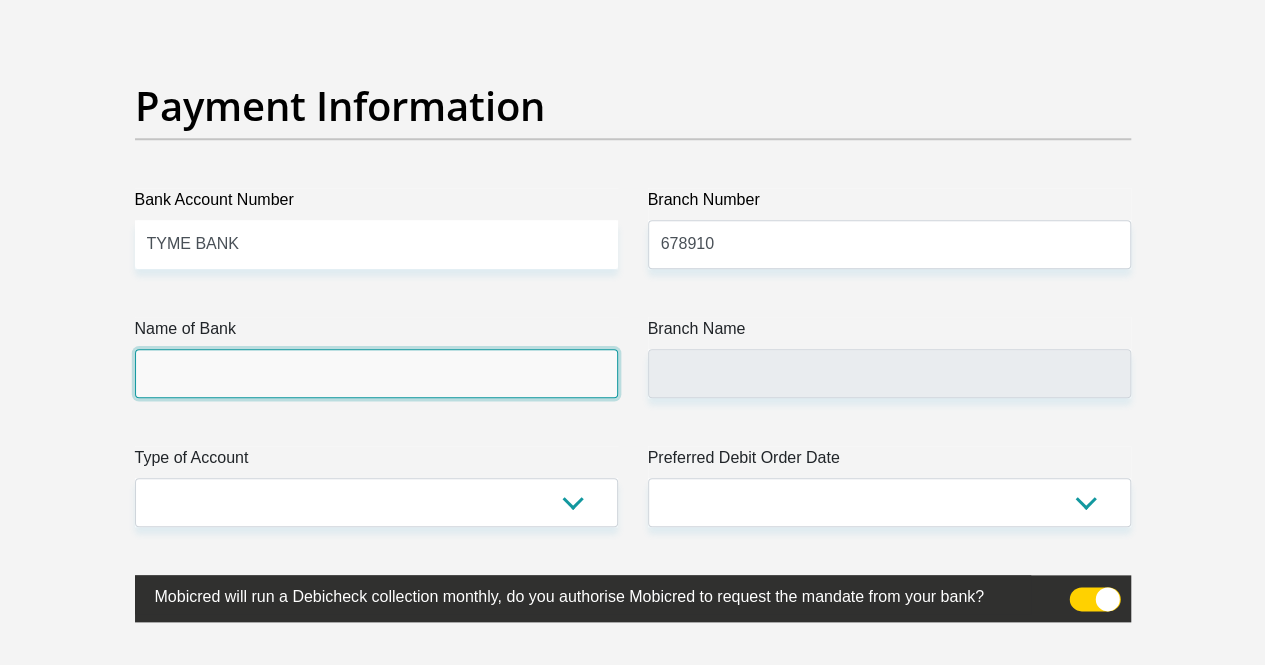 click on "Name of Bank" at bounding box center (376, 373) 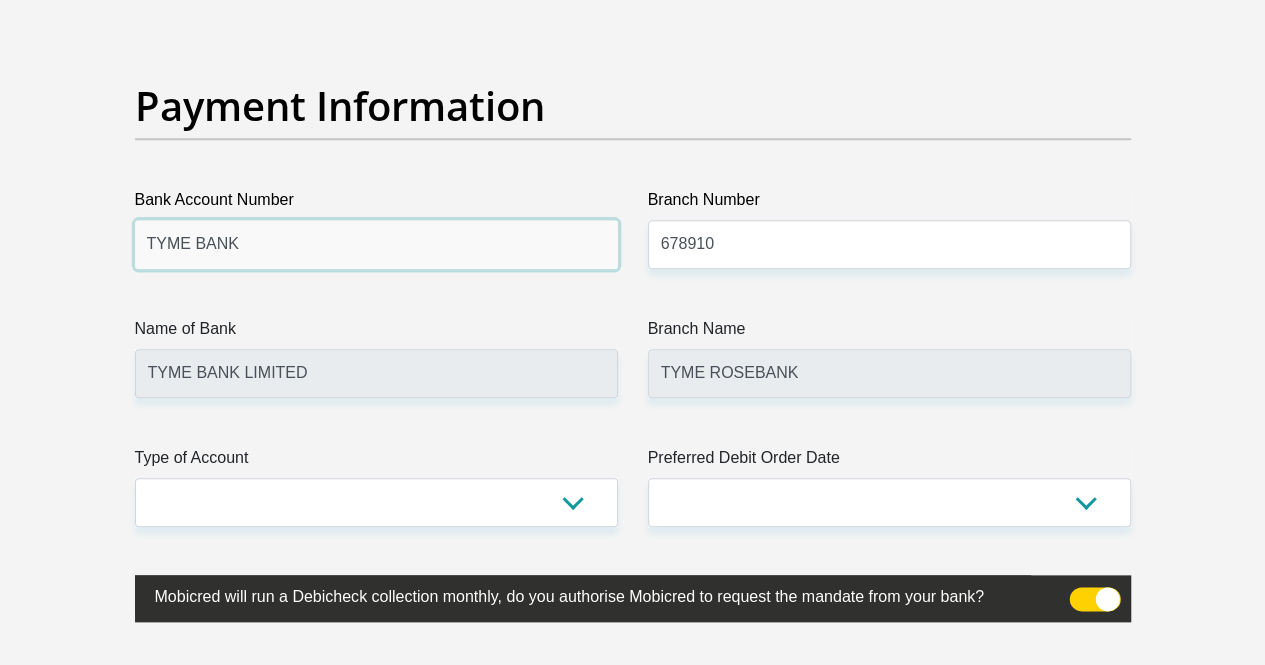 click on "TYME BANK" at bounding box center (376, 244) 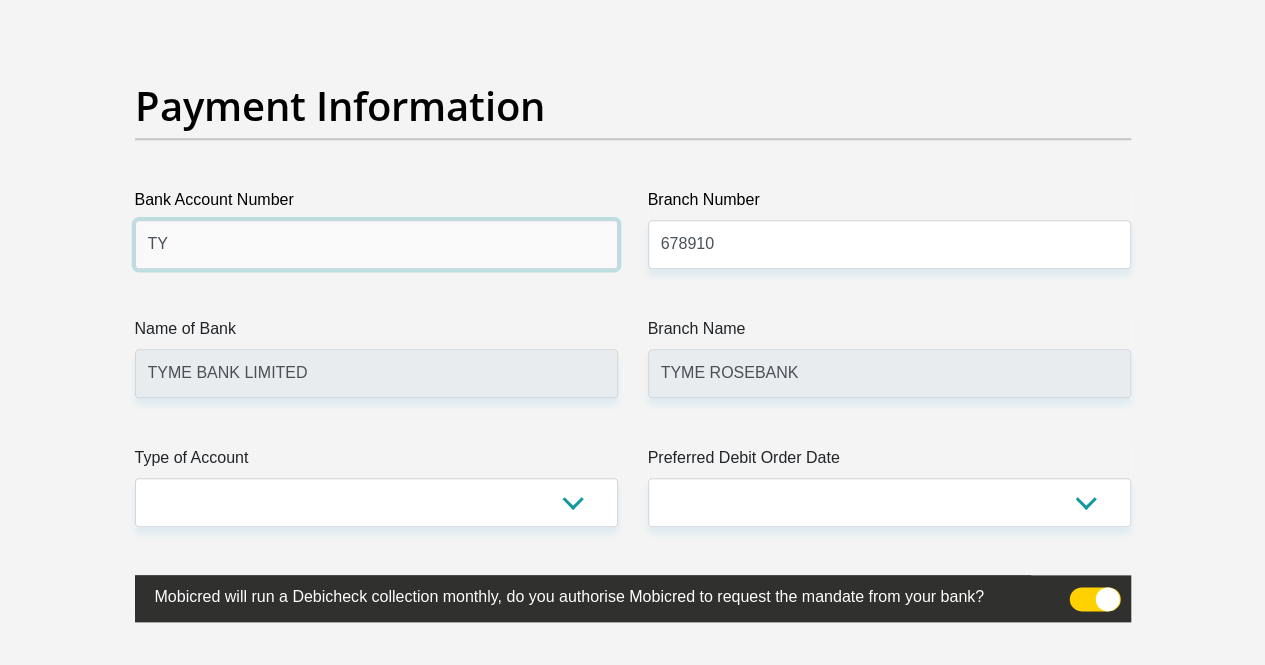 type on "T" 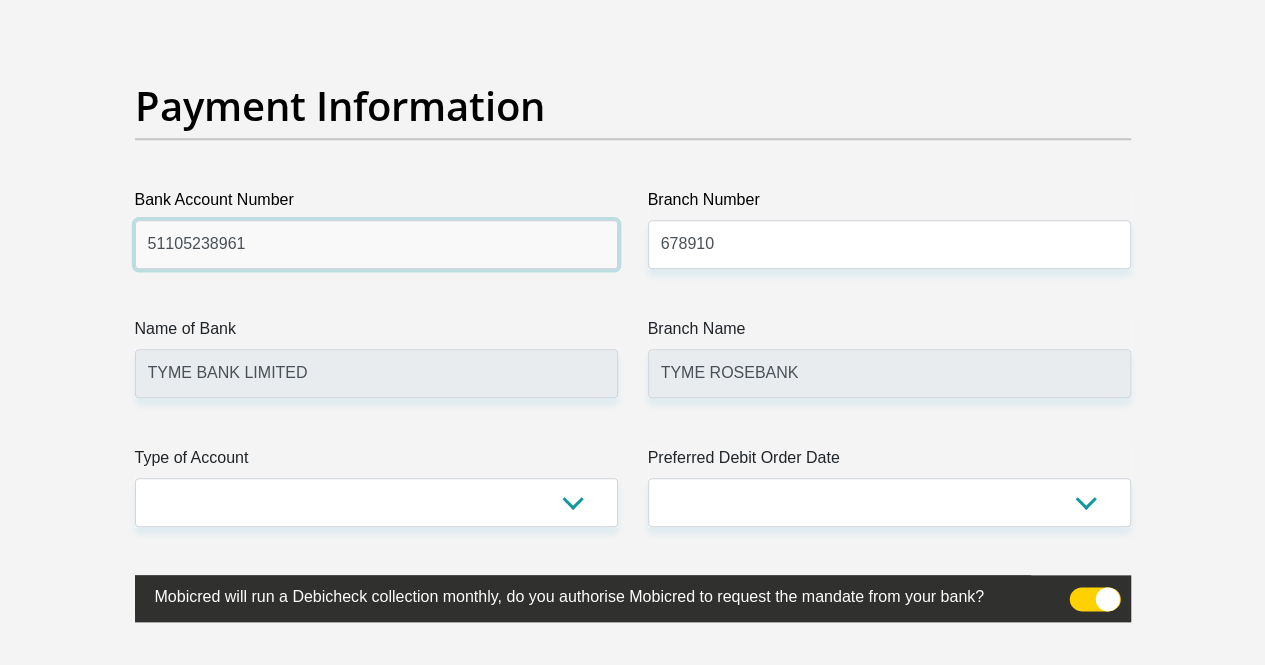 type on "51105238961" 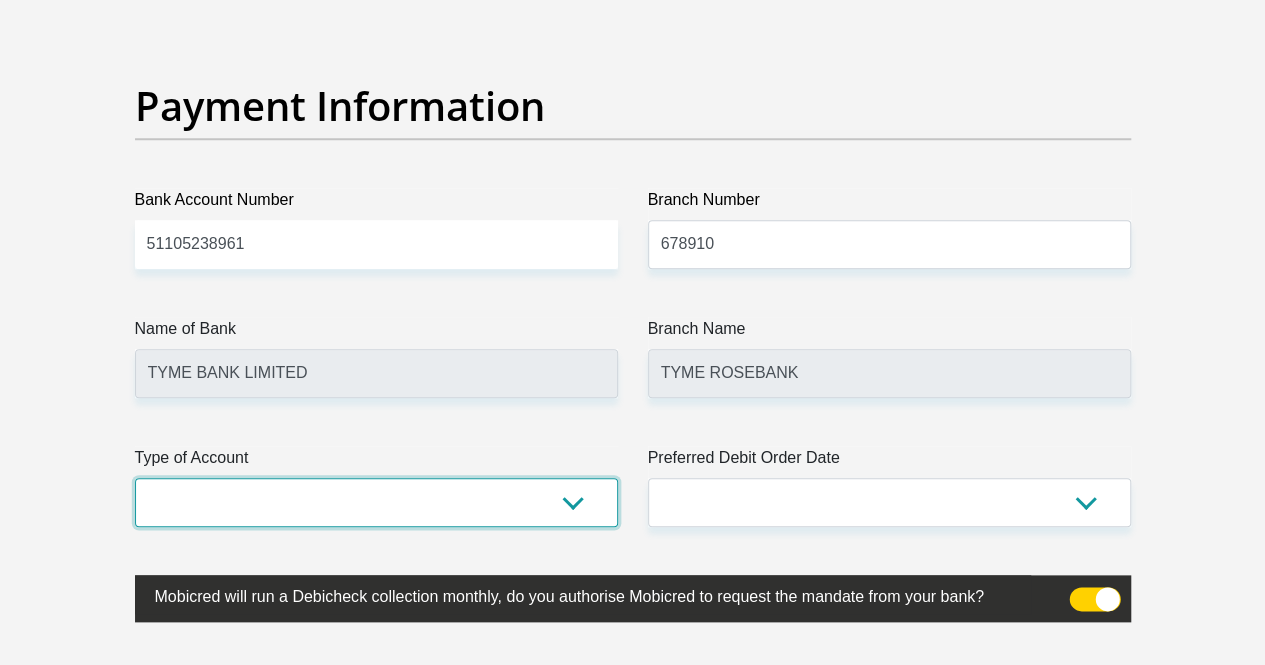 click on "Cheque
Savings" at bounding box center [376, 502] 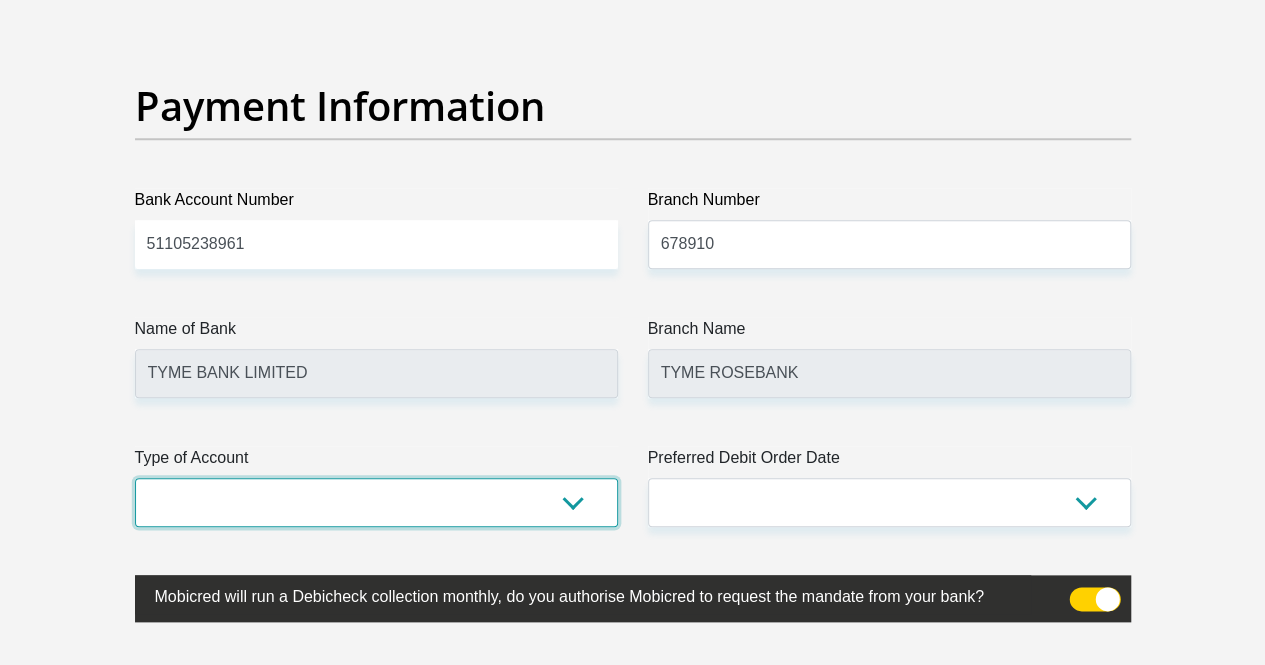 select on "SAV" 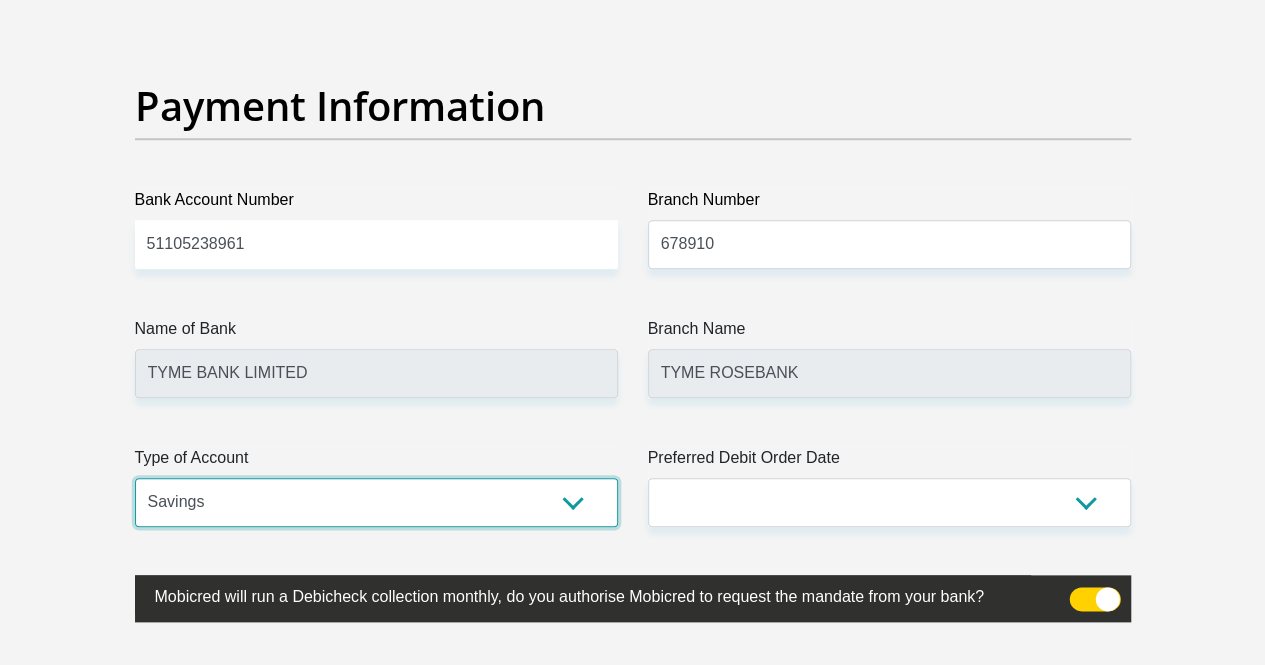 click on "Cheque
Savings" at bounding box center (376, 502) 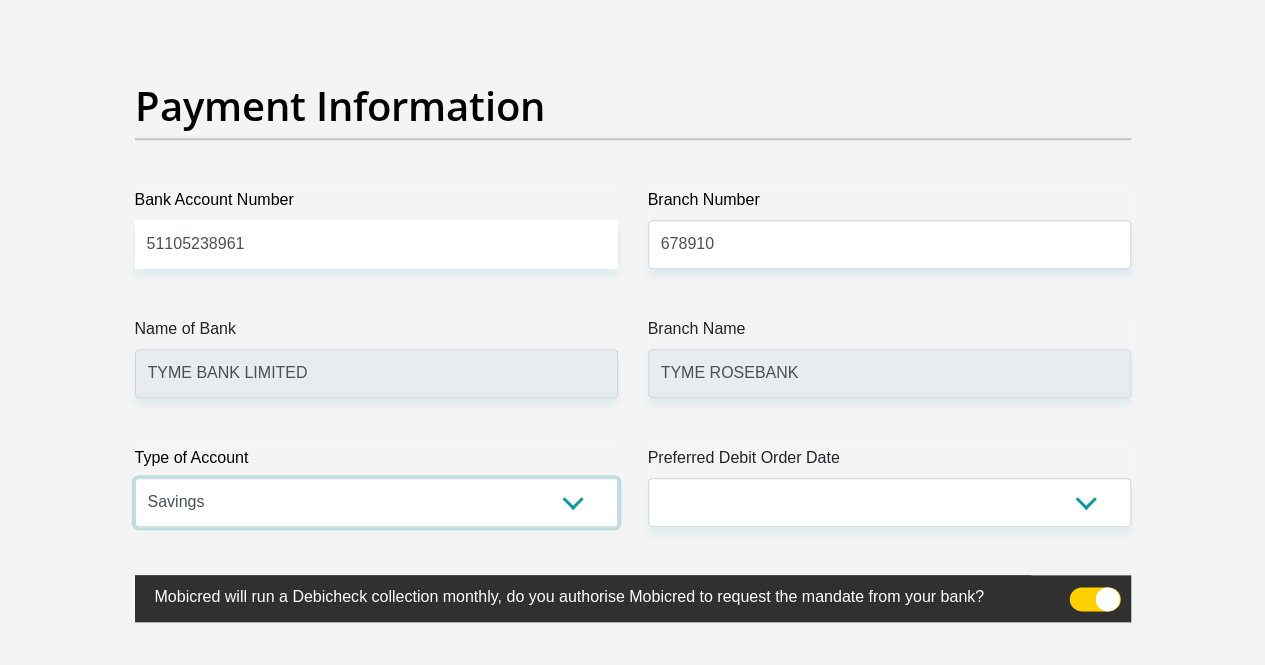 click on "Cheque
Savings" at bounding box center [376, 502] 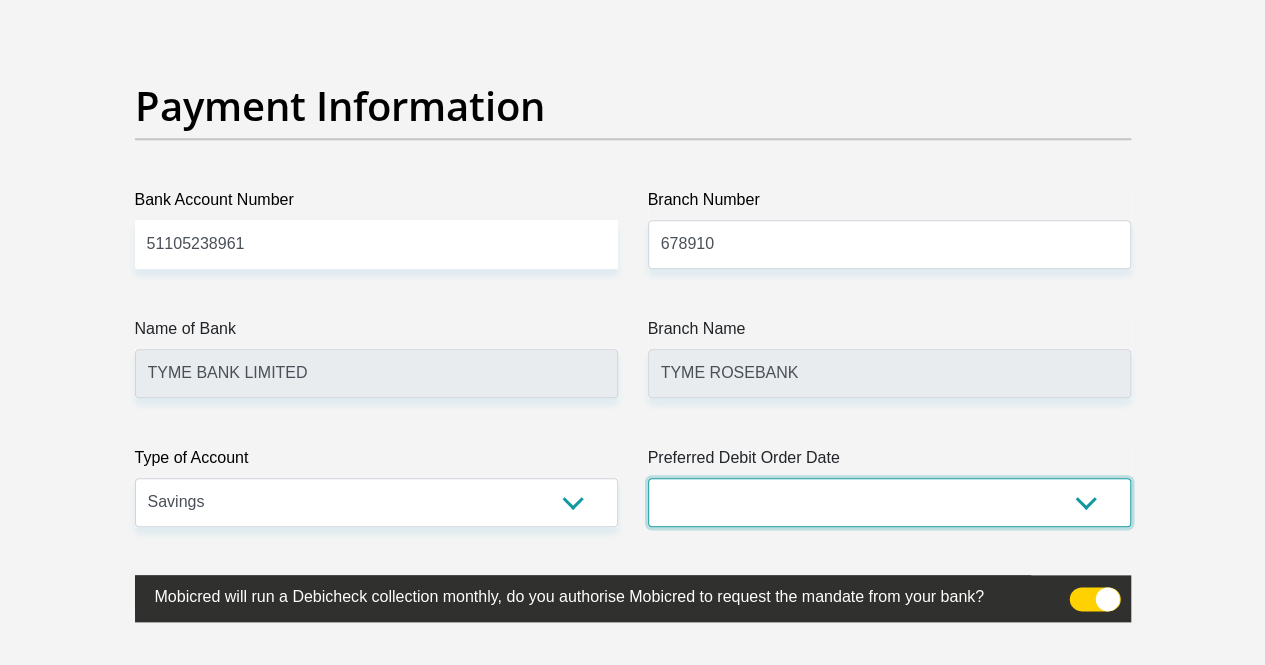 click on "1st
2nd
3rd
4th
5th
7th
18th
19th
20th
21st
22nd
23rd
24th
25th
26th
27th
28th
29th
30th" at bounding box center (889, 502) 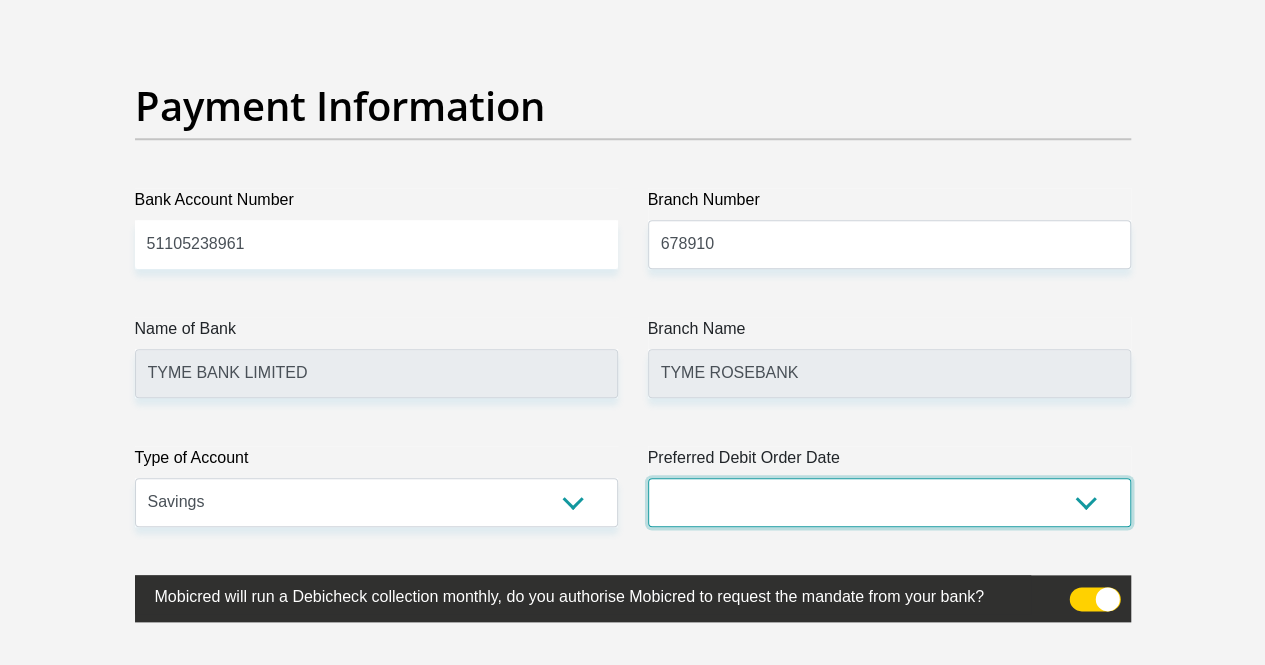 select on "7" 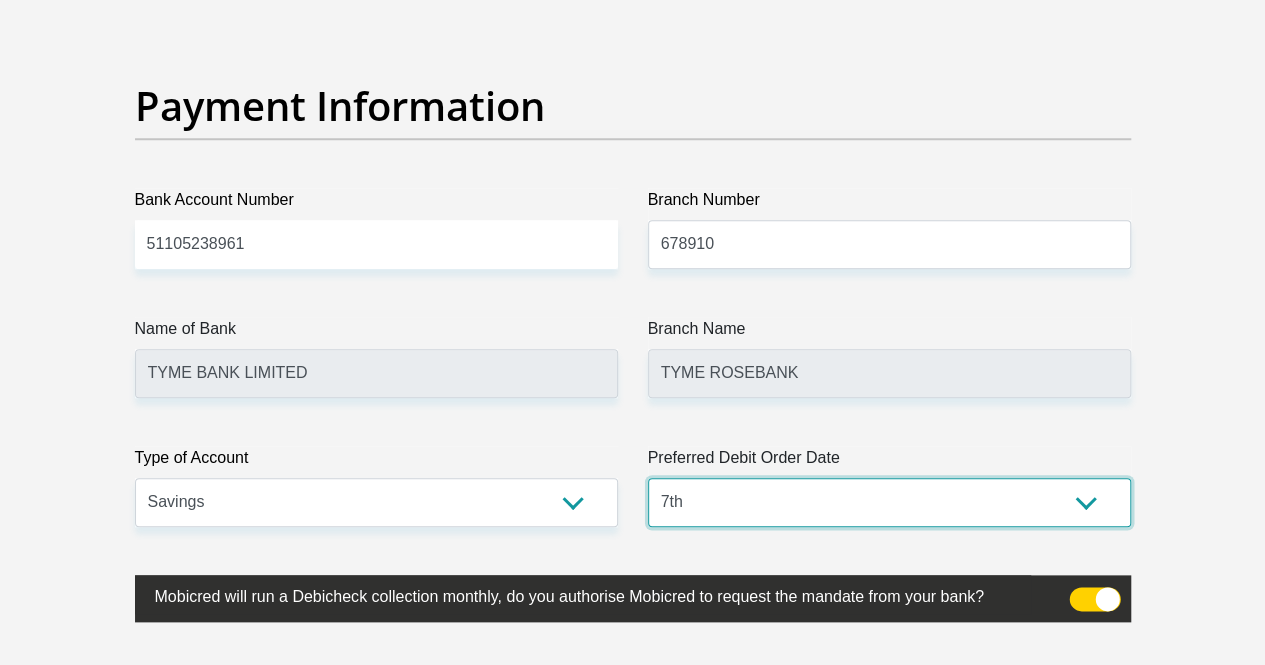 click on "1st
2nd
3rd
4th
5th
7th
18th
19th
20th
21st
22nd
23rd
24th
25th
26th
27th
28th
29th
30th" at bounding box center (889, 502) 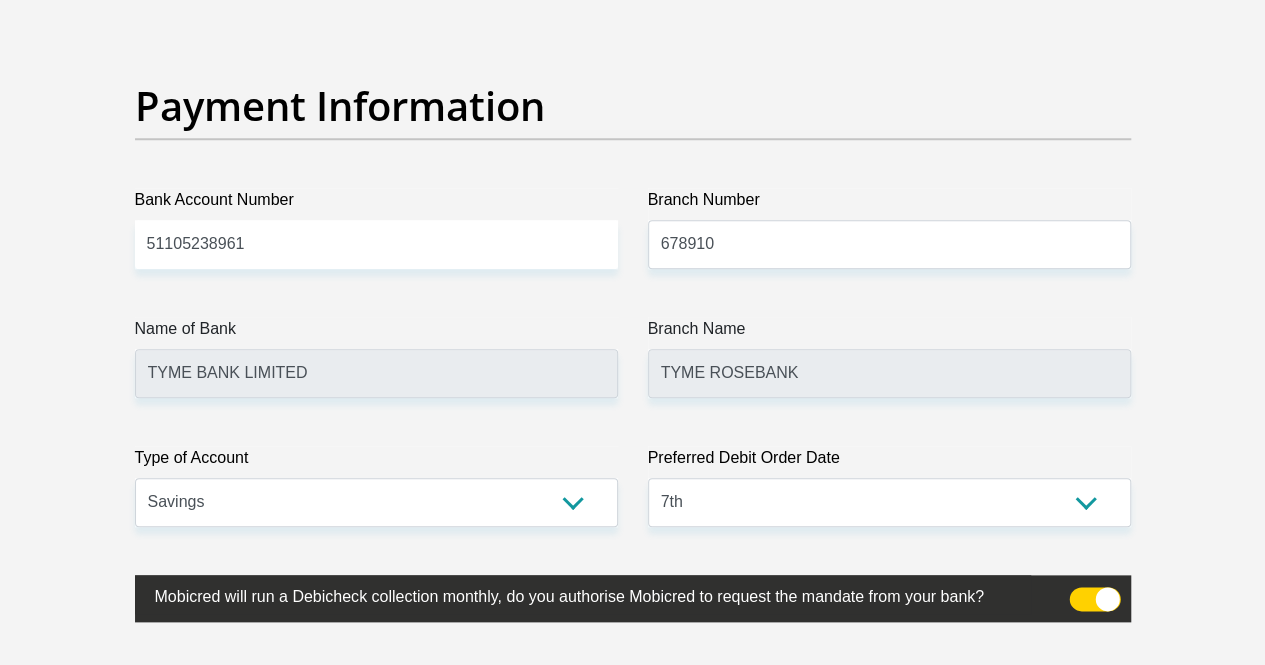 drag, startPoint x: 1279, startPoint y: 519, endPoint x: 1218, endPoint y: 501, distance: 63.600315 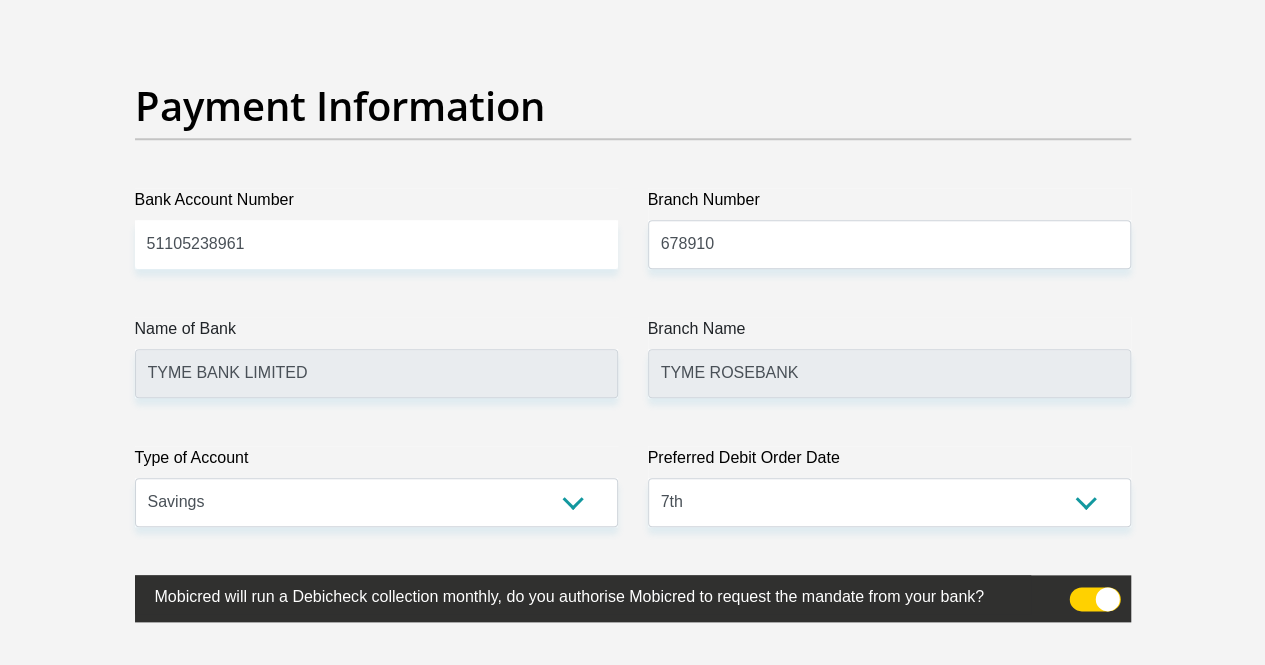 click on "Personal Details
Title
Mr
Ms
Mrs
Dr
Other
First Name
TSHOLOFELO
Surname
KOAPENG
ID Number
9406160438081
Please input valid ID number
Race
Black
Coloured
Indian
White
Other
Contact Number
0716029258
Please input valid contact number" at bounding box center (632, -996) 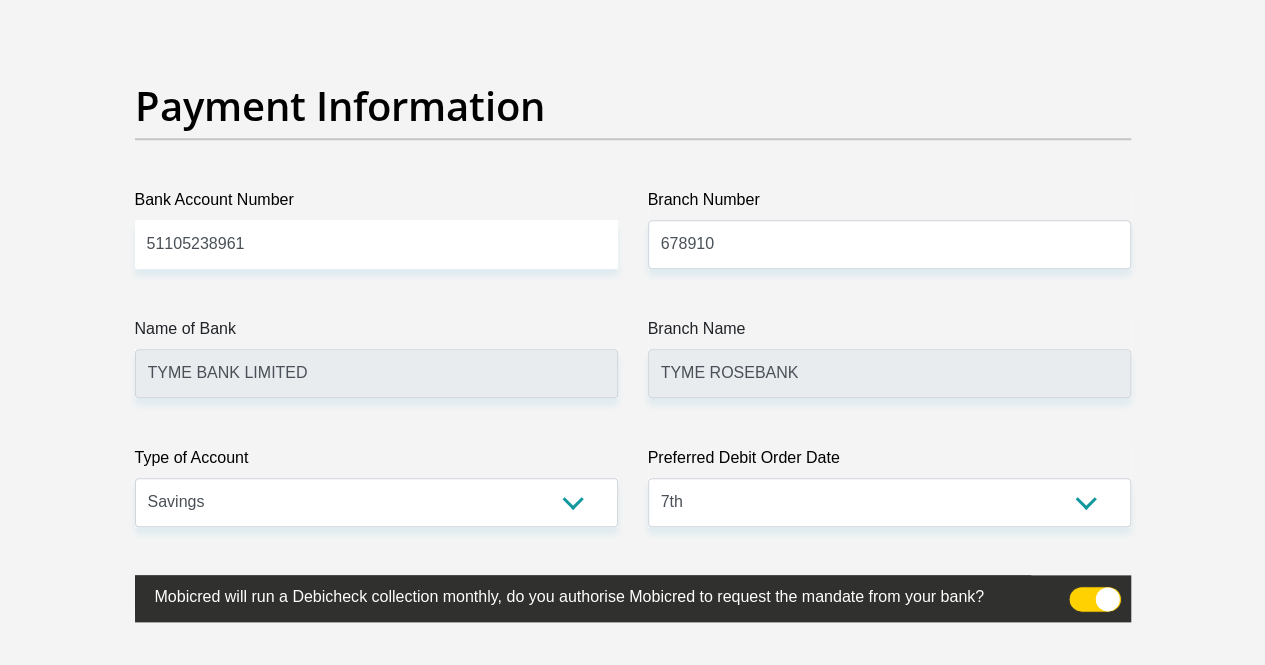 click at bounding box center (1081, 592) 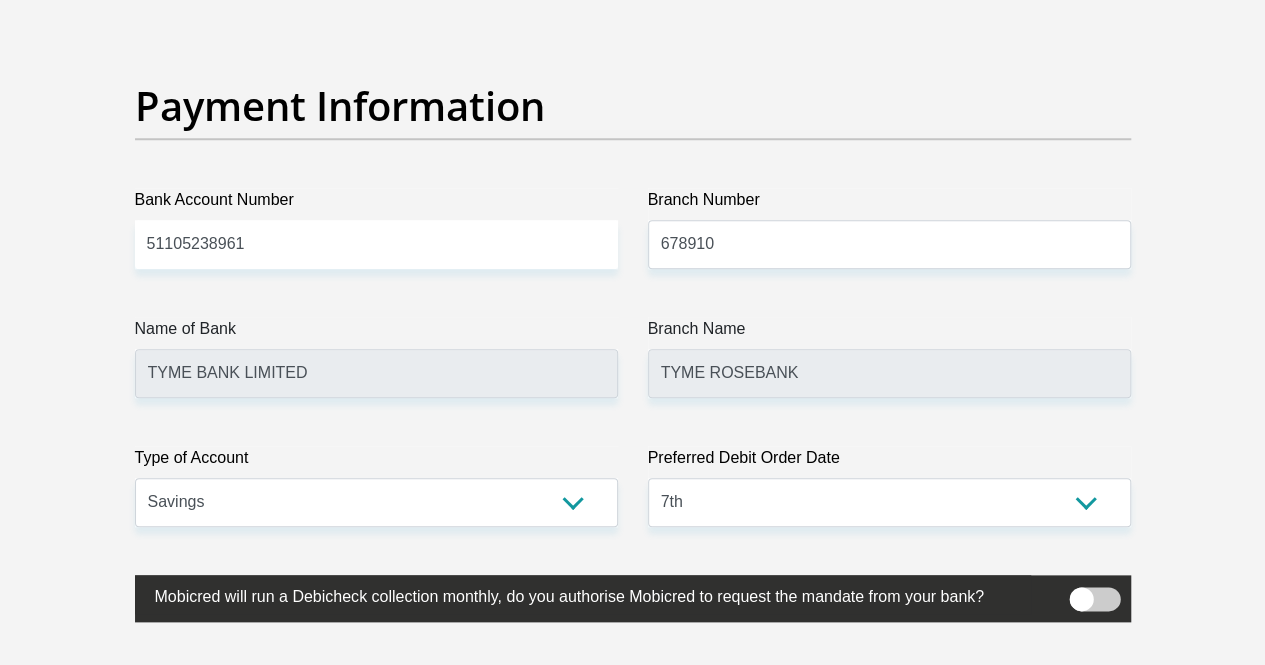 click at bounding box center (1094, 599) 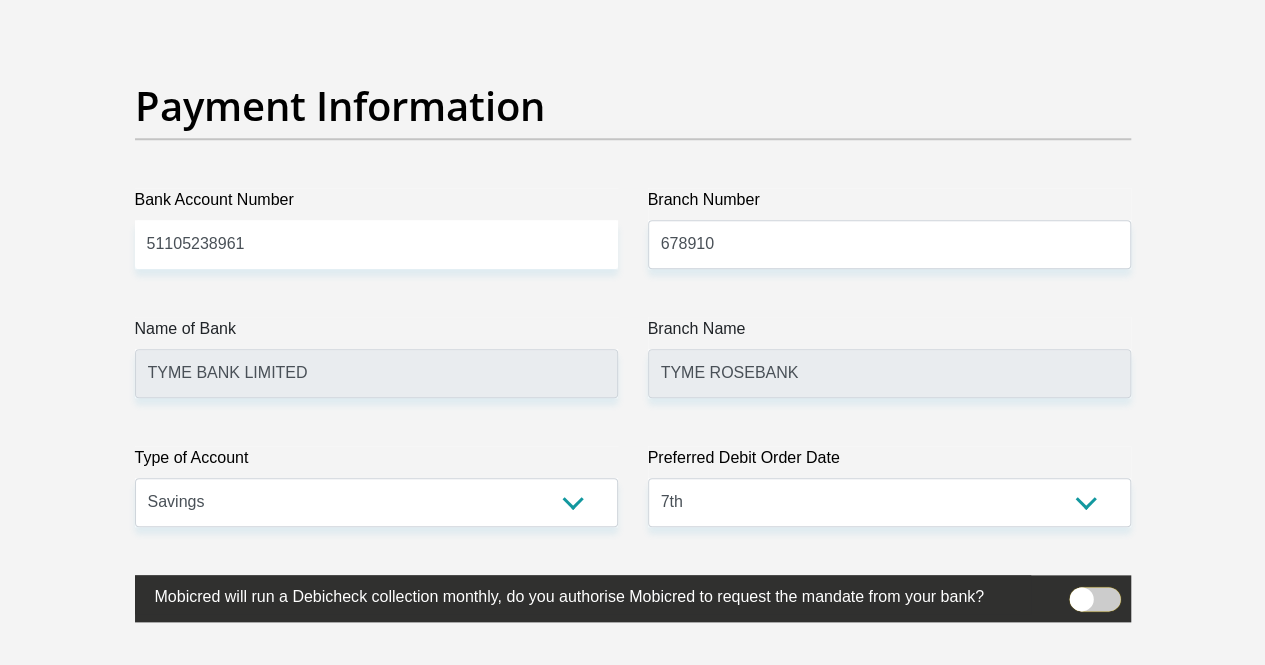 click at bounding box center (1081, 592) 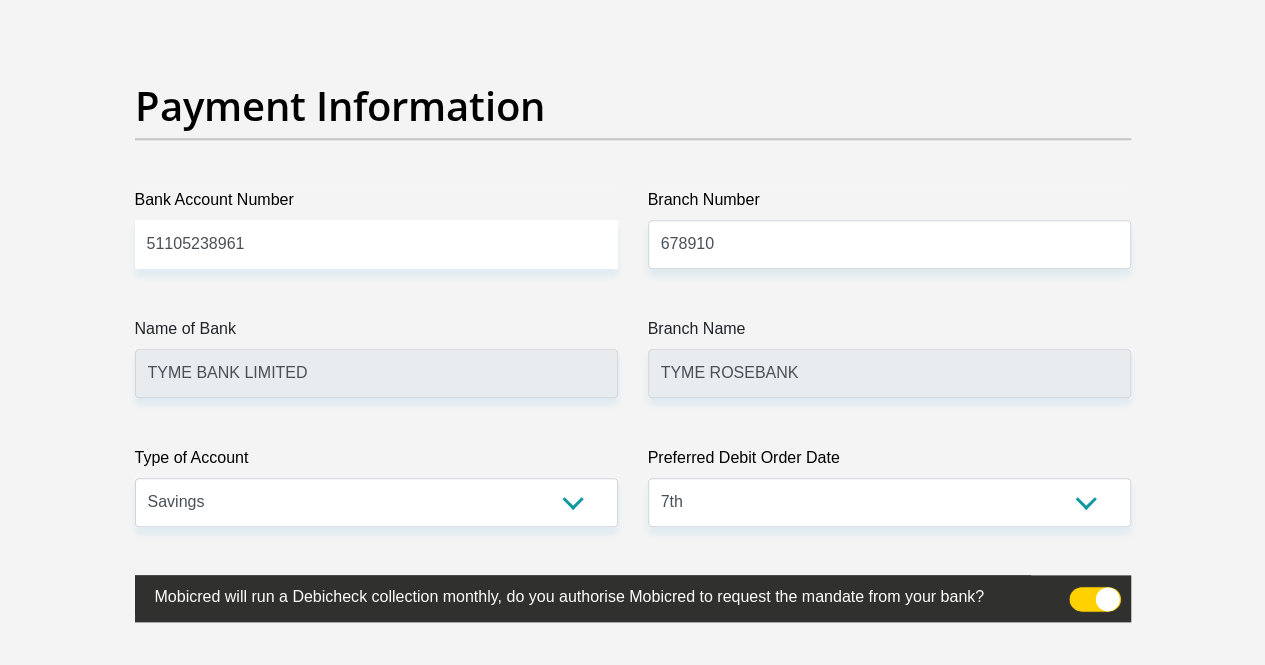 scroll, scrollTop: 5225, scrollLeft: 0, axis: vertical 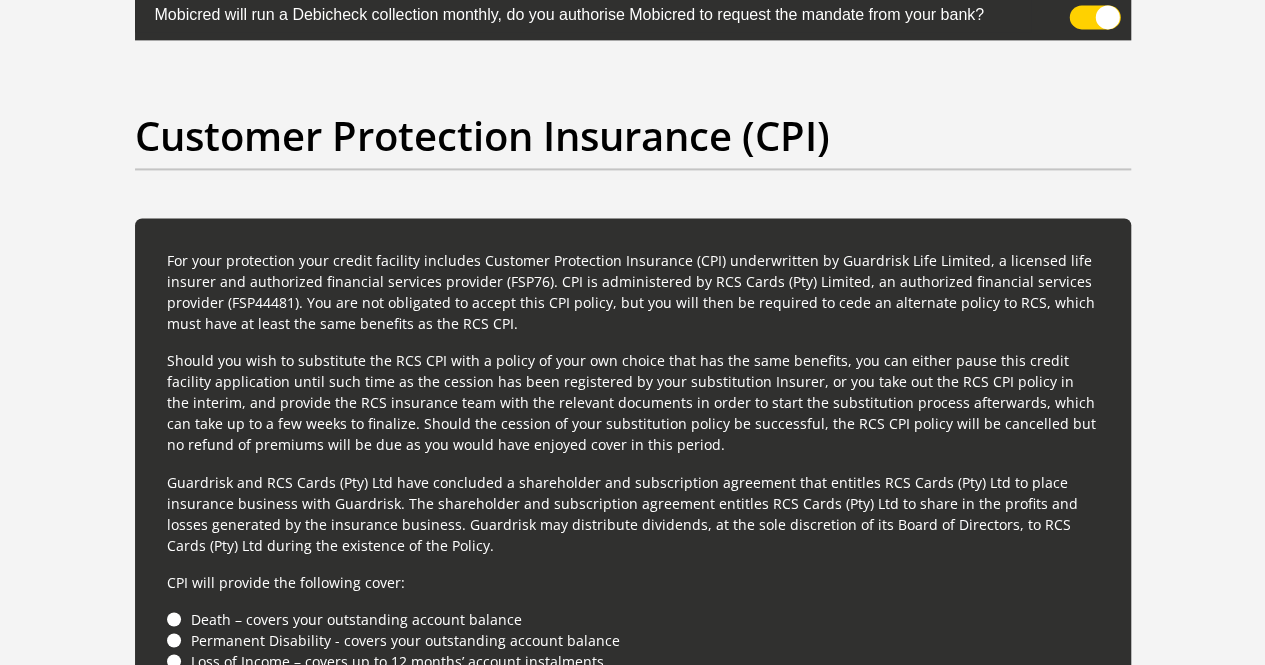 click on "Personal Details
Title
Mr
Ms
Mrs
Dr
Other
First Name
TSHOLOFELO
Surname
KOAPENG
ID Number
9406160438081
Please input valid ID number
Race
Black
Coloured
Indian
White
Other
Contact Number
0716029258
Please input valid contact number" at bounding box center (632, -1578) 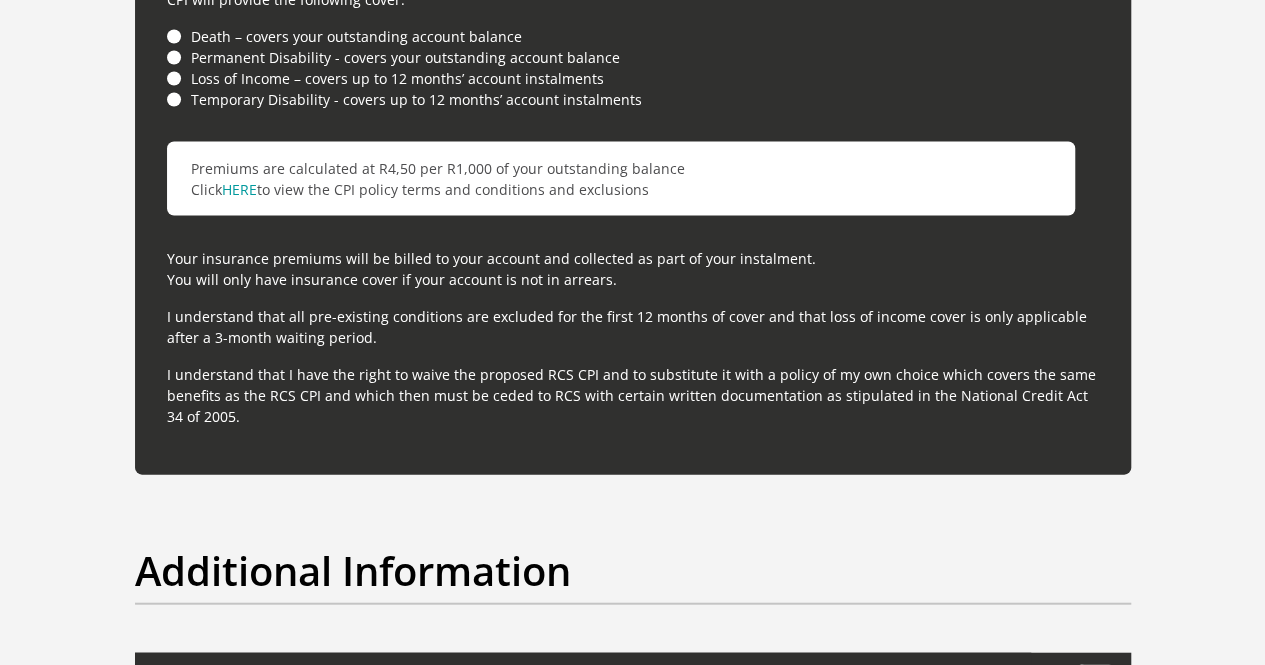 scroll, scrollTop: 6389, scrollLeft: 0, axis: vertical 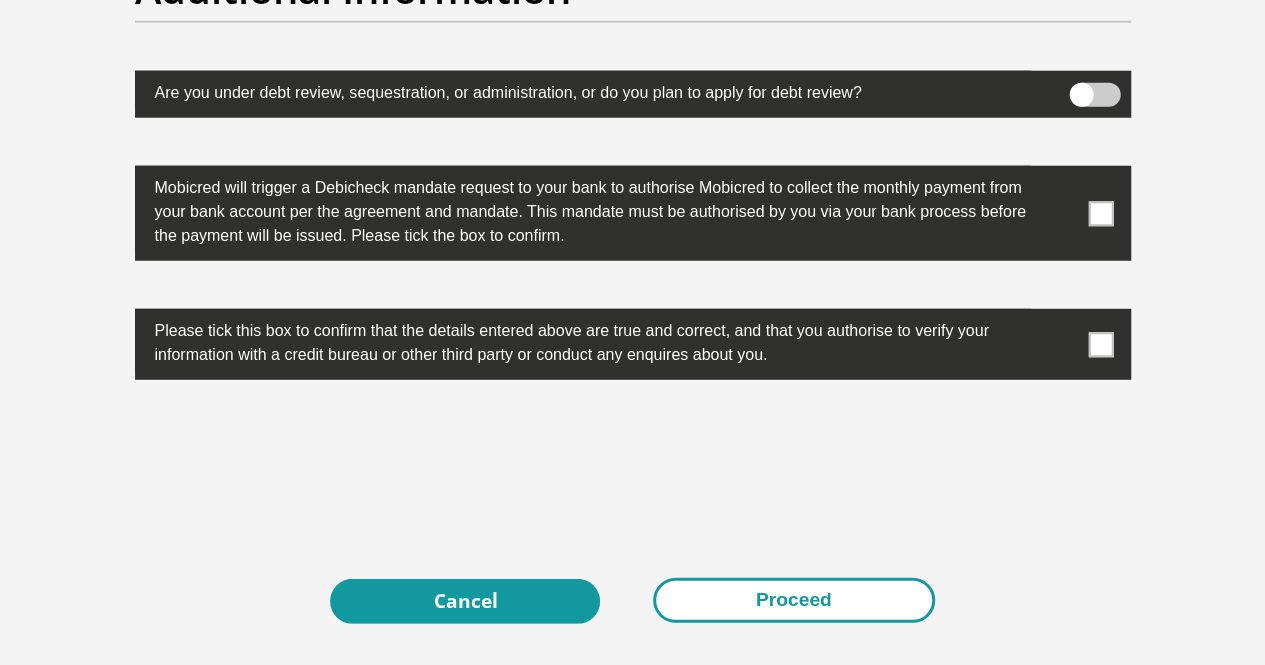click on "Proceed" at bounding box center [794, 600] 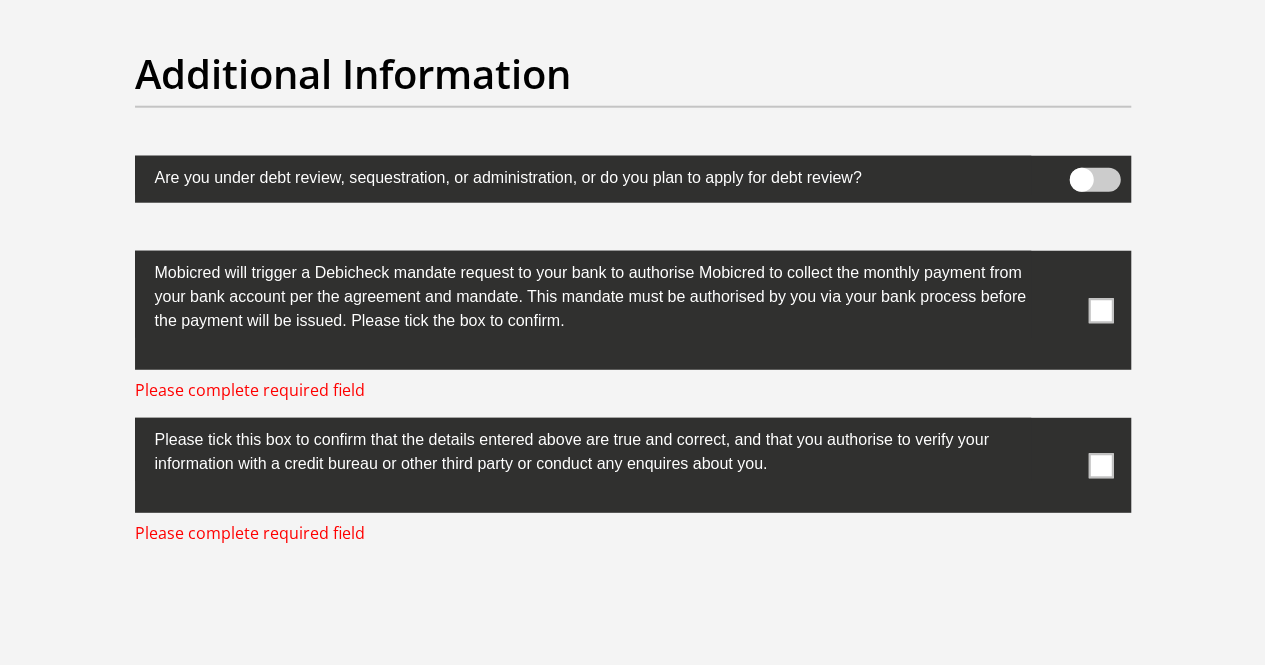 scroll, scrollTop: 6302, scrollLeft: 0, axis: vertical 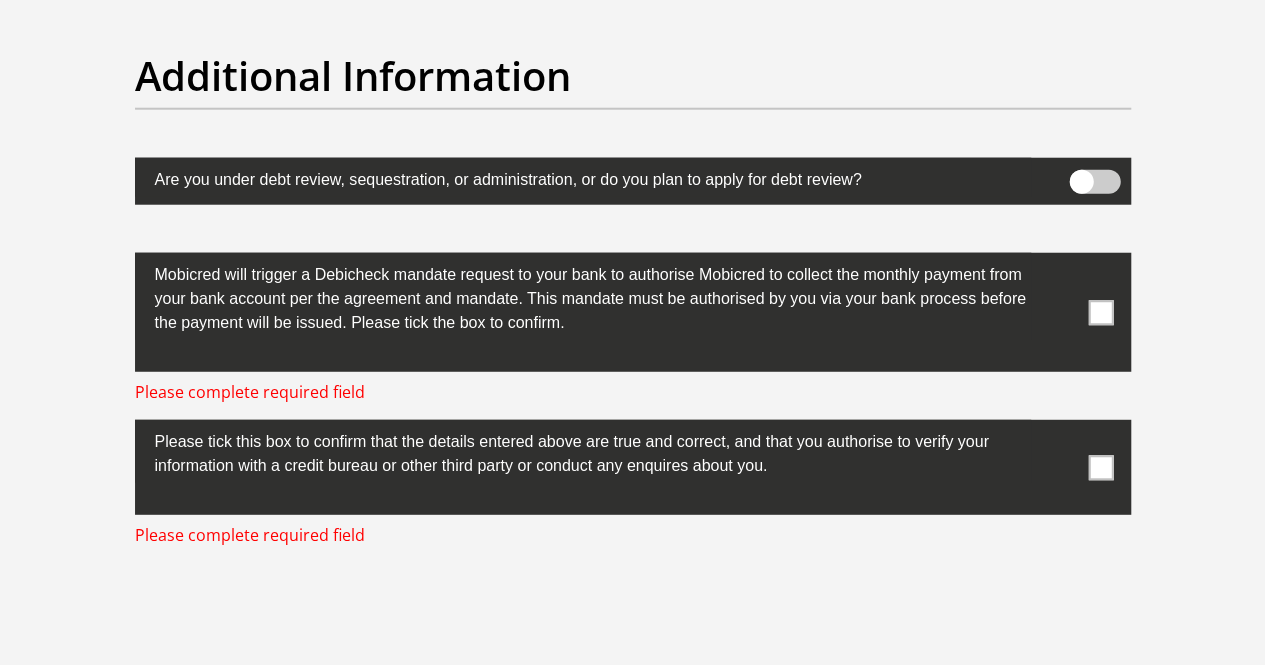 click at bounding box center (1100, 312) 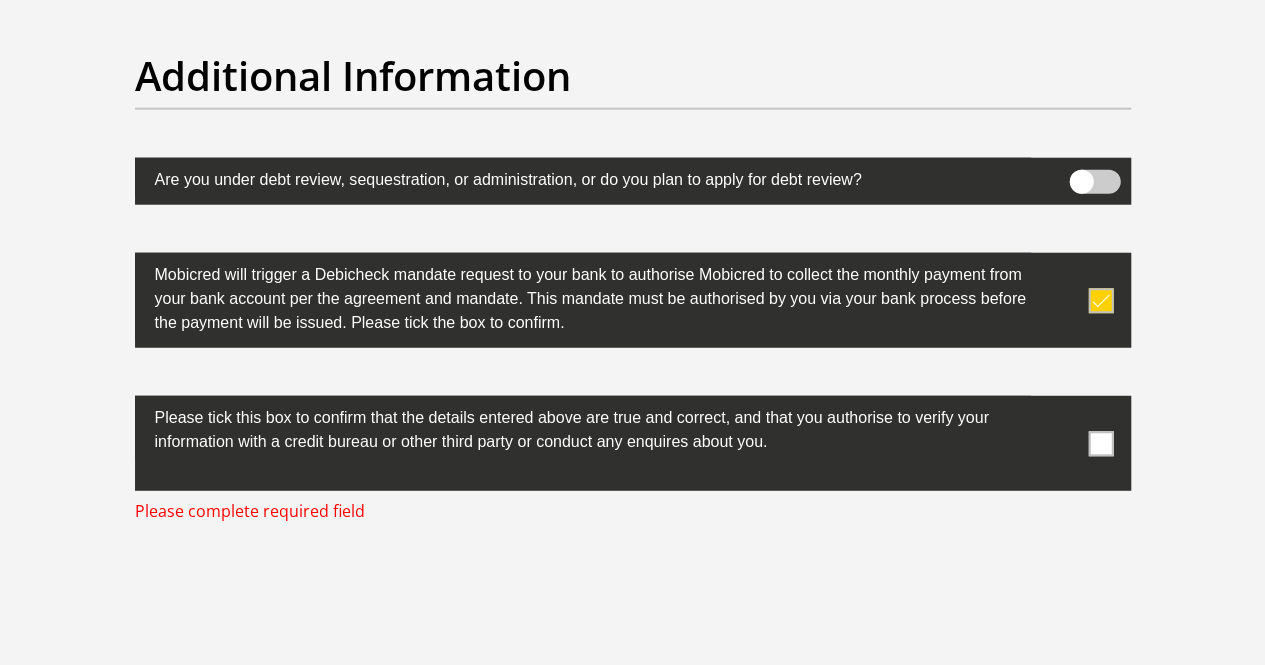 click at bounding box center [1100, 443] 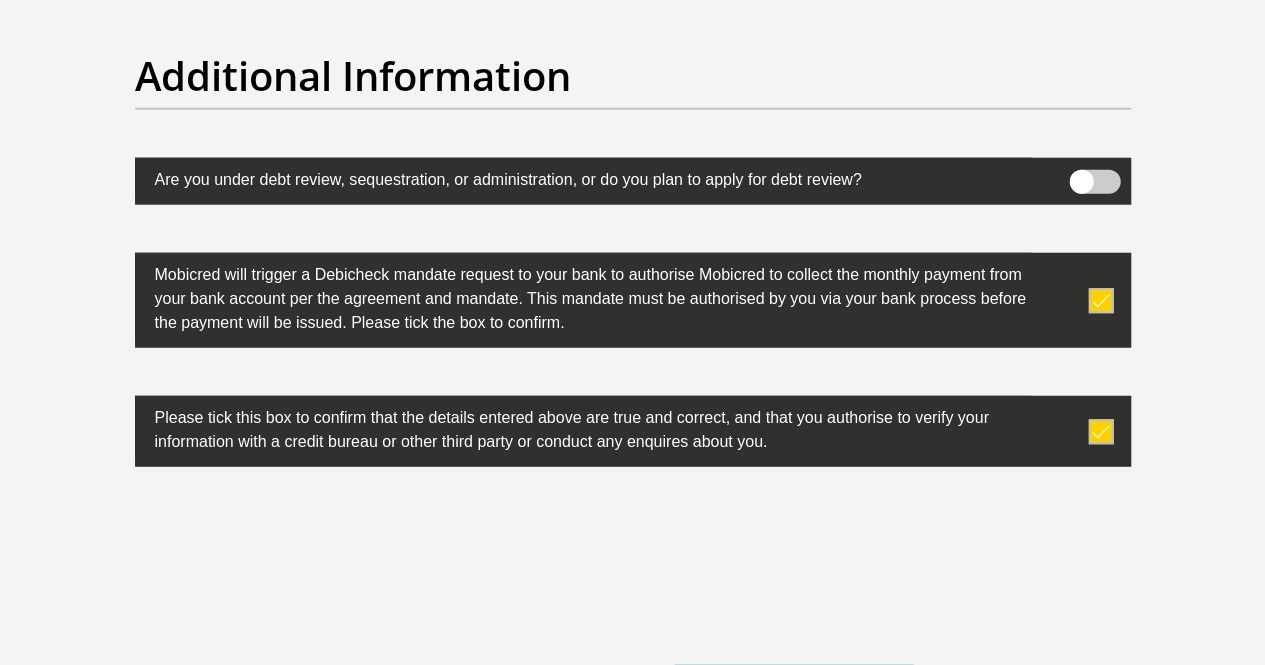 click on "Proceed" at bounding box center (794, 687) 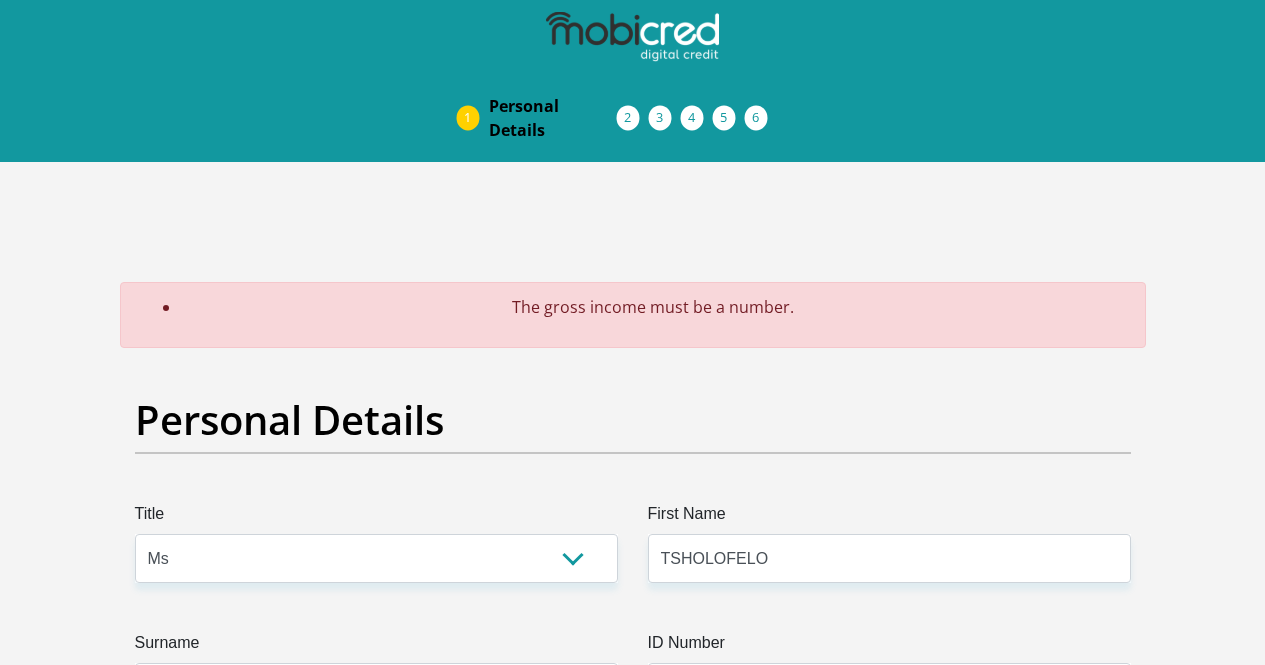 scroll, scrollTop: 0, scrollLeft: 0, axis: both 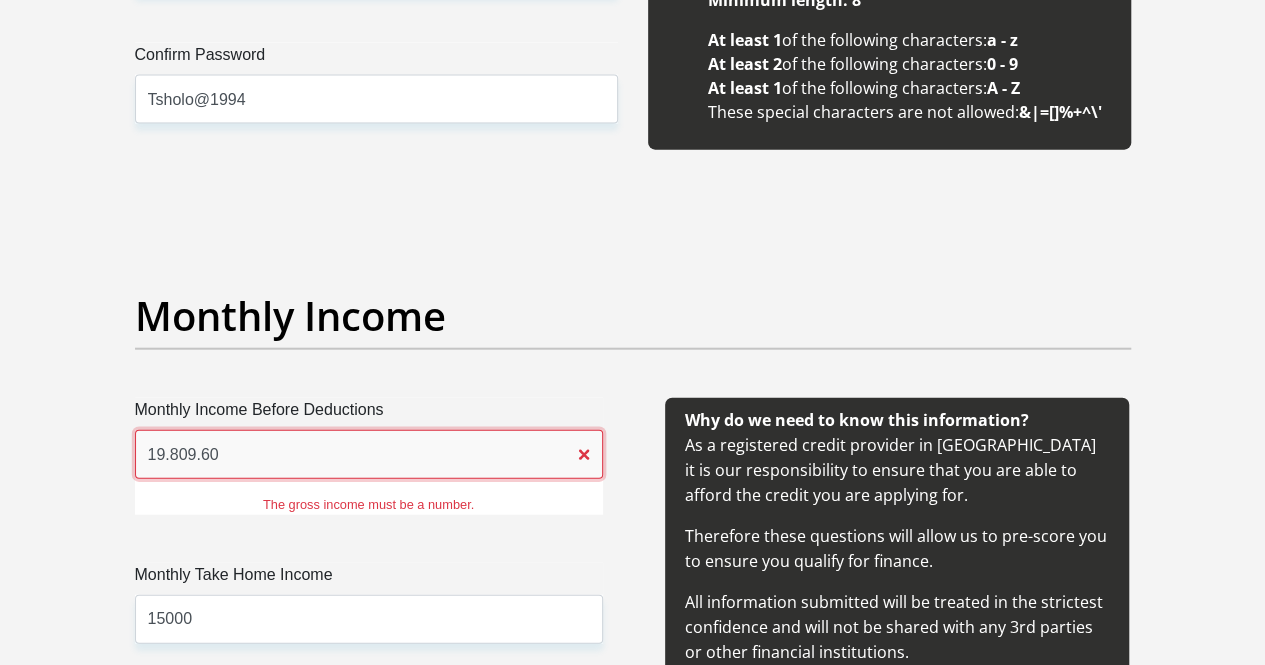 click on "19.809.60" at bounding box center (369, 454) 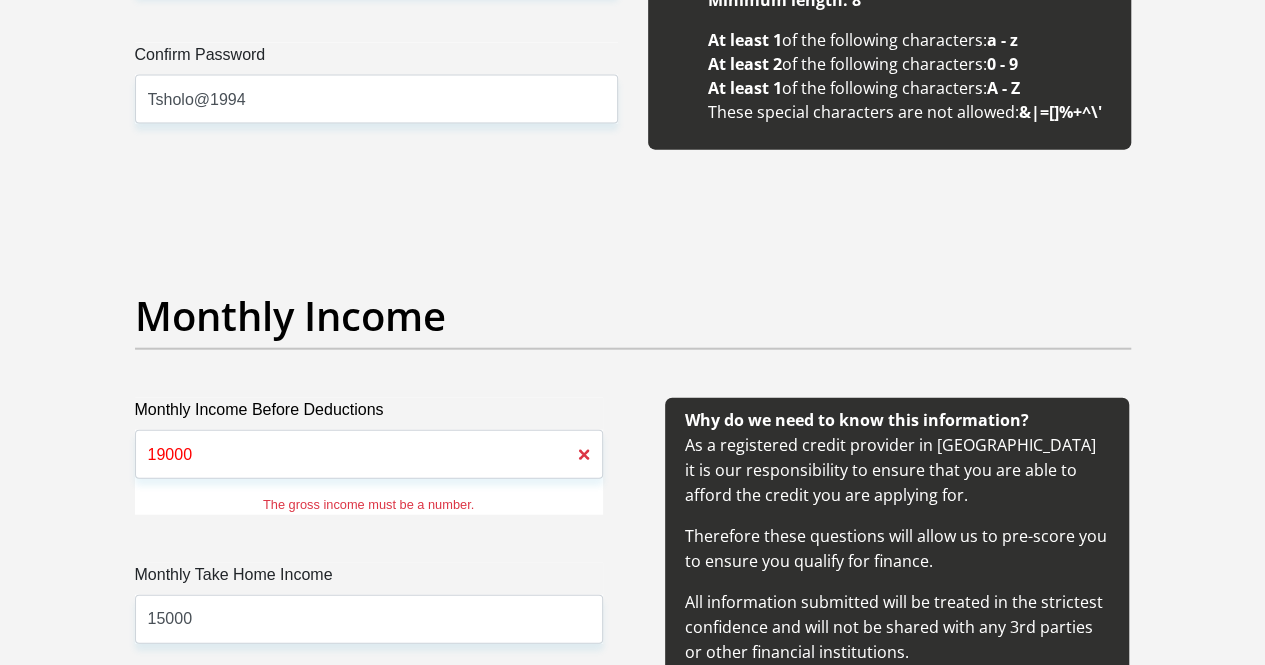 click on "Monthly Take Home Income" at bounding box center (369, 579) 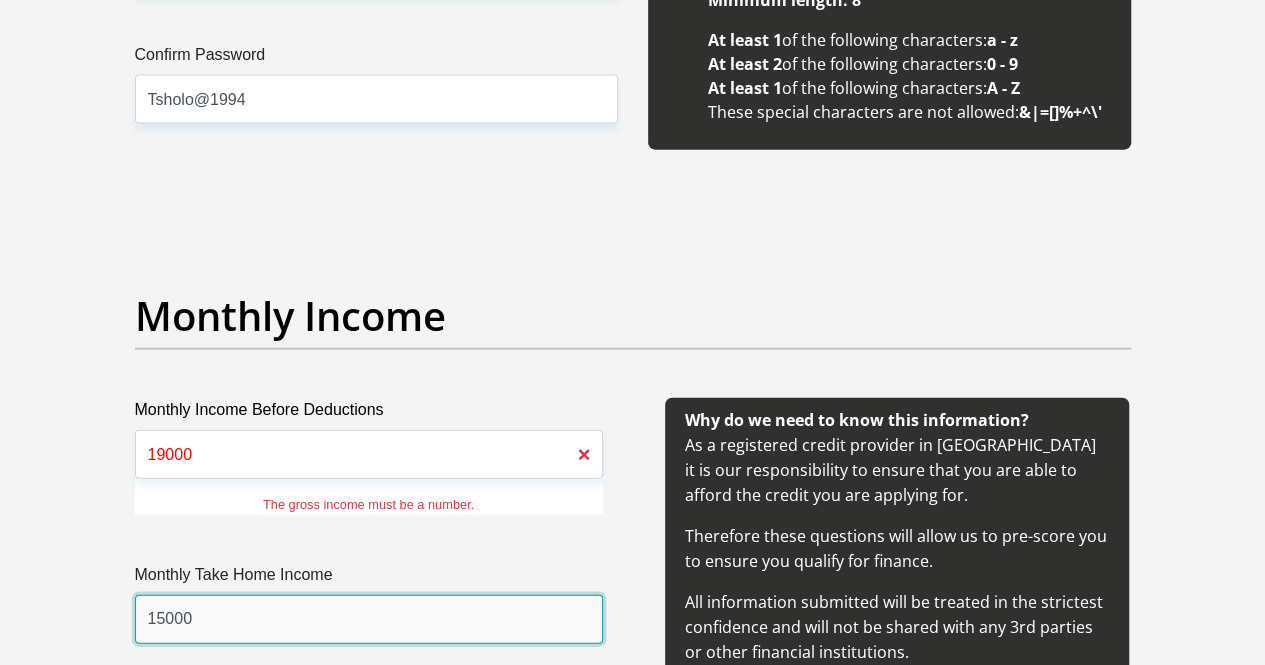 click on "15000" at bounding box center (369, 619) 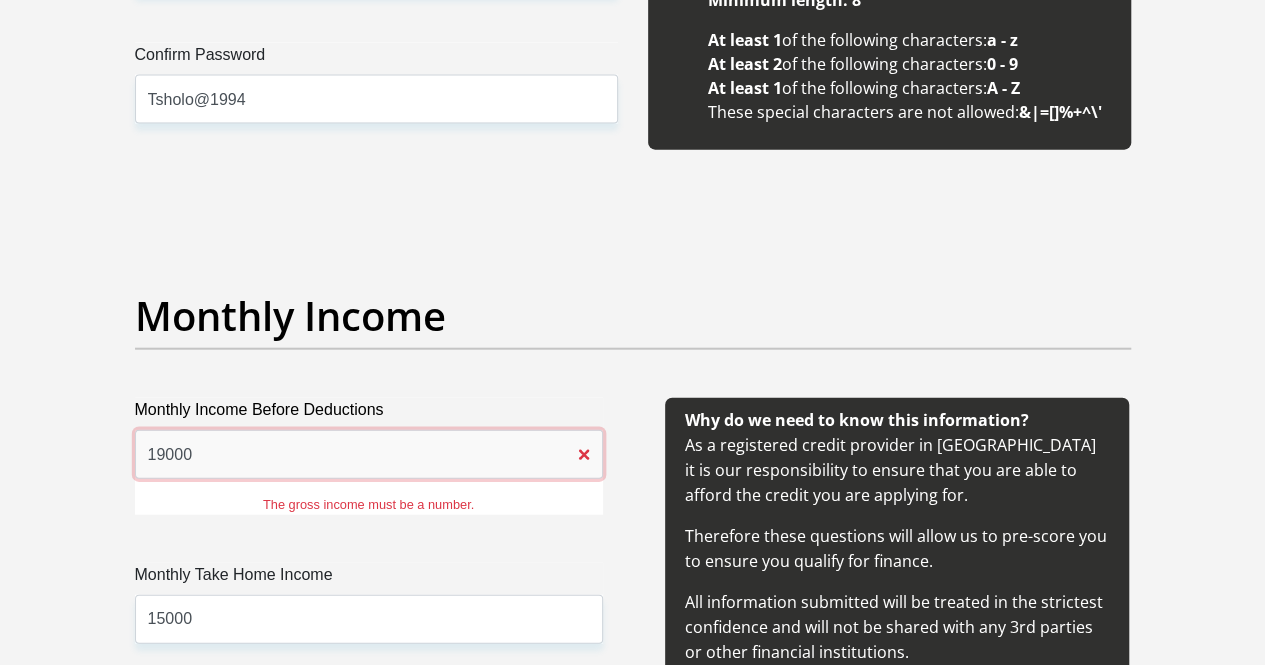 click on "19000" at bounding box center (369, 454) 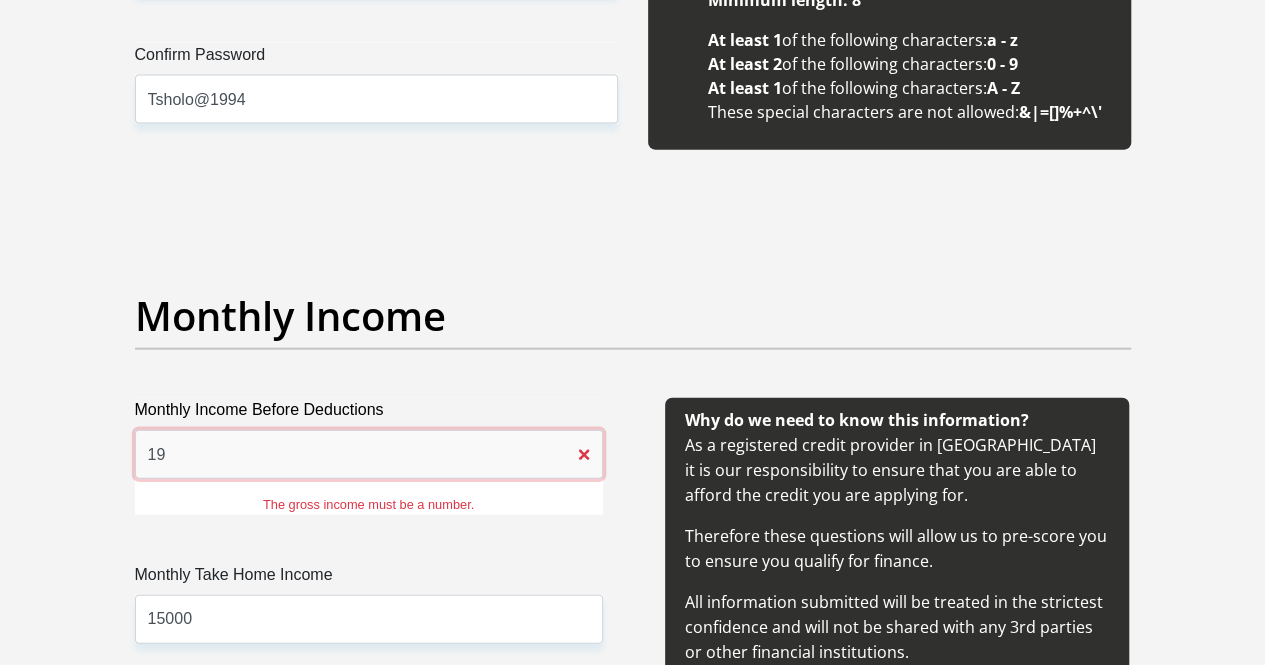 type on "1" 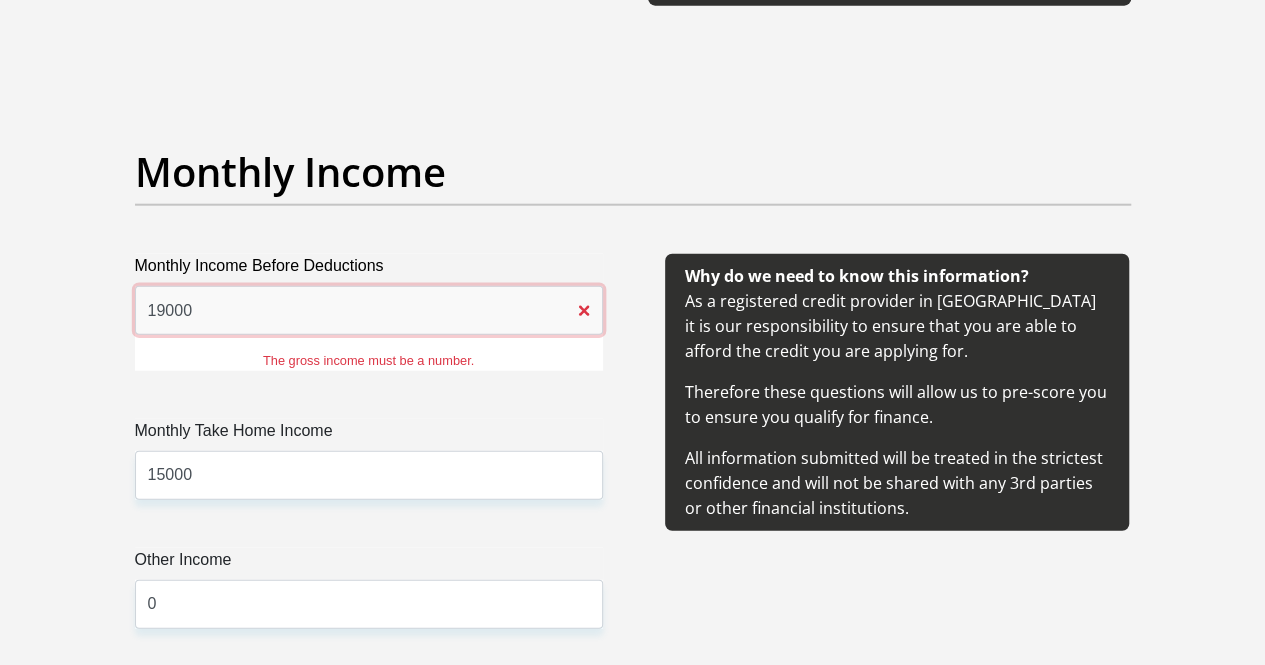 scroll, scrollTop: 2418, scrollLeft: 0, axis: vertical 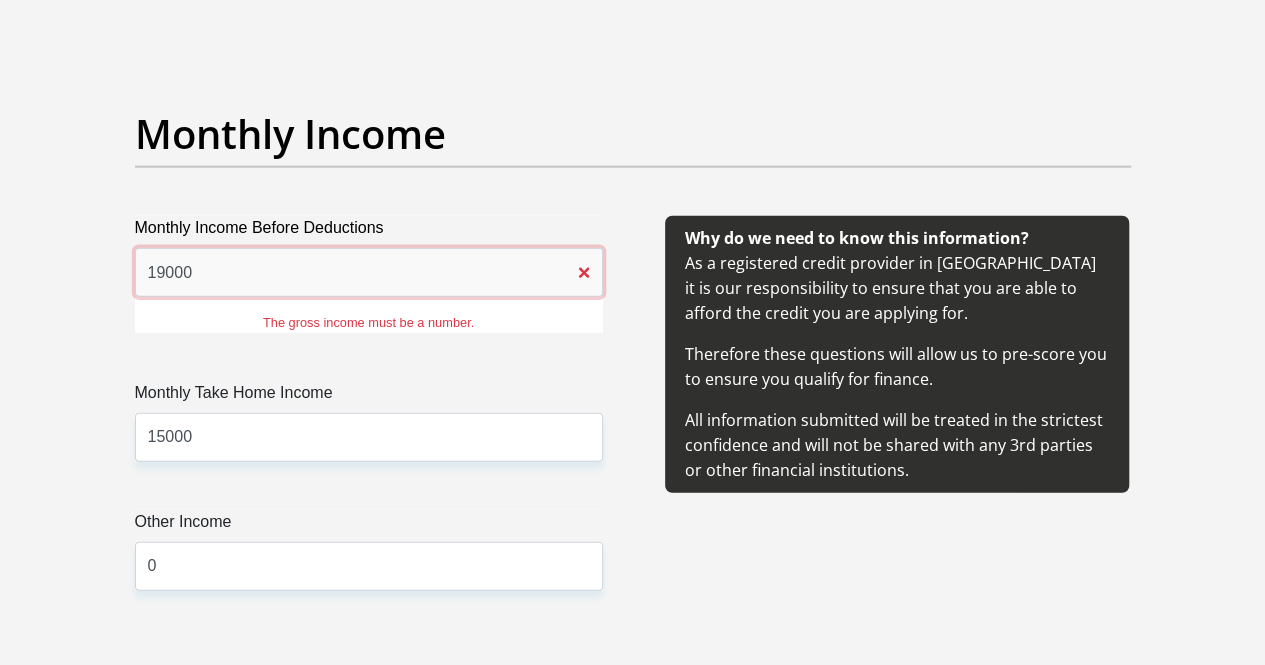 click on "19000" at bounding box center (369, 272) 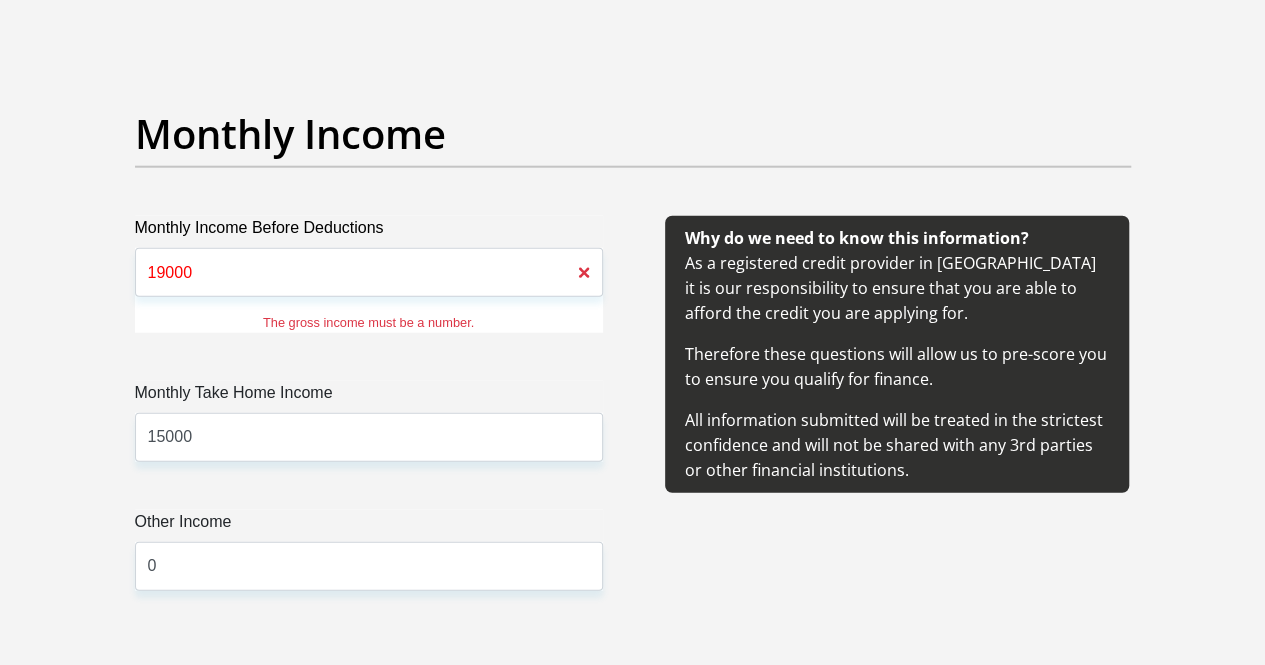 click on "Why do we need to know this information?
As a registered credit provider in South Africa it is our responsibility
to ensure that you are able to afford the credit you are applying for.
Therefore these questions will allow us to pre-score you to ensure you qualify for finance.
All information submitted will be treated in the strictest confidence
and will not be shared with any 3rd parties or other financial institutions." at bounding box center [897, 427] 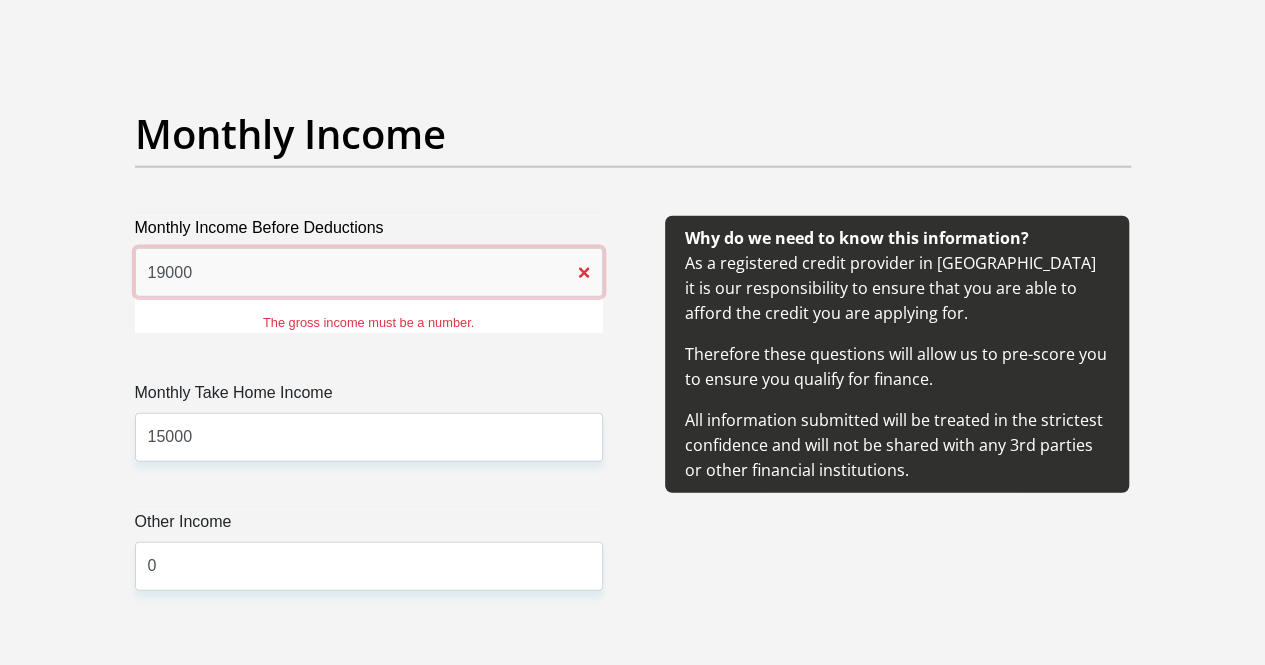 click on "19000" at bounding box center (369, 272) 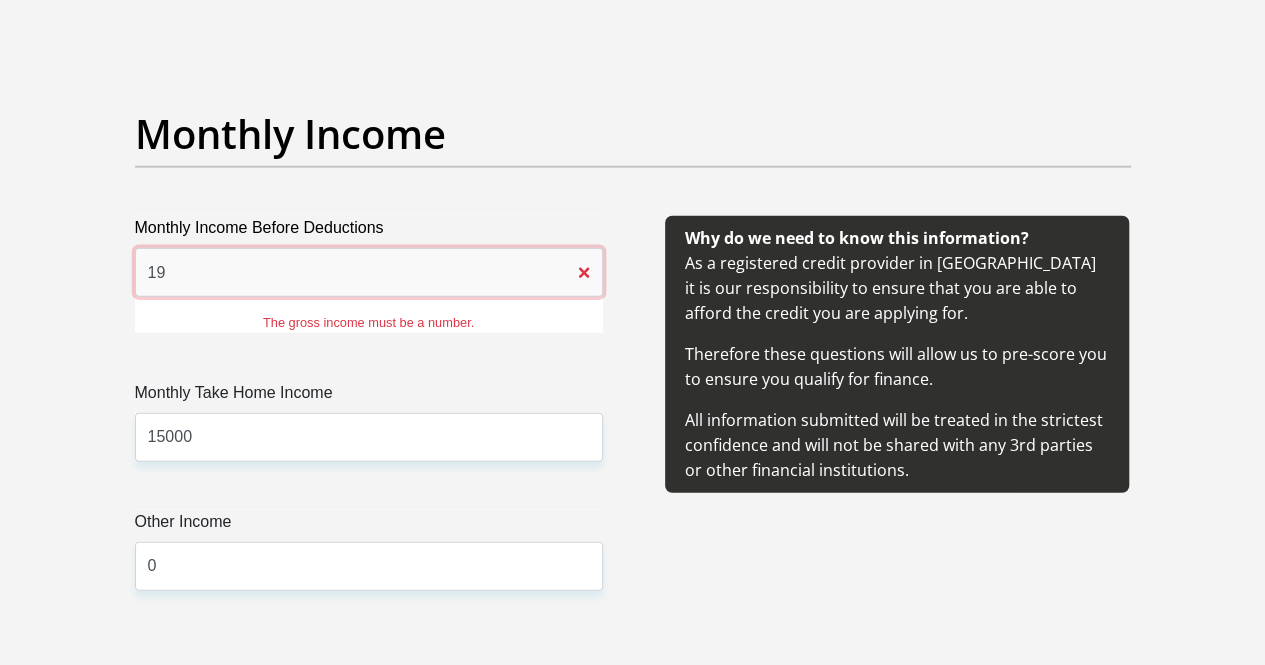 type on "1" 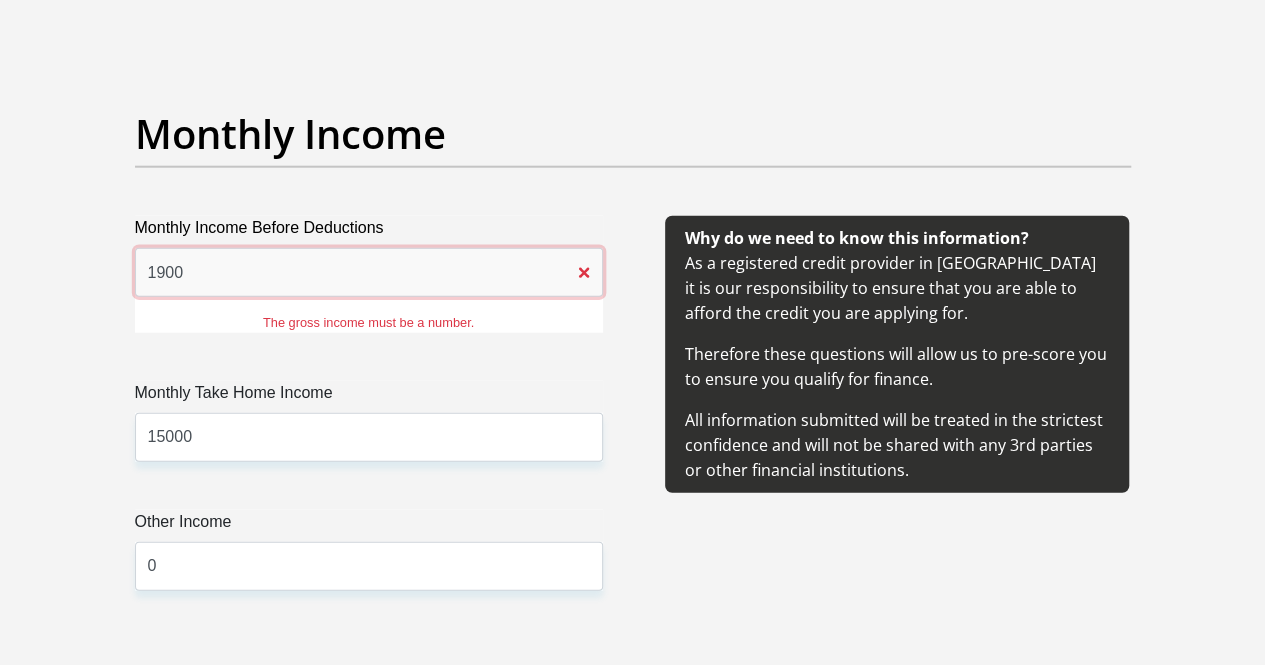 type on "19000" 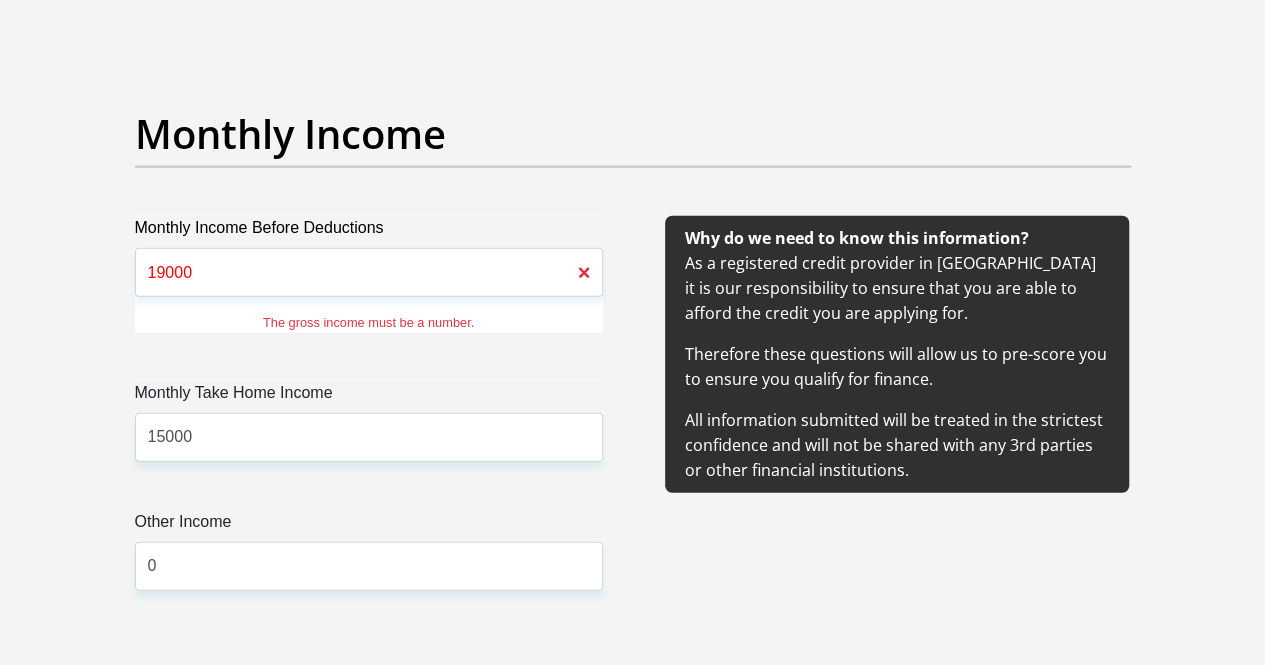 click on "Why do we need to know this information?
As a registered credit provider in South Africa it is our responsibility
to ensure that you are able to afford the credit you are applying for.
Therefore these questions will allow us to pre-score you to ensure you qualify for finance.
All information submitted will be treated in the strictest confidence
and will not be shared with any 3rd parties or other financial institutions." at bounding box center (897, 427) 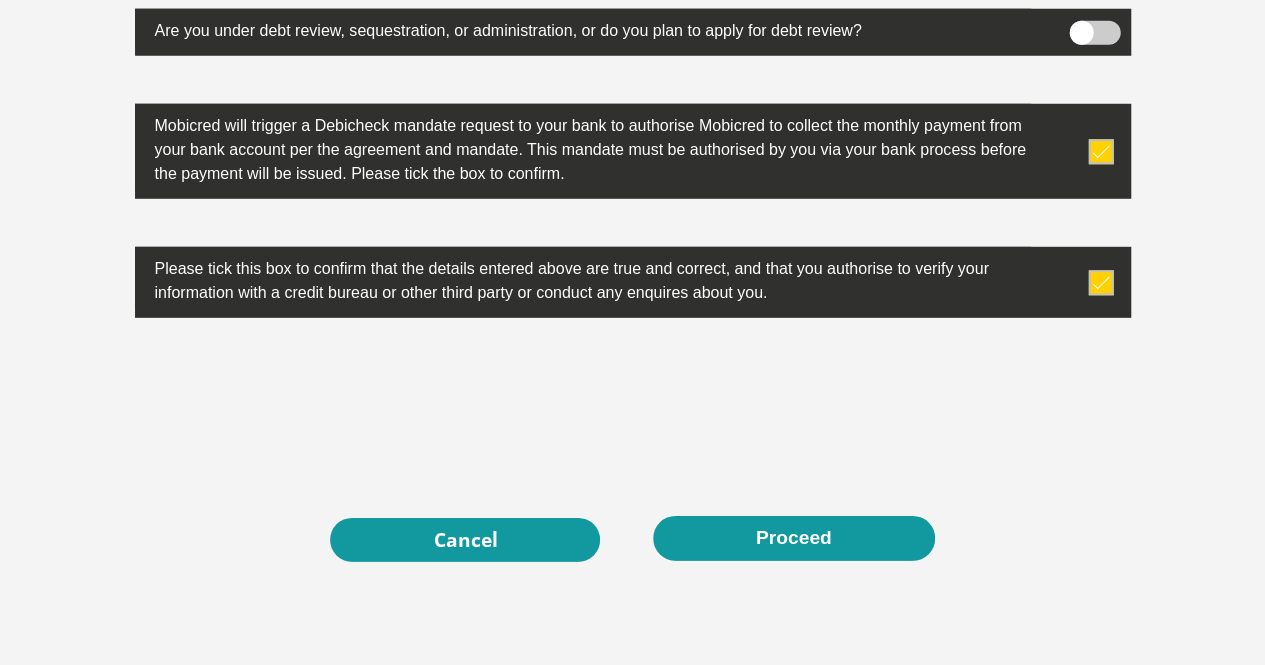 scroll, scrollTop: 6651, scrollLeft: 0, axis: vertical 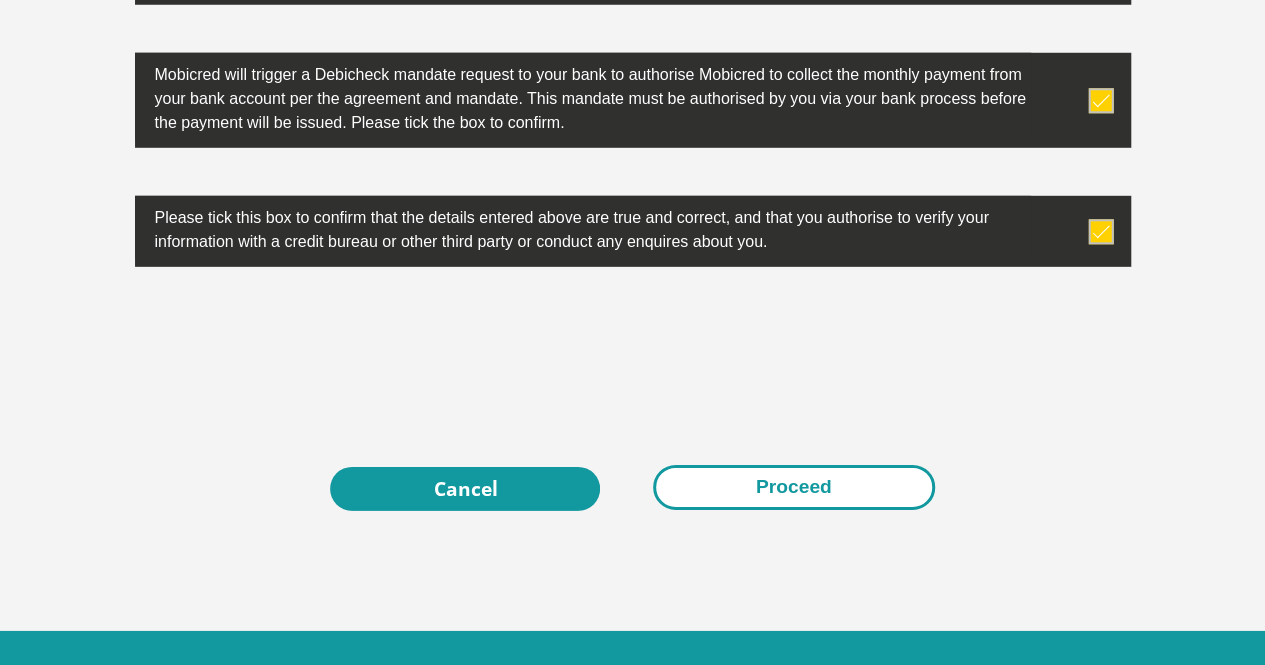 click on "Proceed" at bounding box center [794, 487] 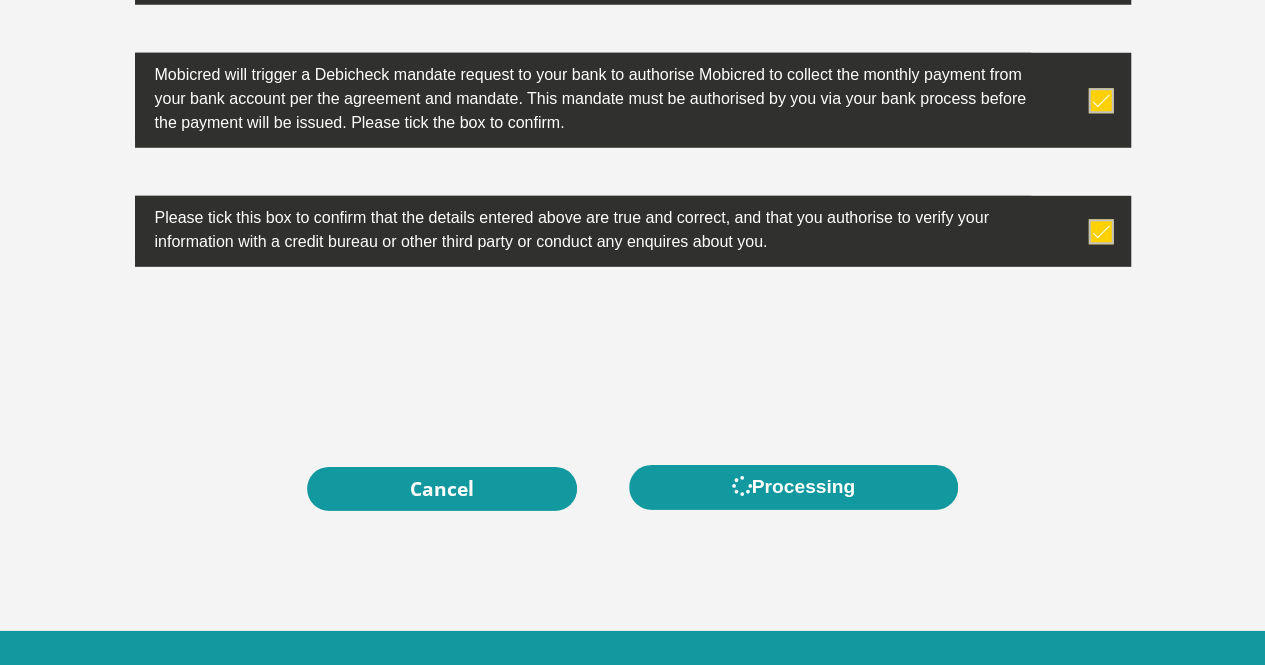 scroll, scrollTop: 0, scrollLeft: 0, axis: both 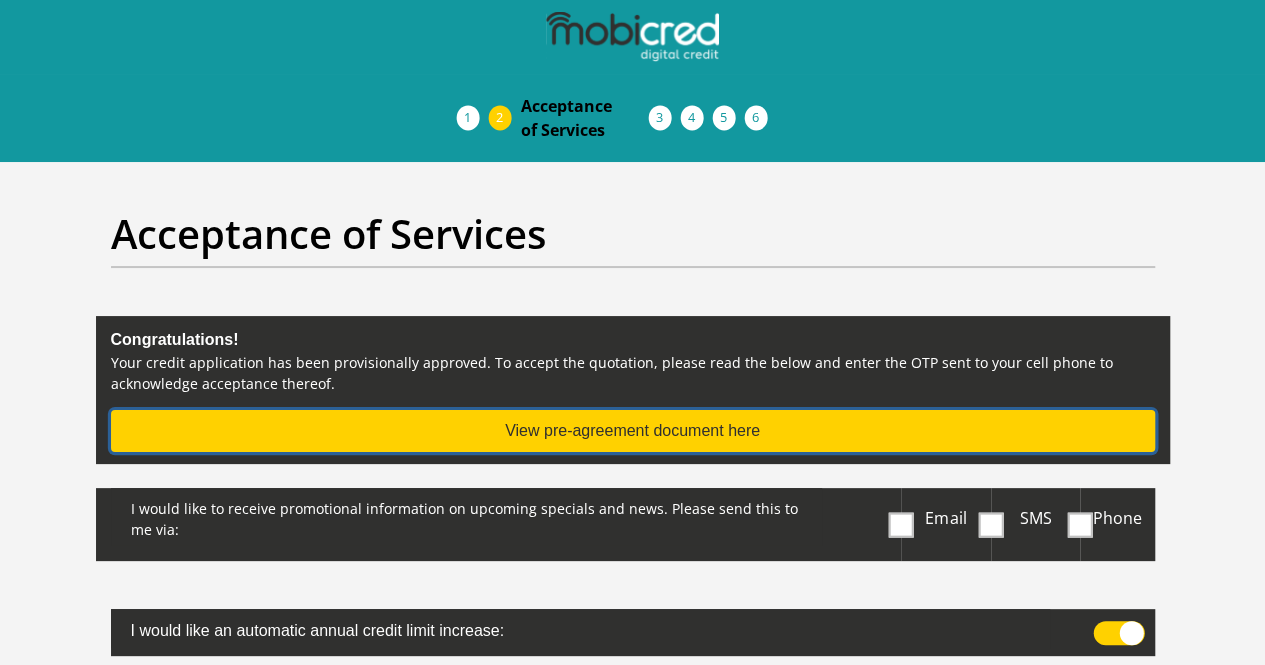 click on "View pre-agreement document here" at bounding box center [633, 431] 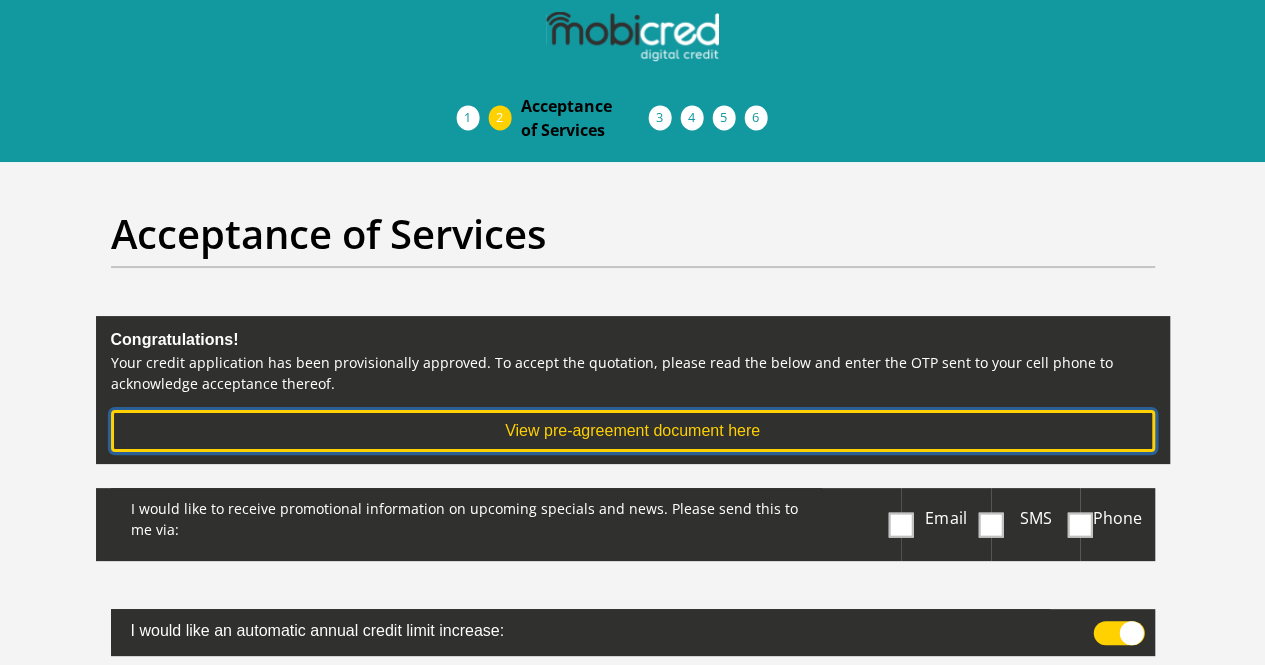 scroll, scrollTop: 582, scrollLeft: 0, axis: vertical 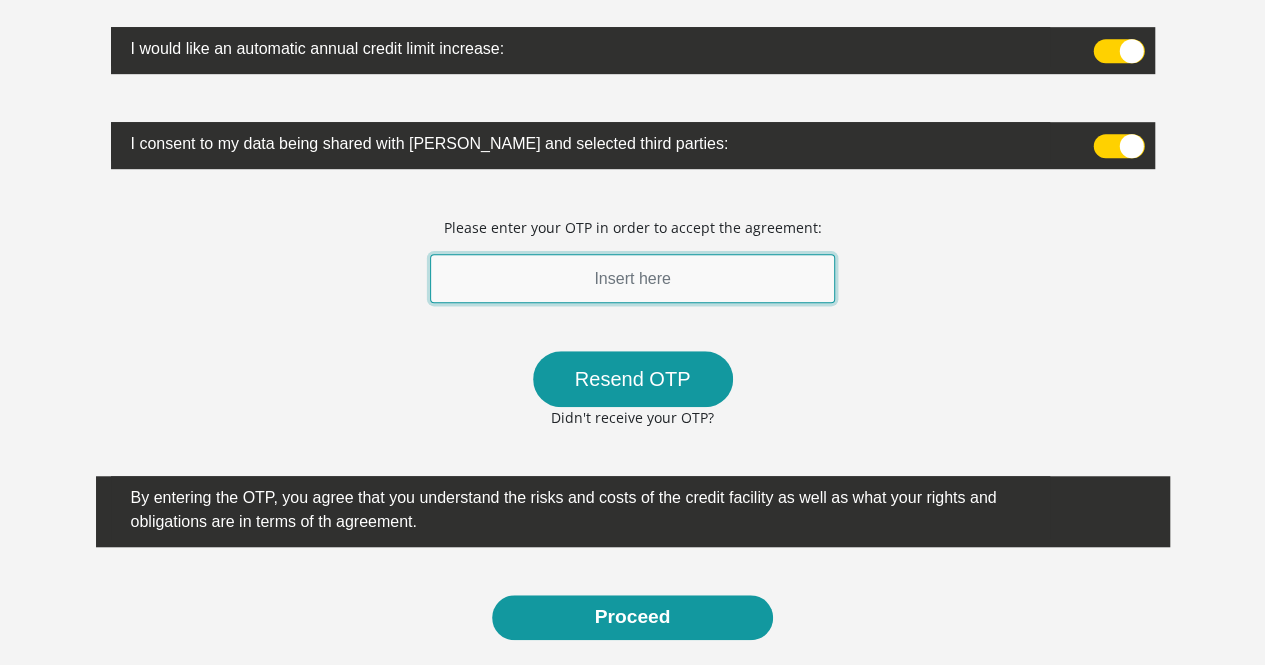 click at bounding box center (633, 278) 